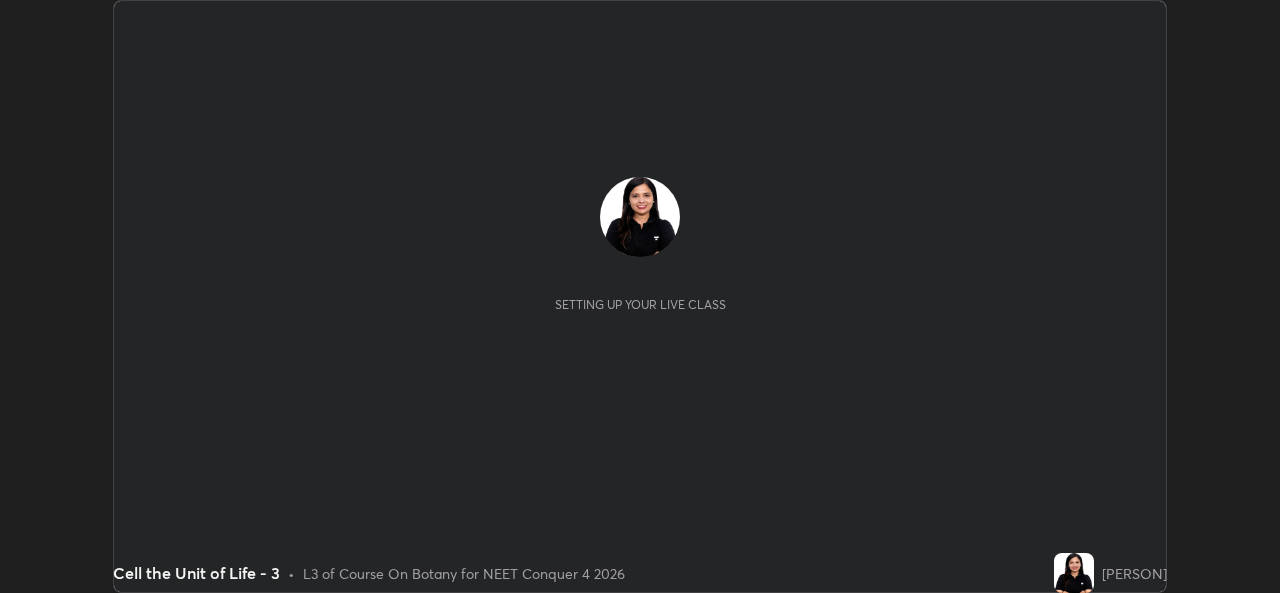 scroll, scrollTop: 0, scrollLeft: 0, axis: both 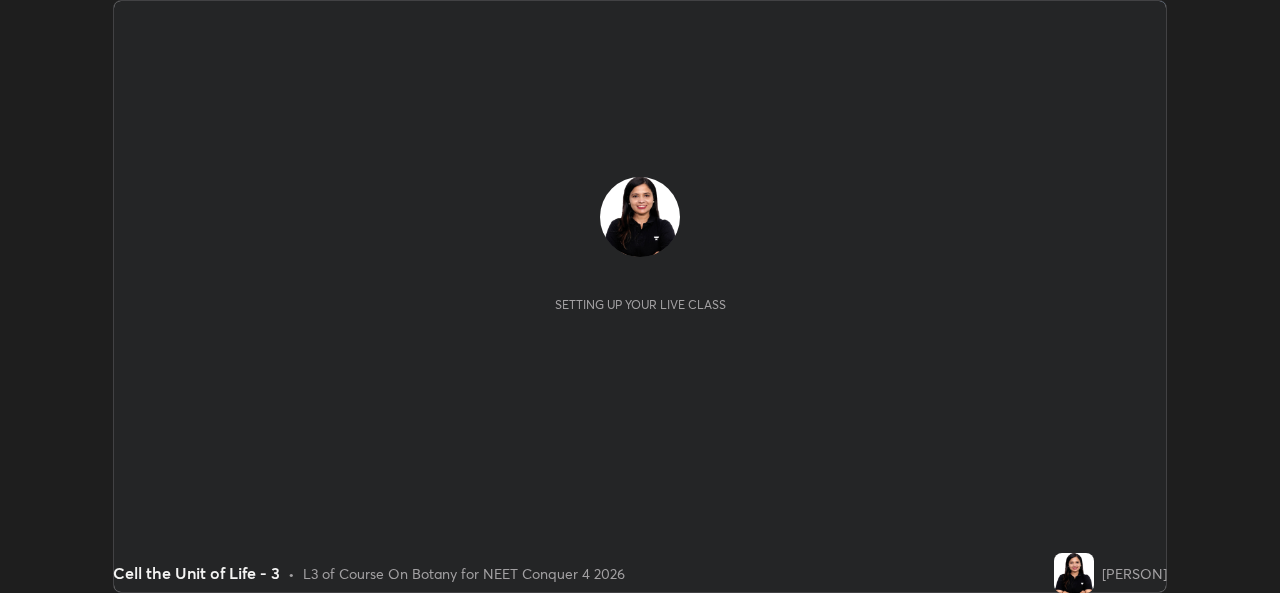 click on "START CLASS" at bounding box center [1112, 20] 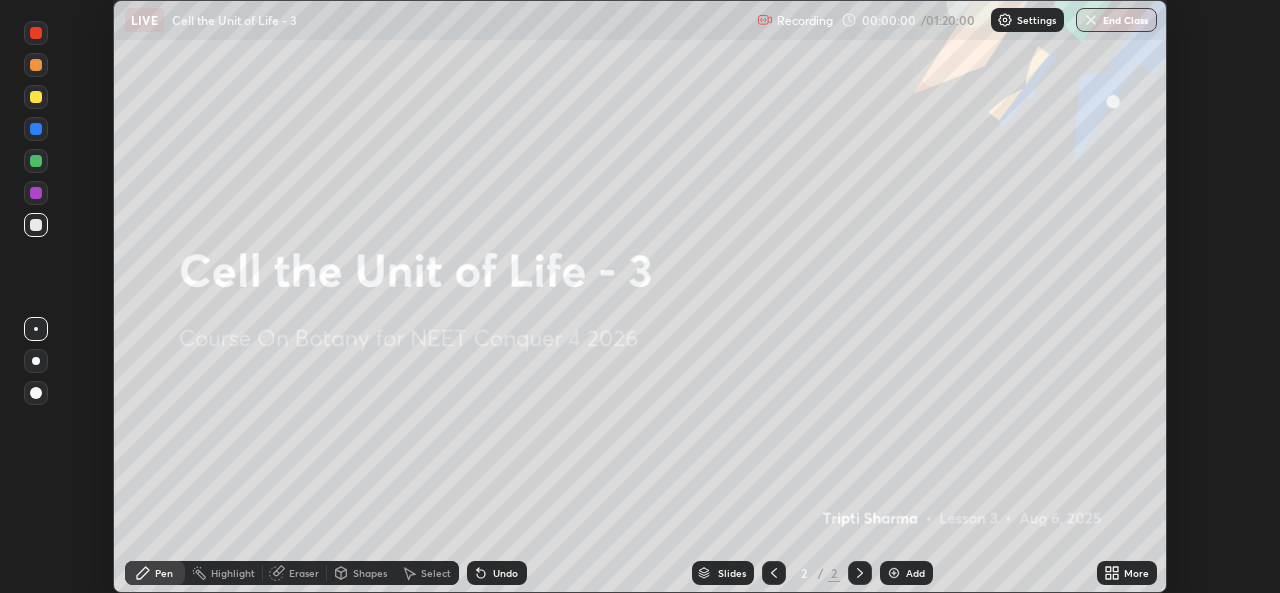 click on "End Class" at bounding box center (1116, 20) 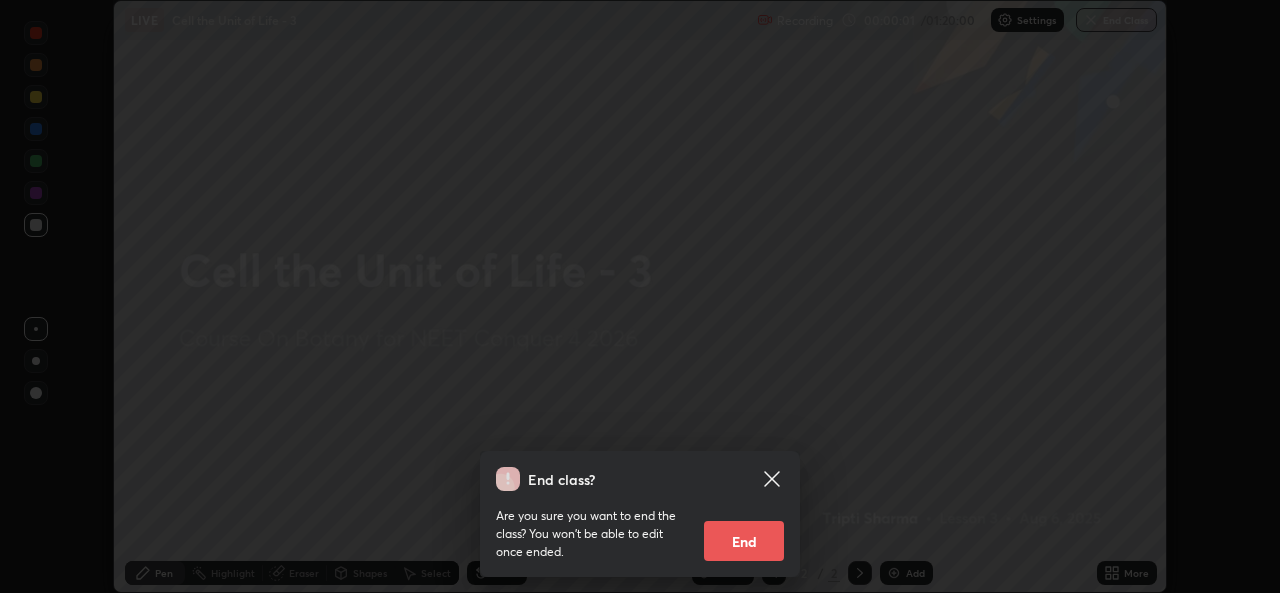 click 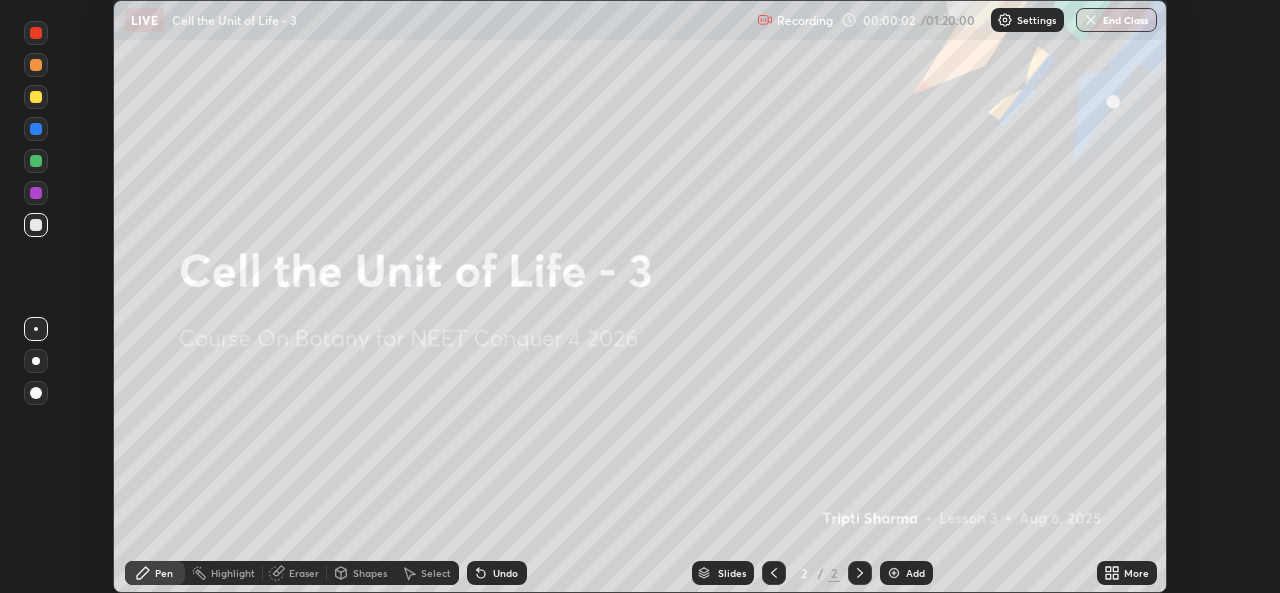 click on "Settings" at bounding box center [1027, 20] 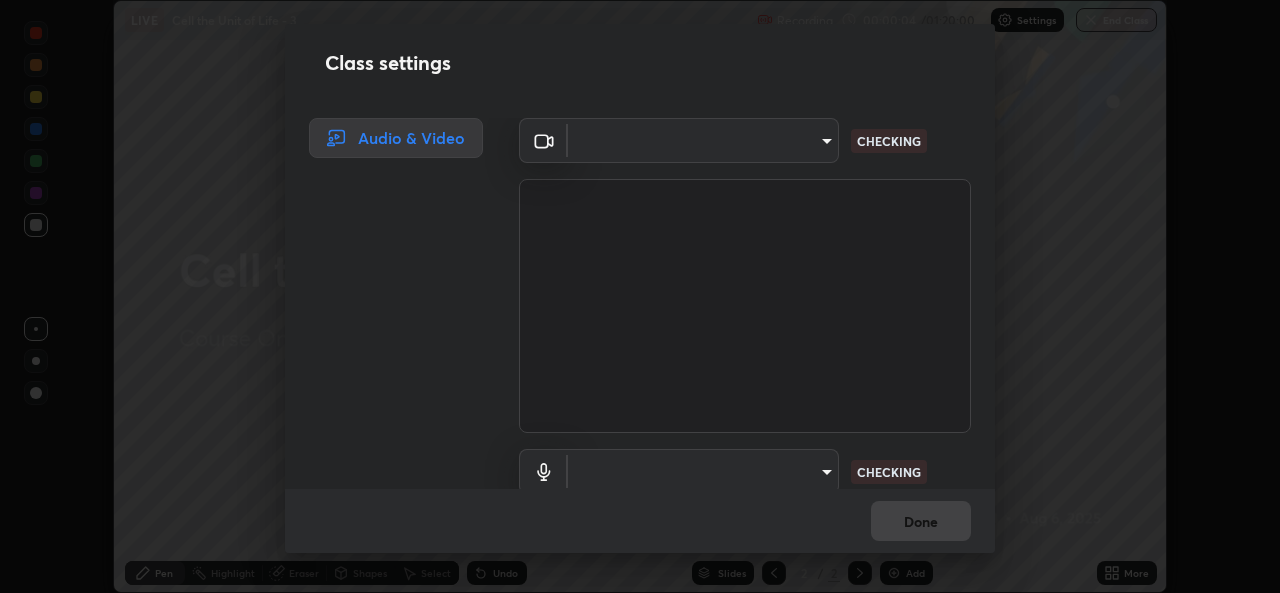 type on "b4951f90531da0d842cdcd629816b7b2be3c5c01230d926a2f210d32d9644bff" 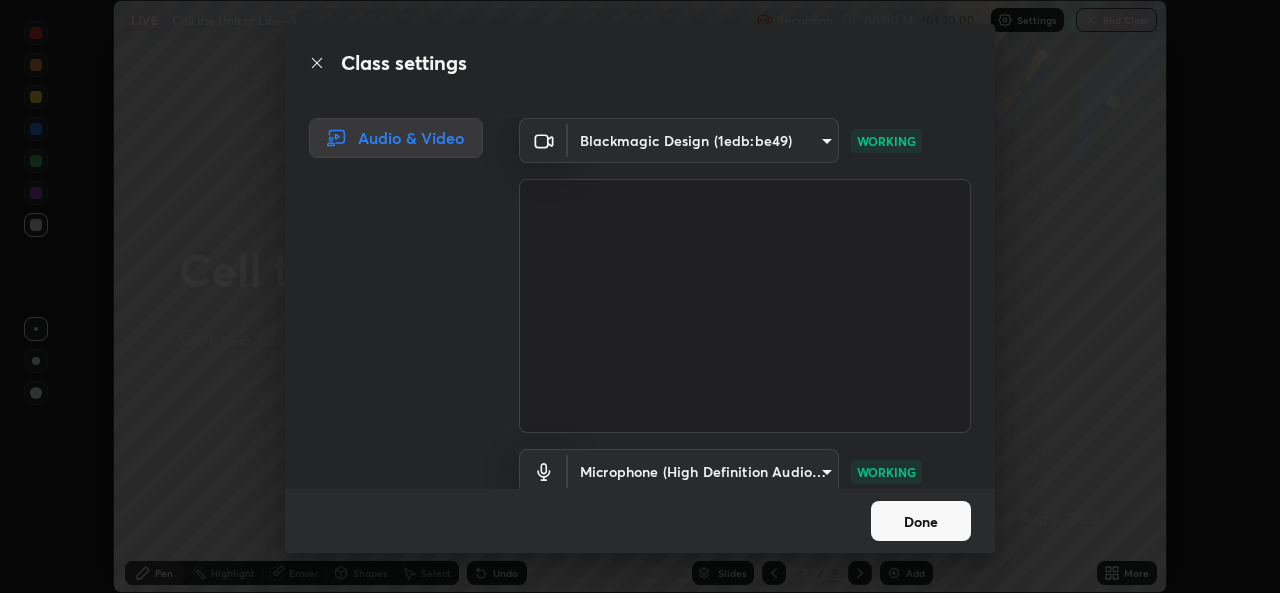 click on "Done" at bounding box center [921, 521] 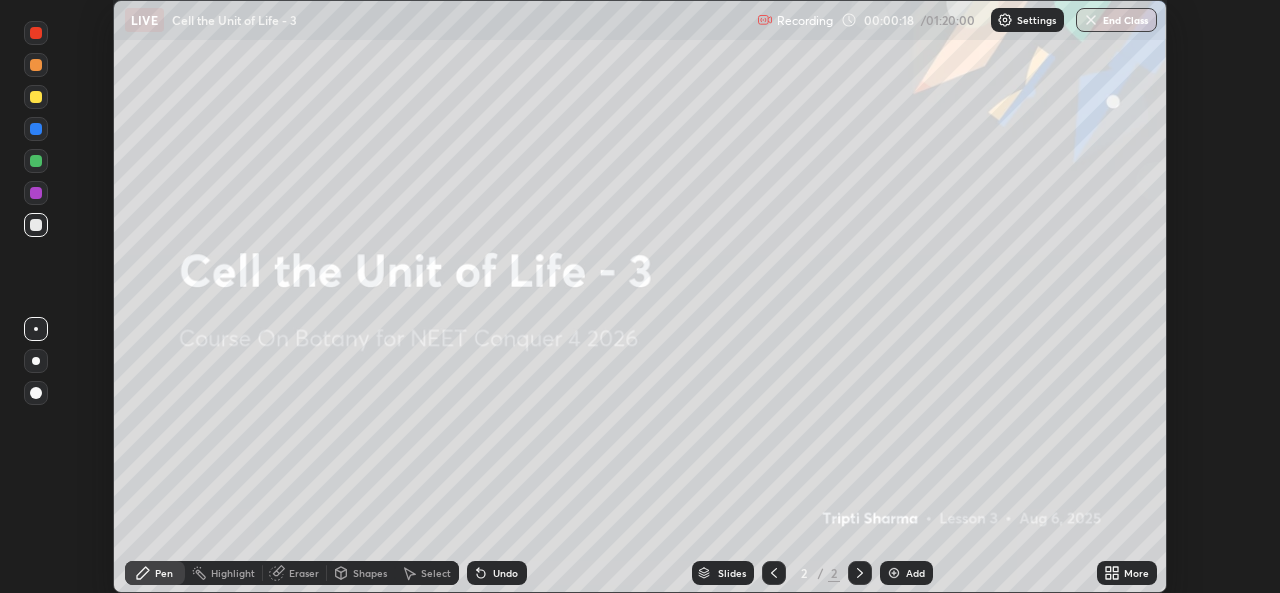 click on "More" at bounding box center (1127, 573) 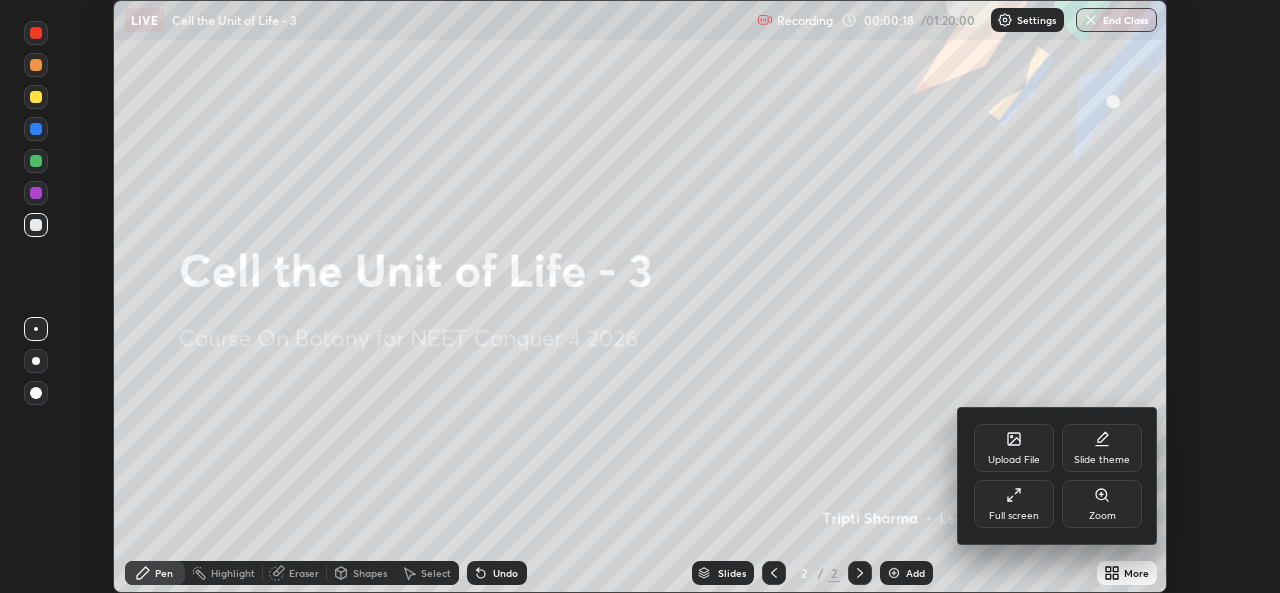click 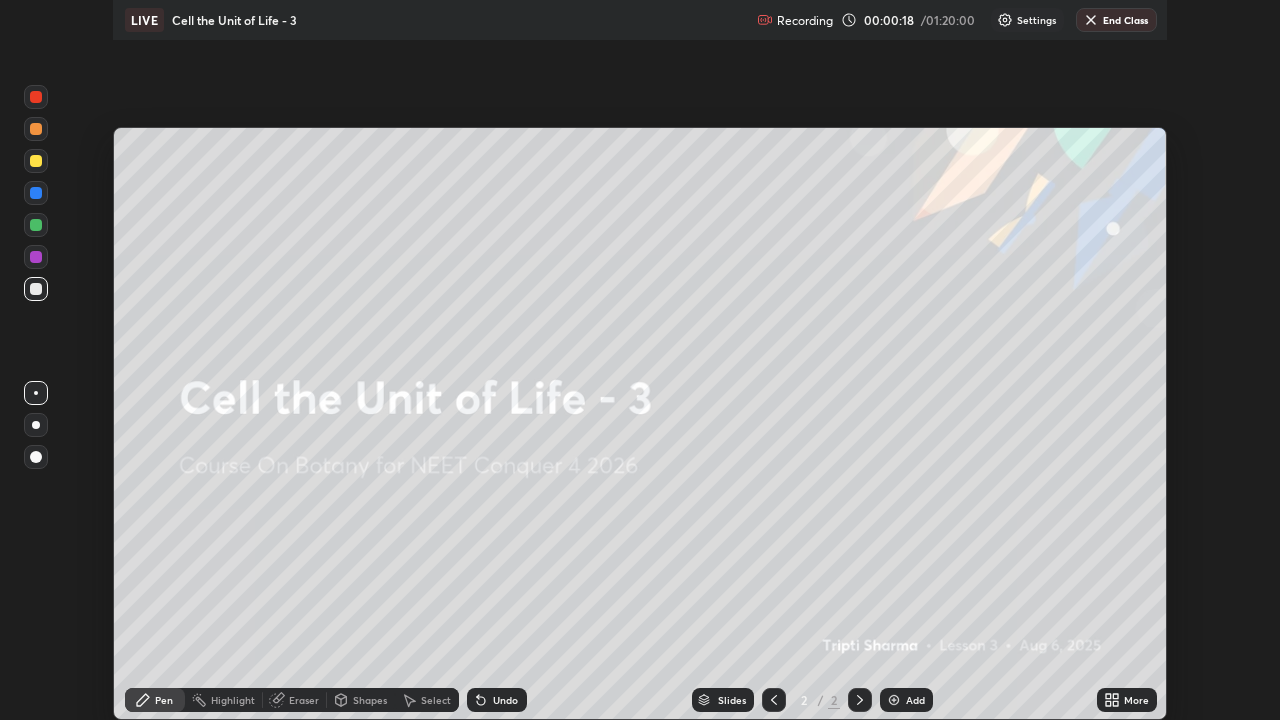 scroll, scrollTop: 99280, scrollLeft: 98720, axis: both 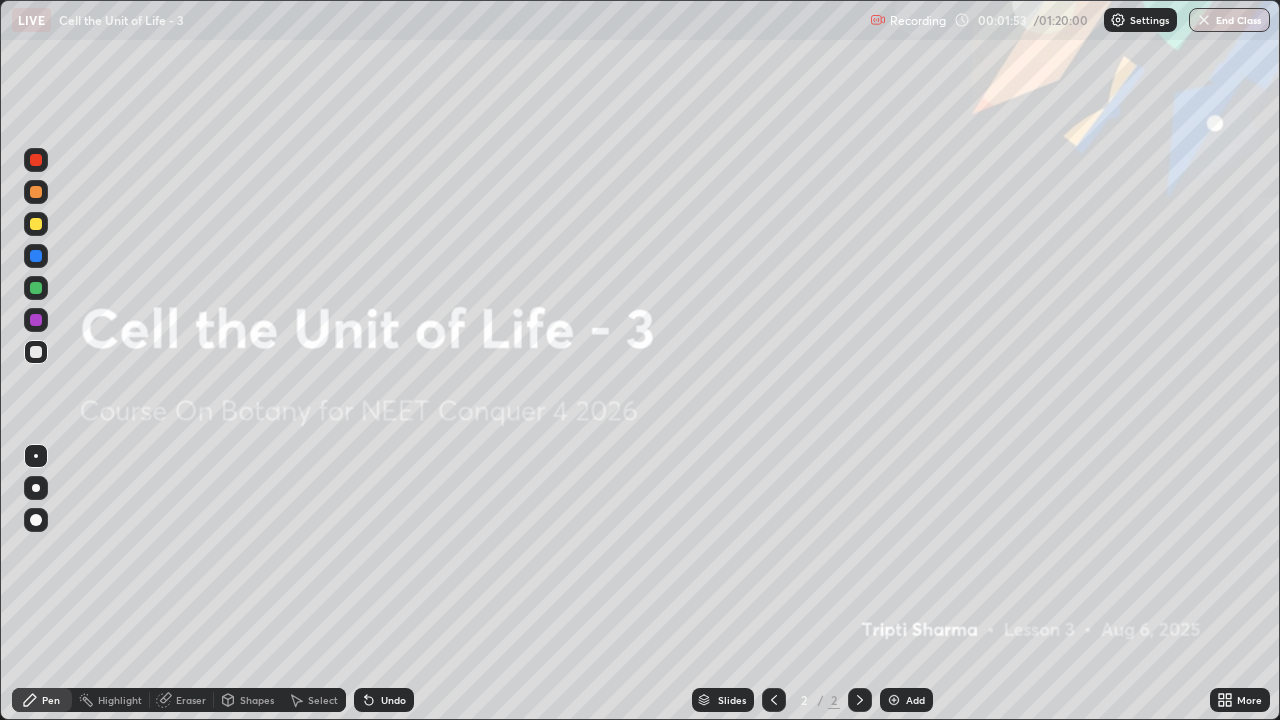 click 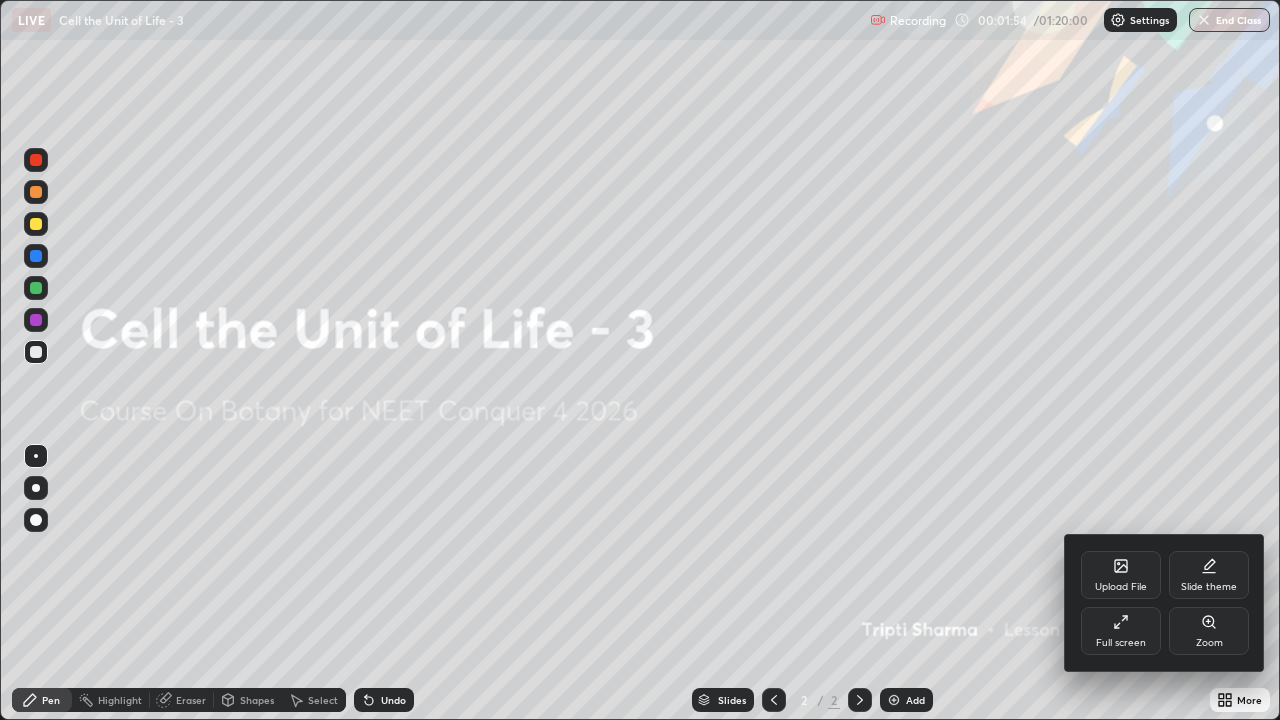 click on "Full screen" at bounding box center [1121, 631] 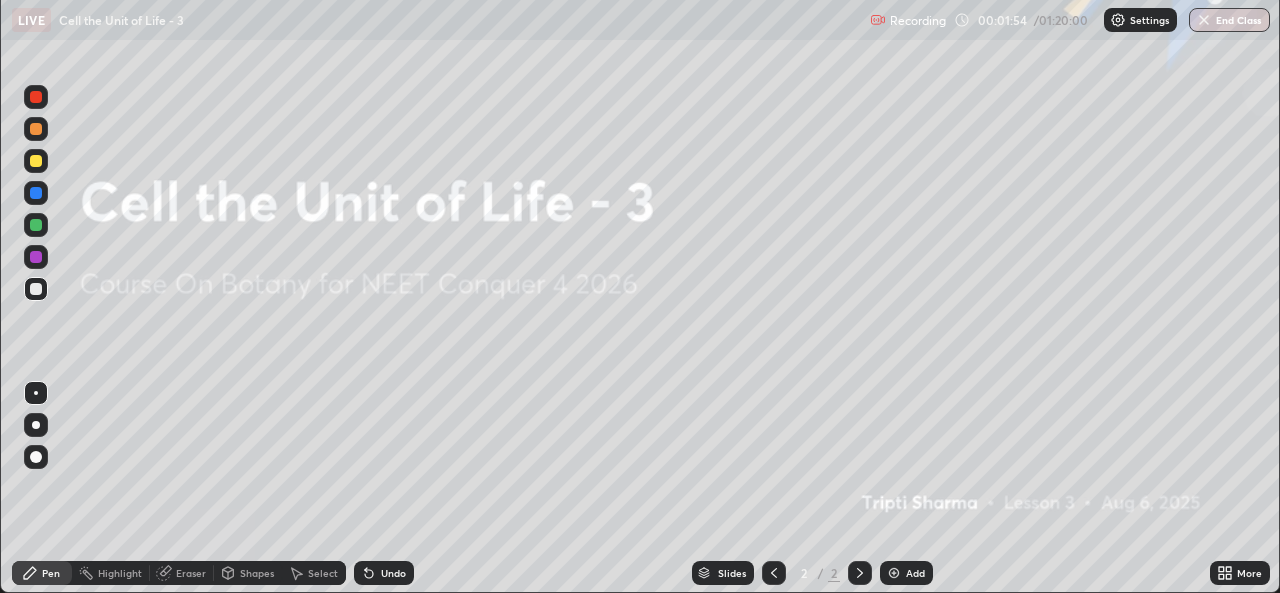 scroll, scrollTop: 593, scrollLeft: 1280, axis: both 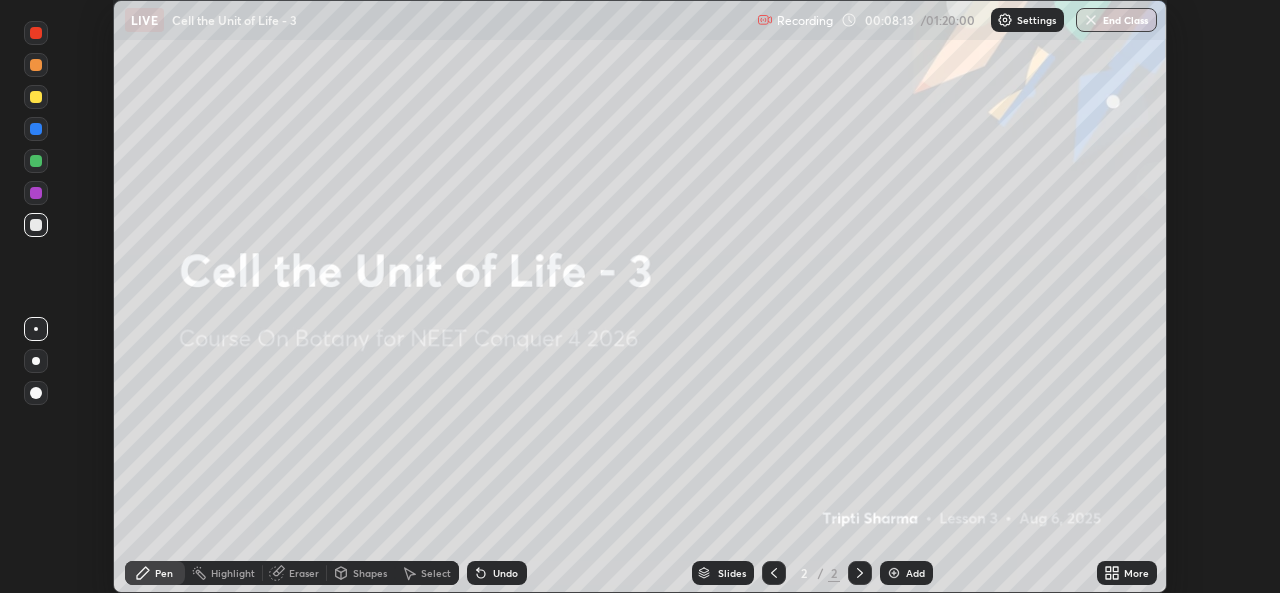 click 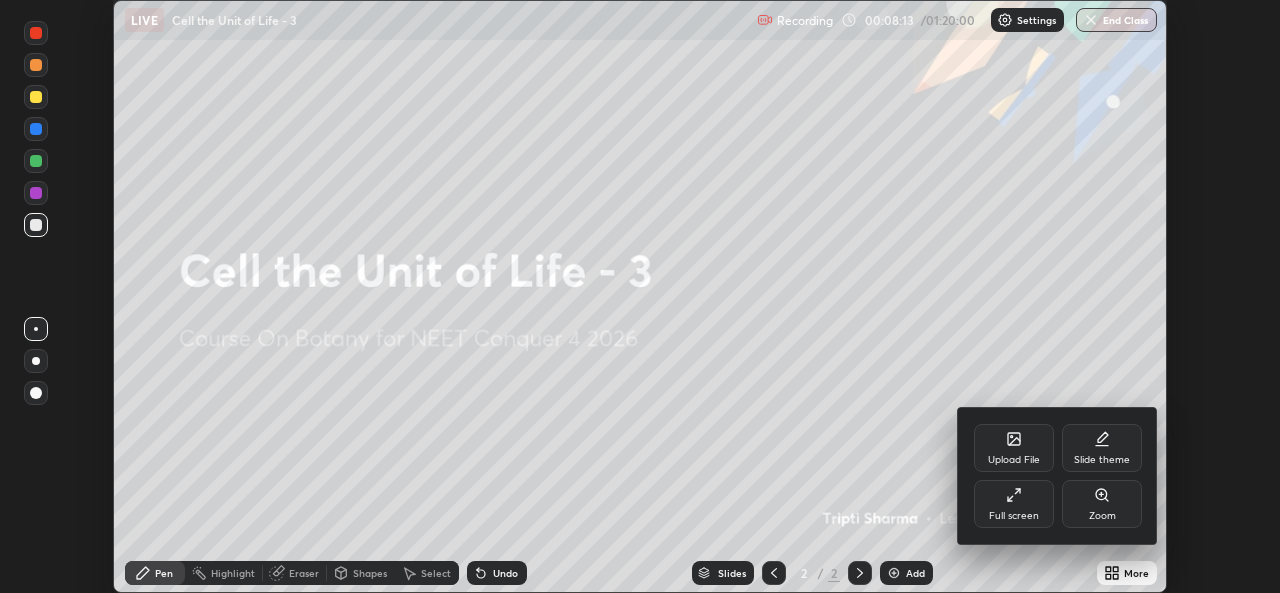 click on "Full screen" at bounding box center [1014, 504] 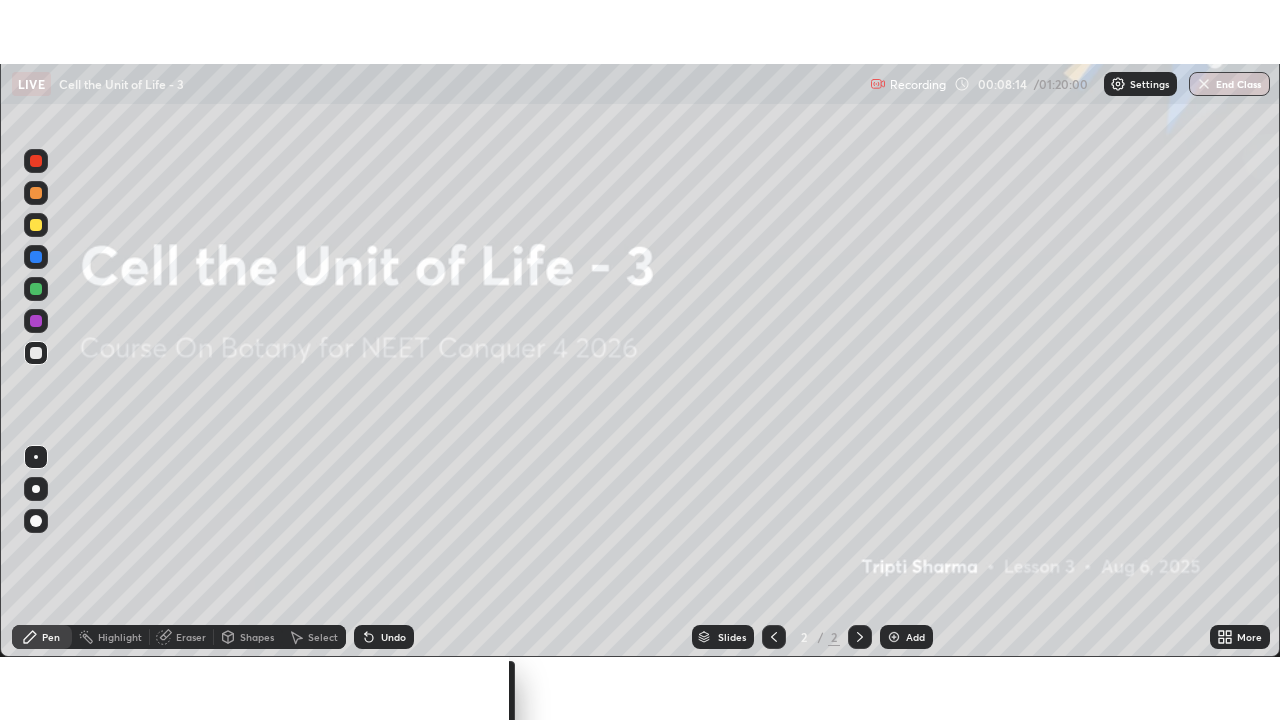scroll, scrollTop: 99280, scrollLeft: 98720, axis: both 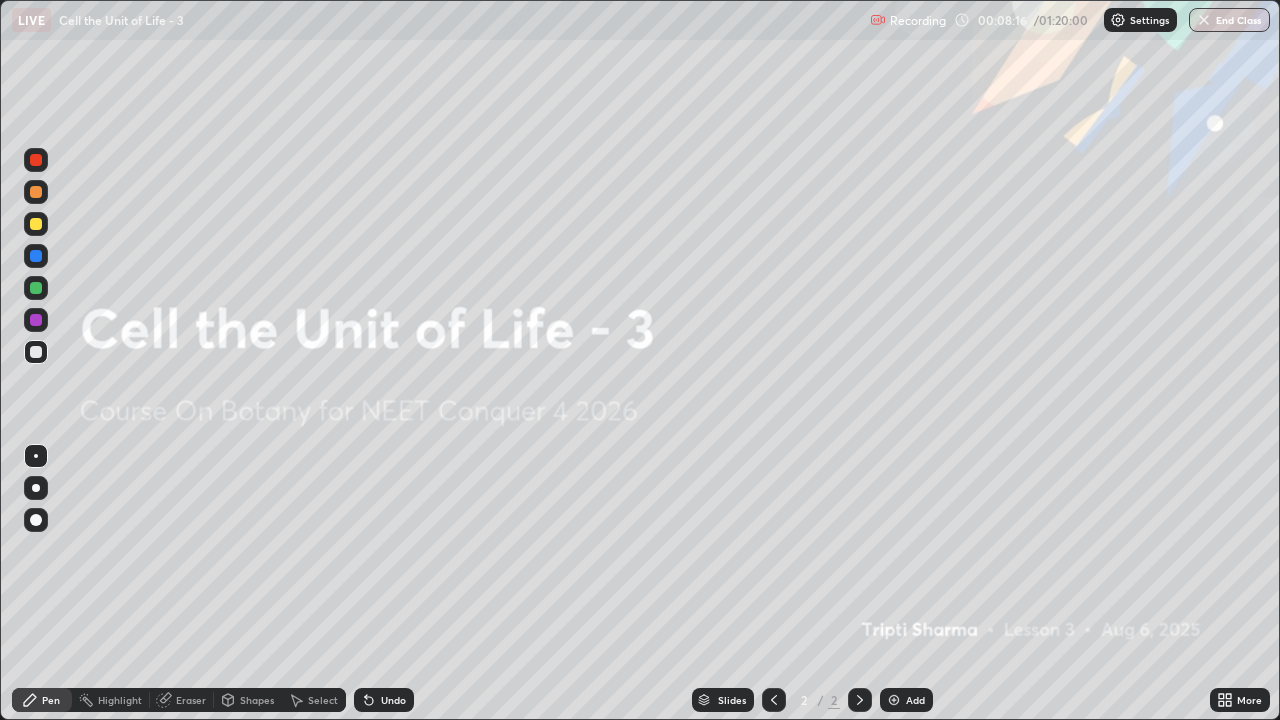 click on "Add" at bounding box center (906, 700) 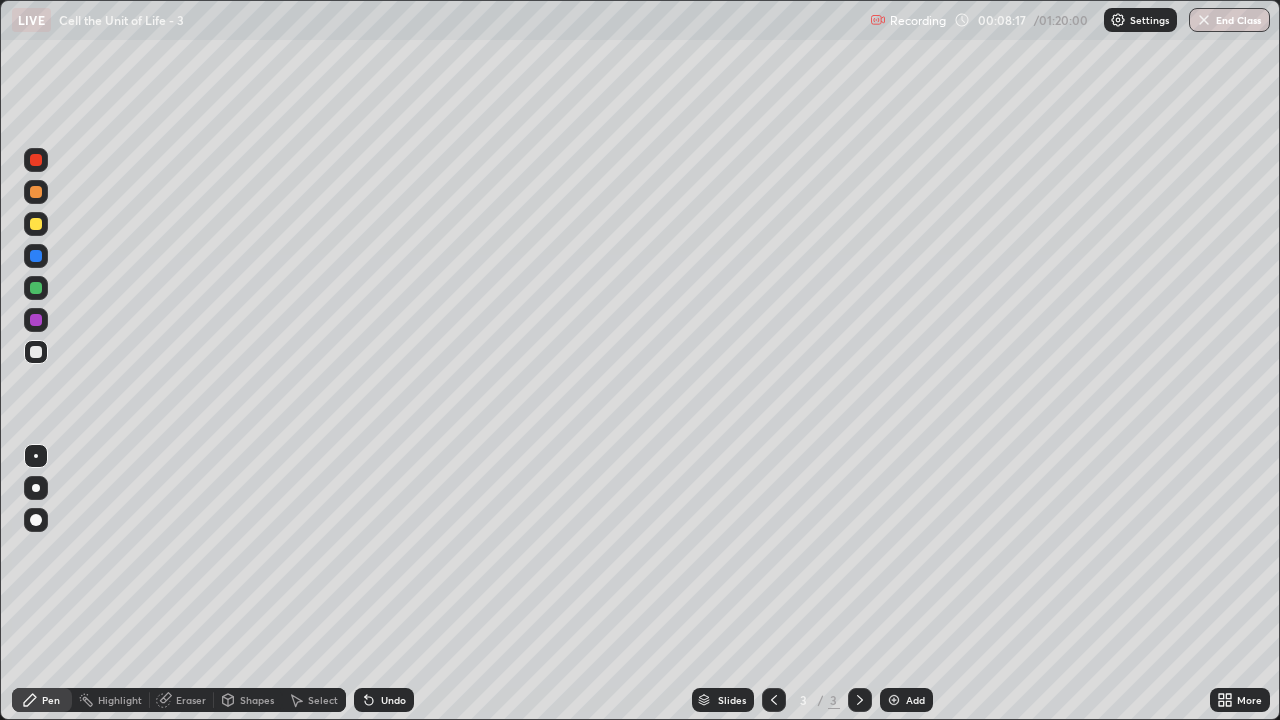 click on "Shapes" at bounding box center (257, 700) 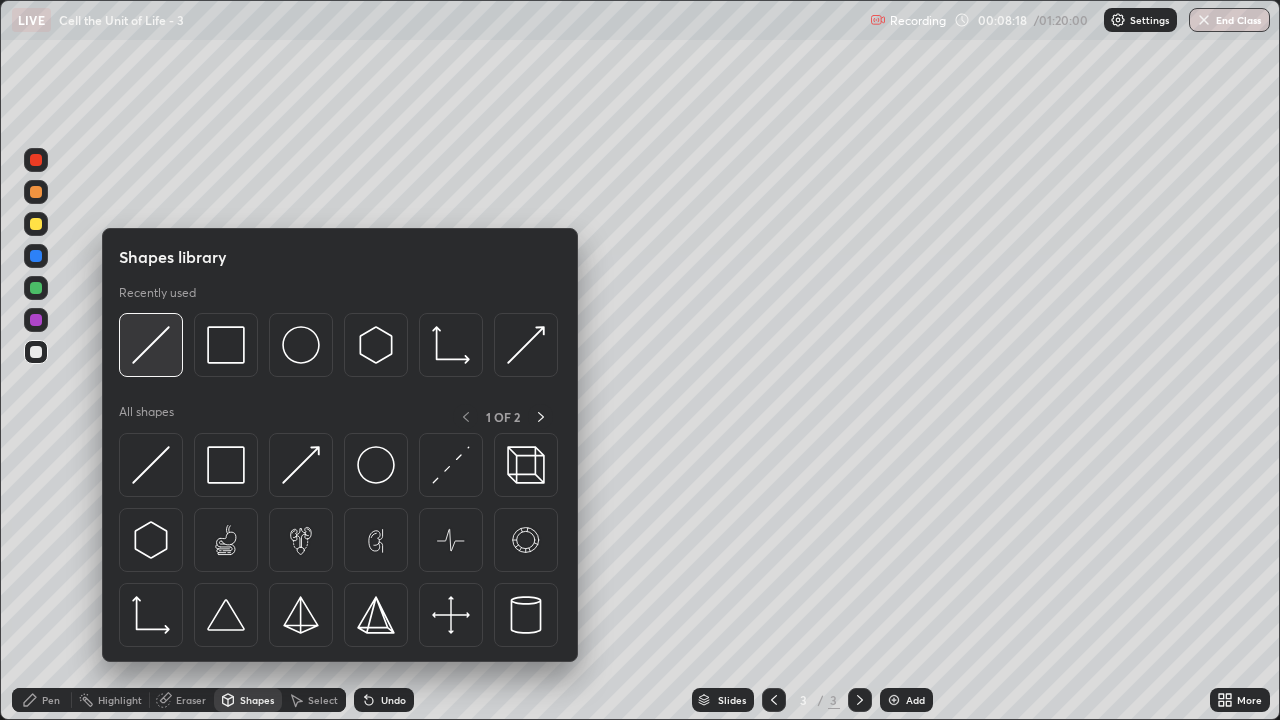 click at bounding box center (151, 345) 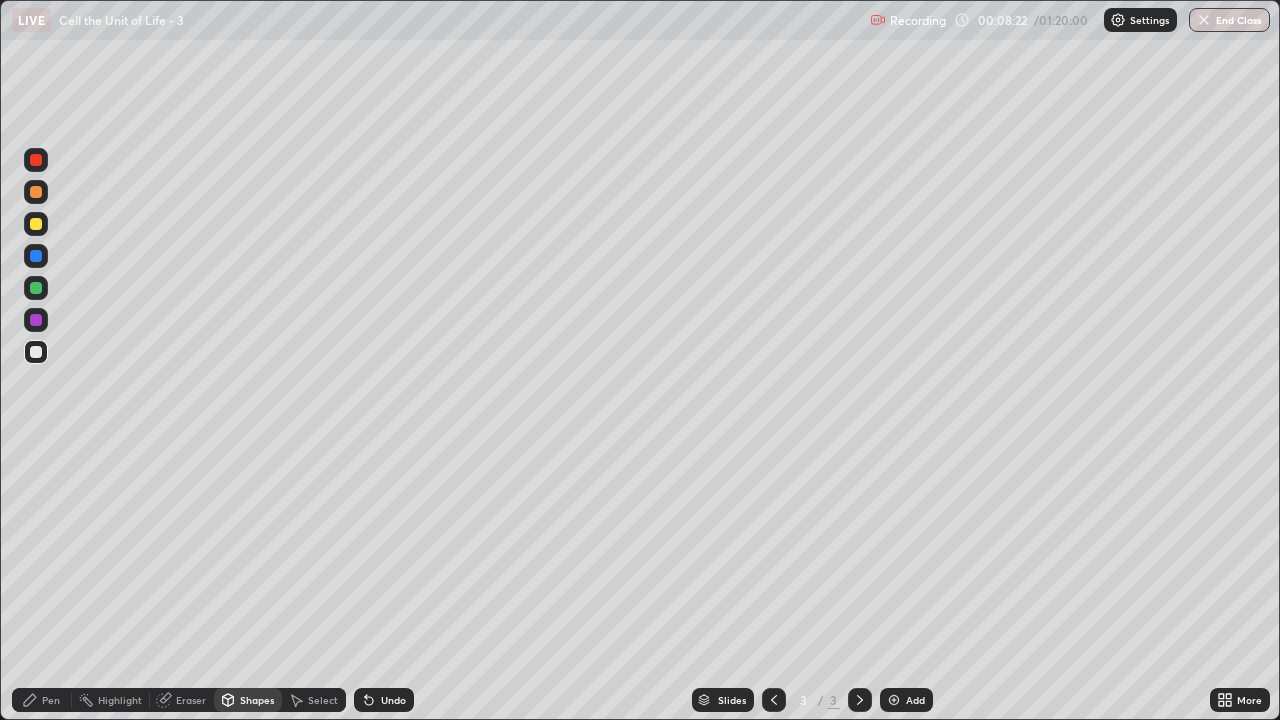 click on "Pen" at bounding box center [51, 700] 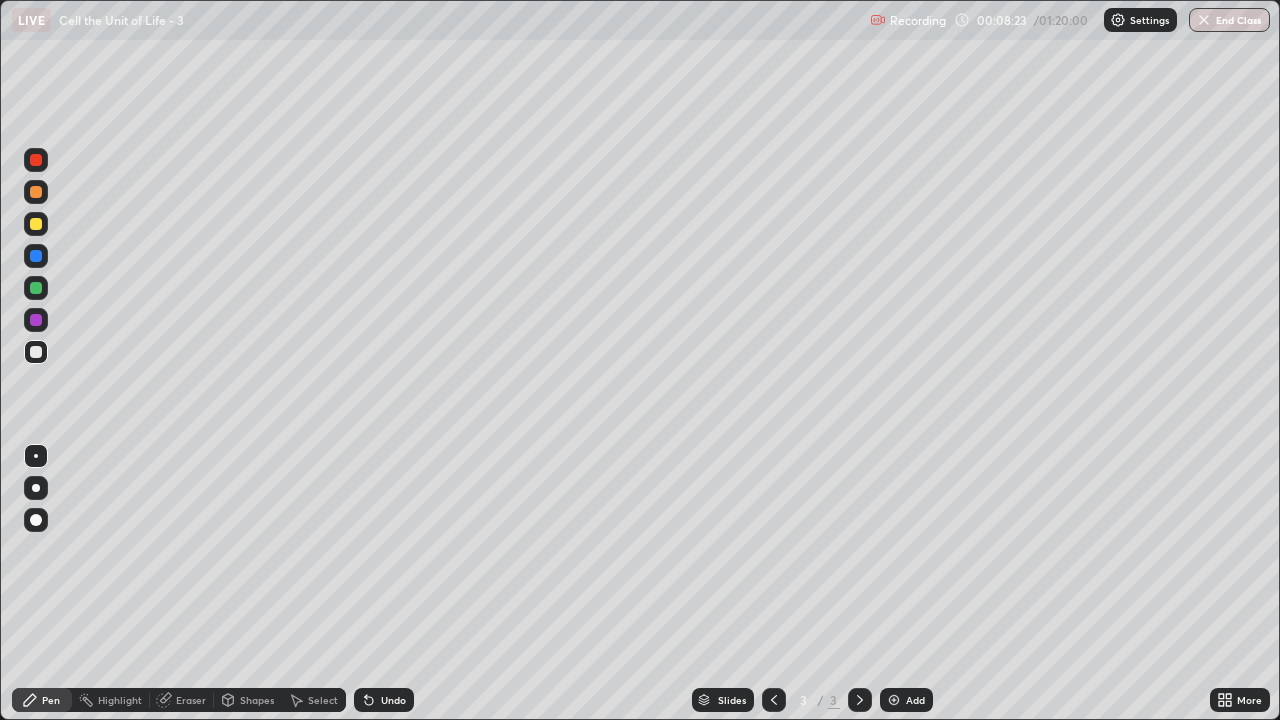 click at bounding box center [36, 488] 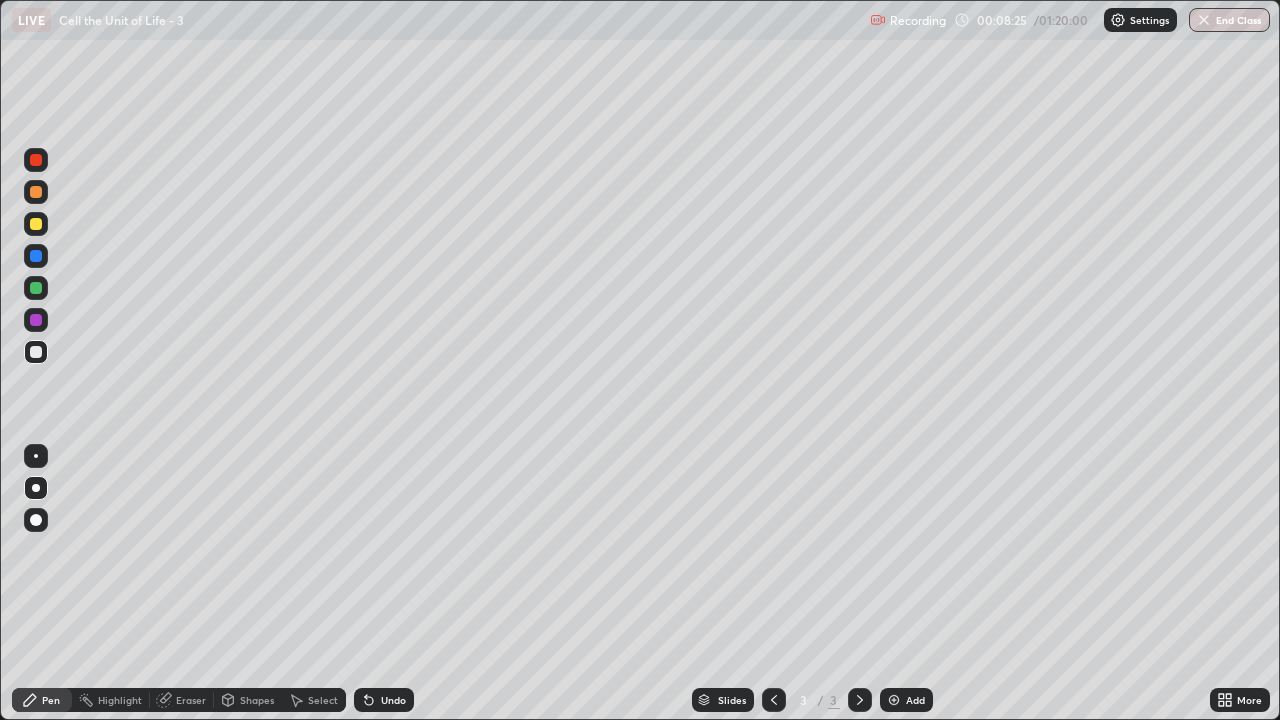 click at bounding box center (36, 520) 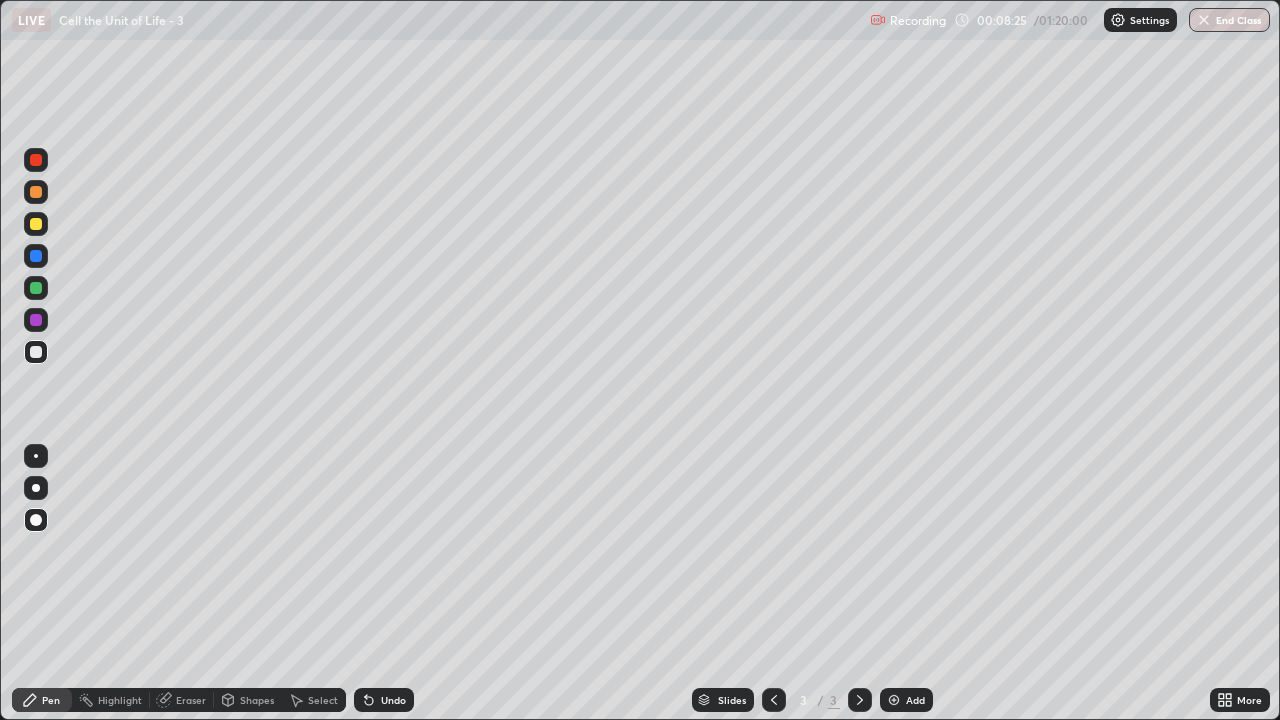 click at bounding box center (36, 520) 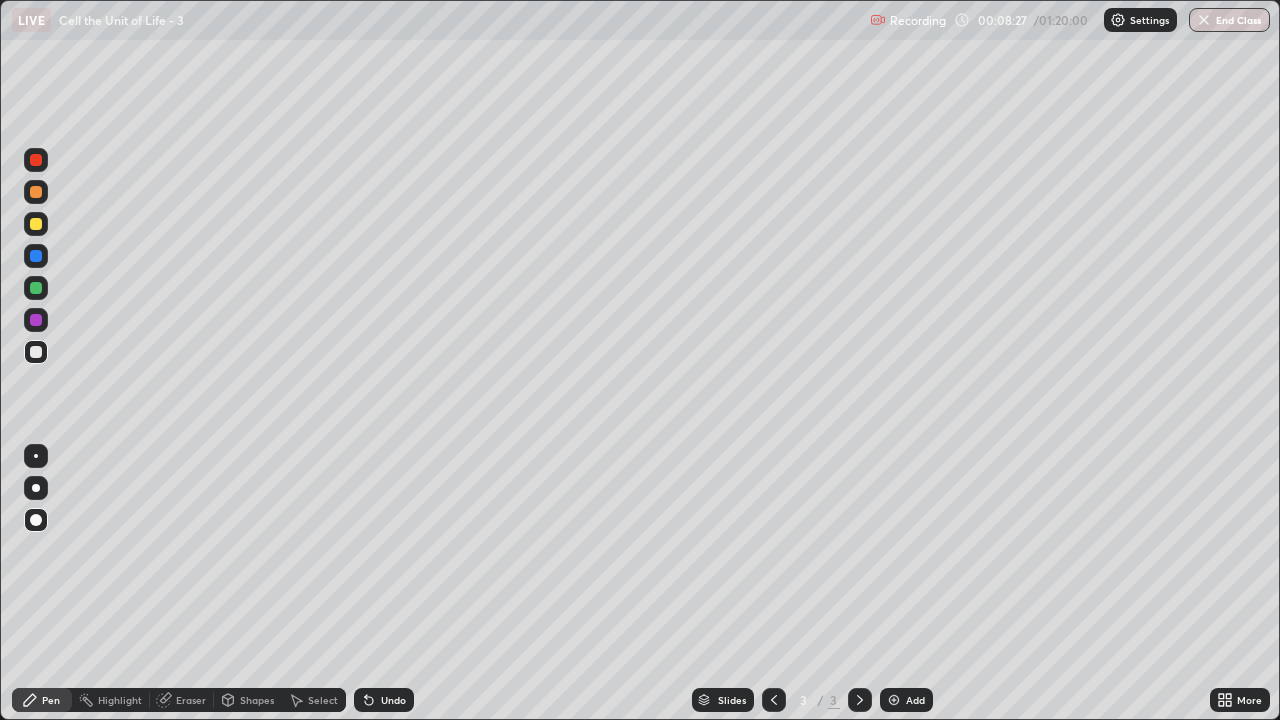 click at bounding box center (36, 192) 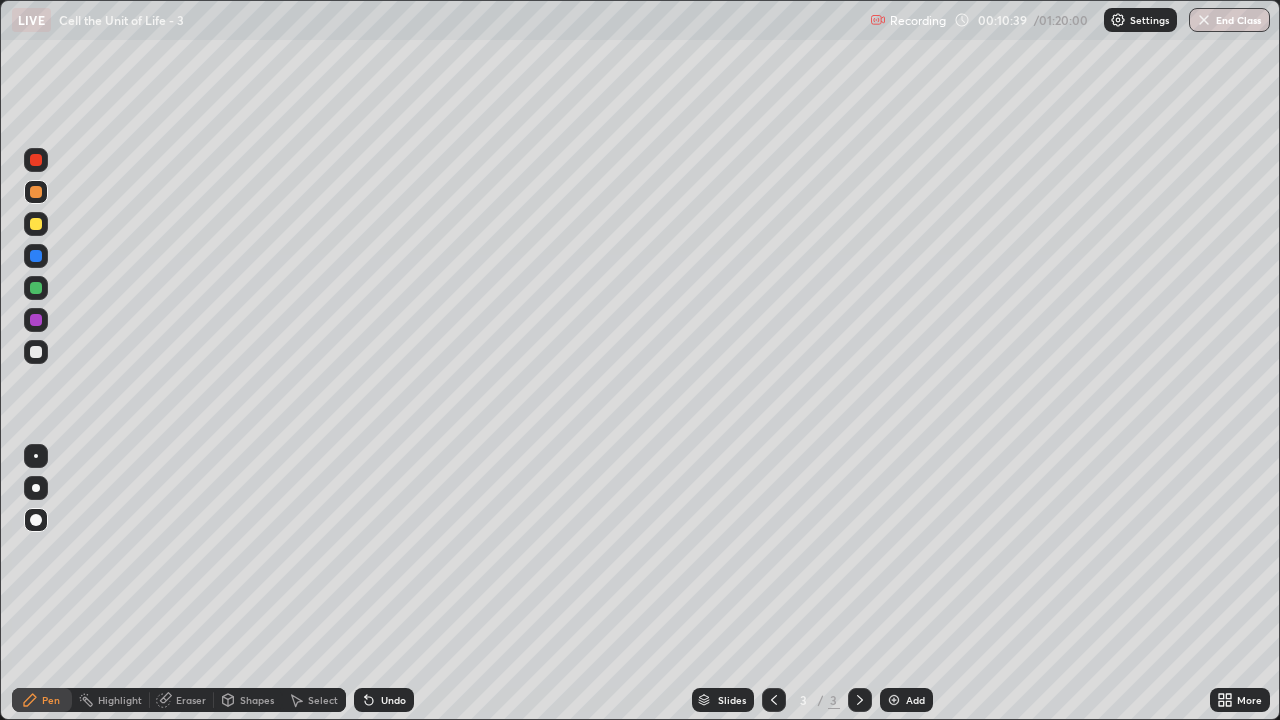 click at bounding box center (36, 288) 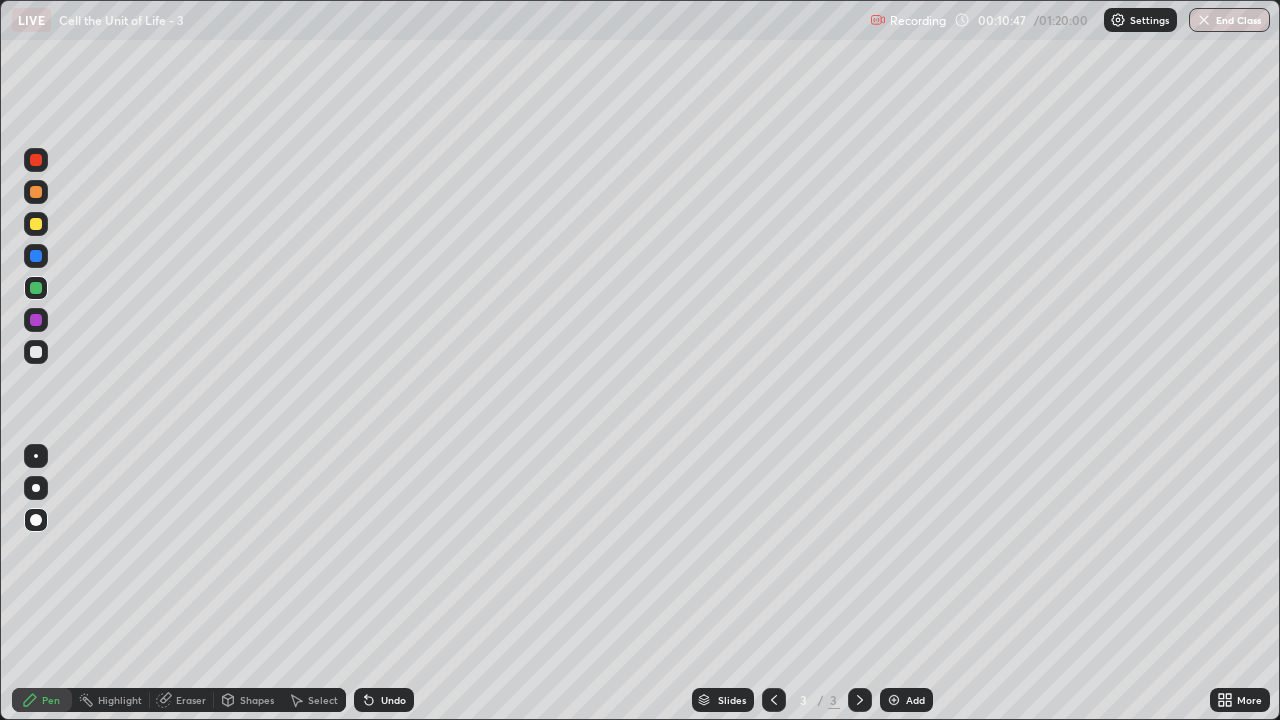 click at bounding box center (36, 488) 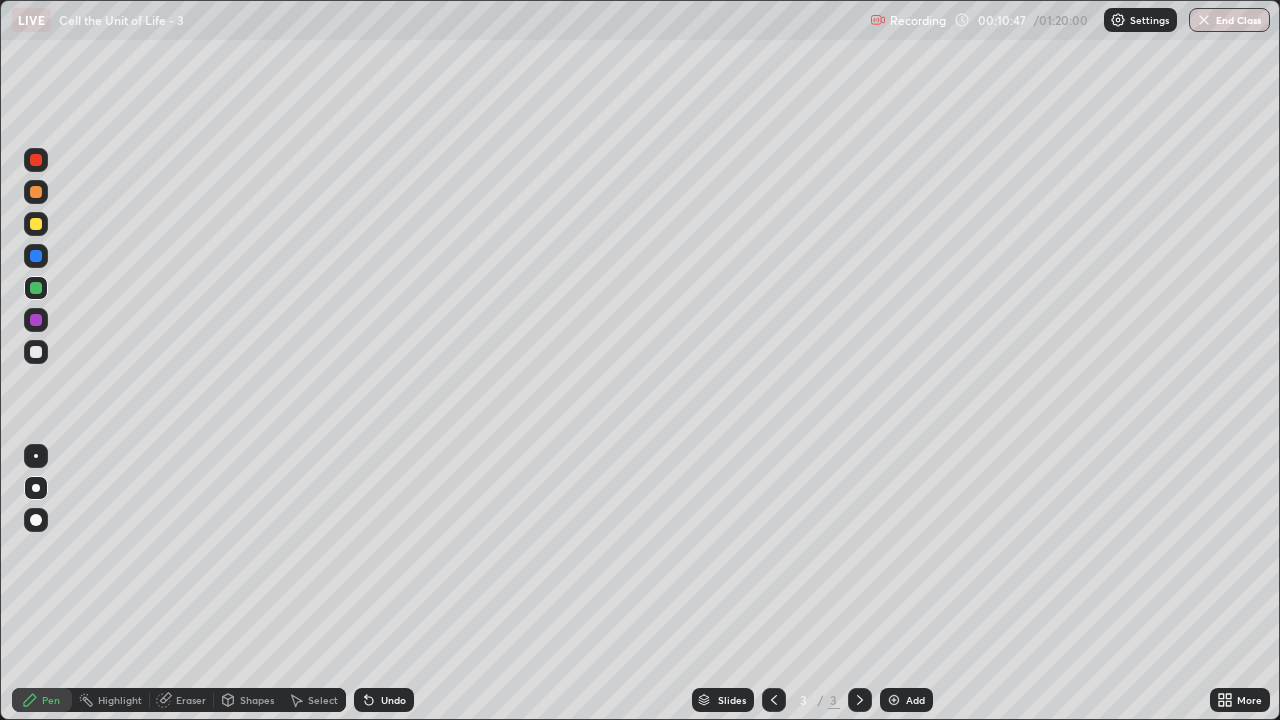 click at bounding box center [36, 352] 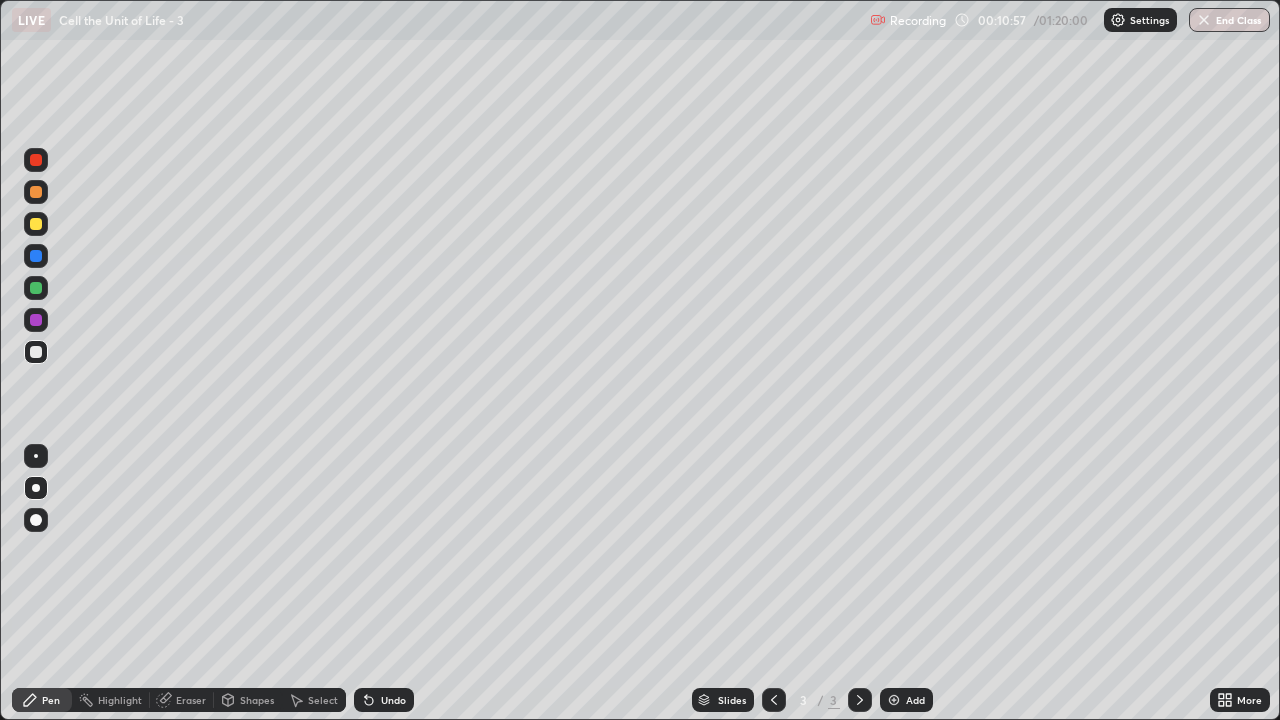 click at bounding box center [36, 288] 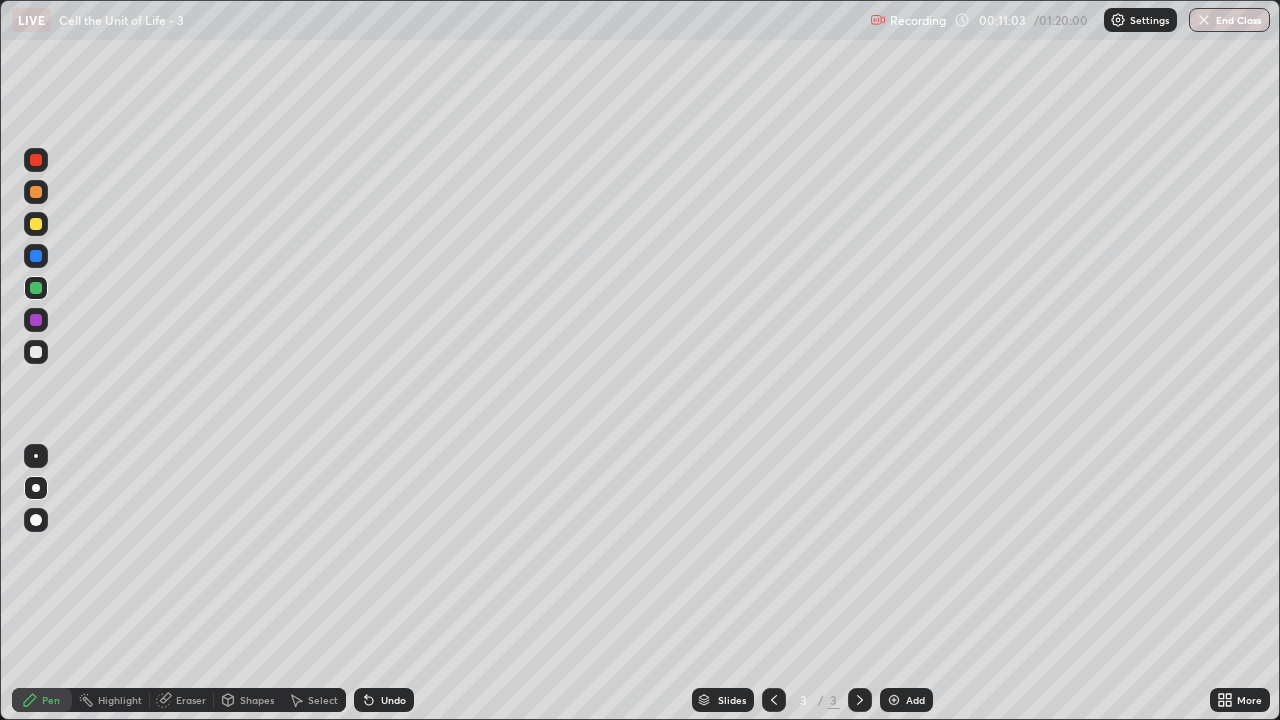click at bounding box center (36, 352) 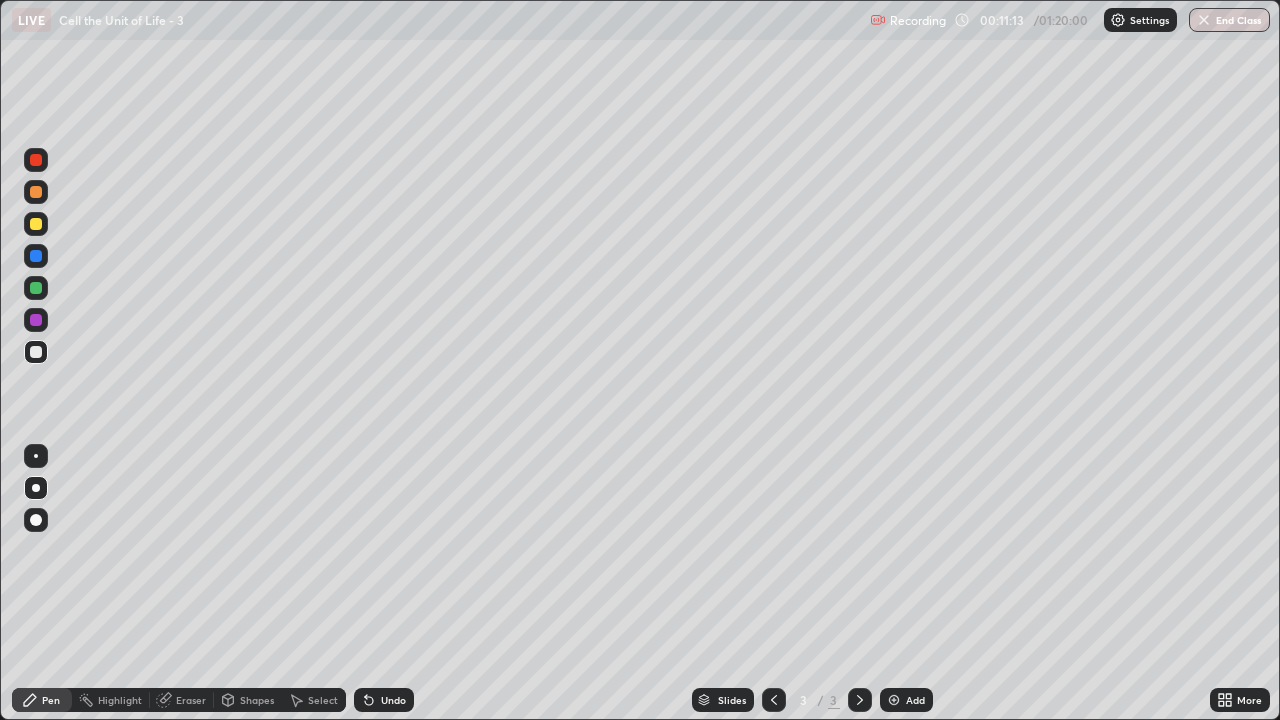 click at bounding box center (36, 224) 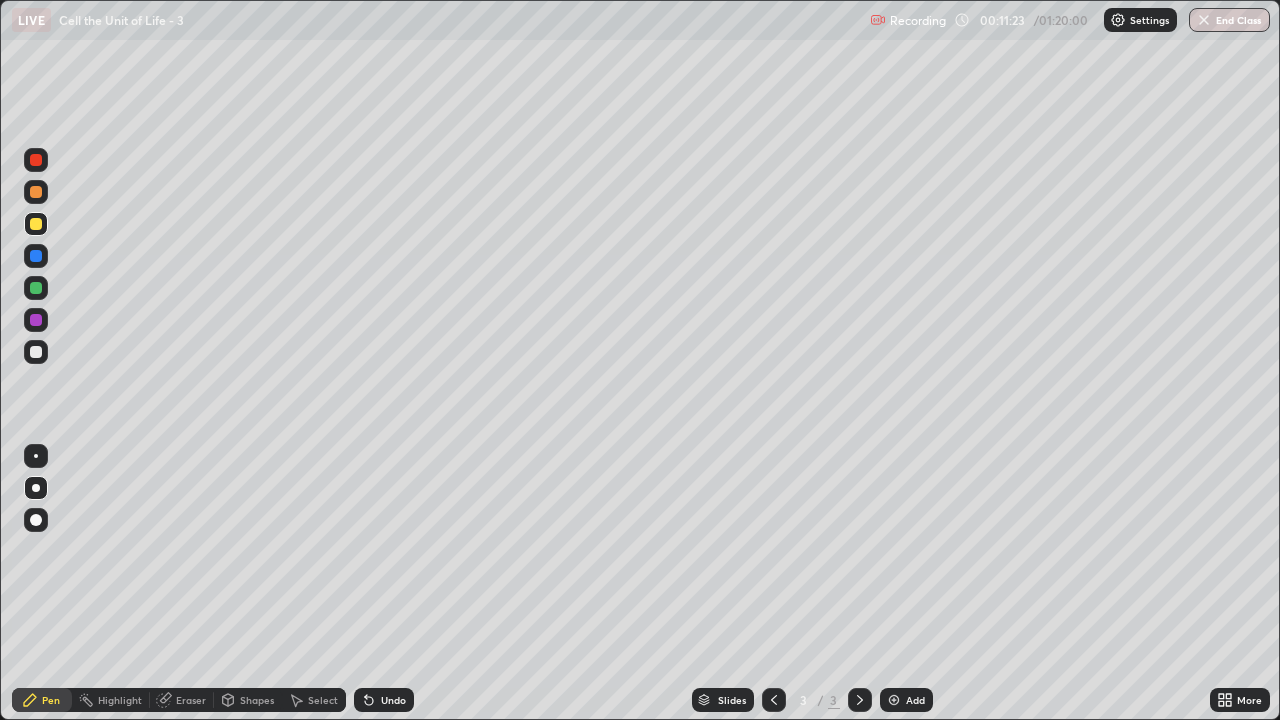 click on "Eraser" at bounding box center [182, 700] 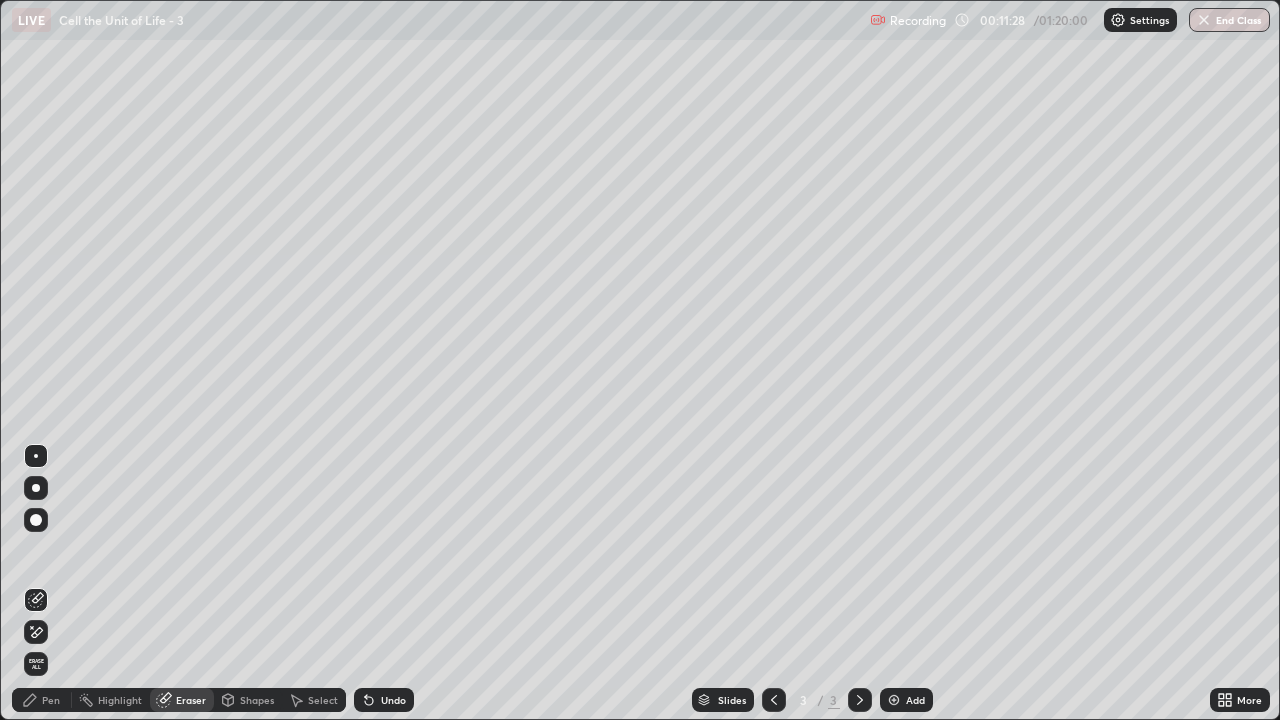 click on "Pen" at bounding box center [42, 700] 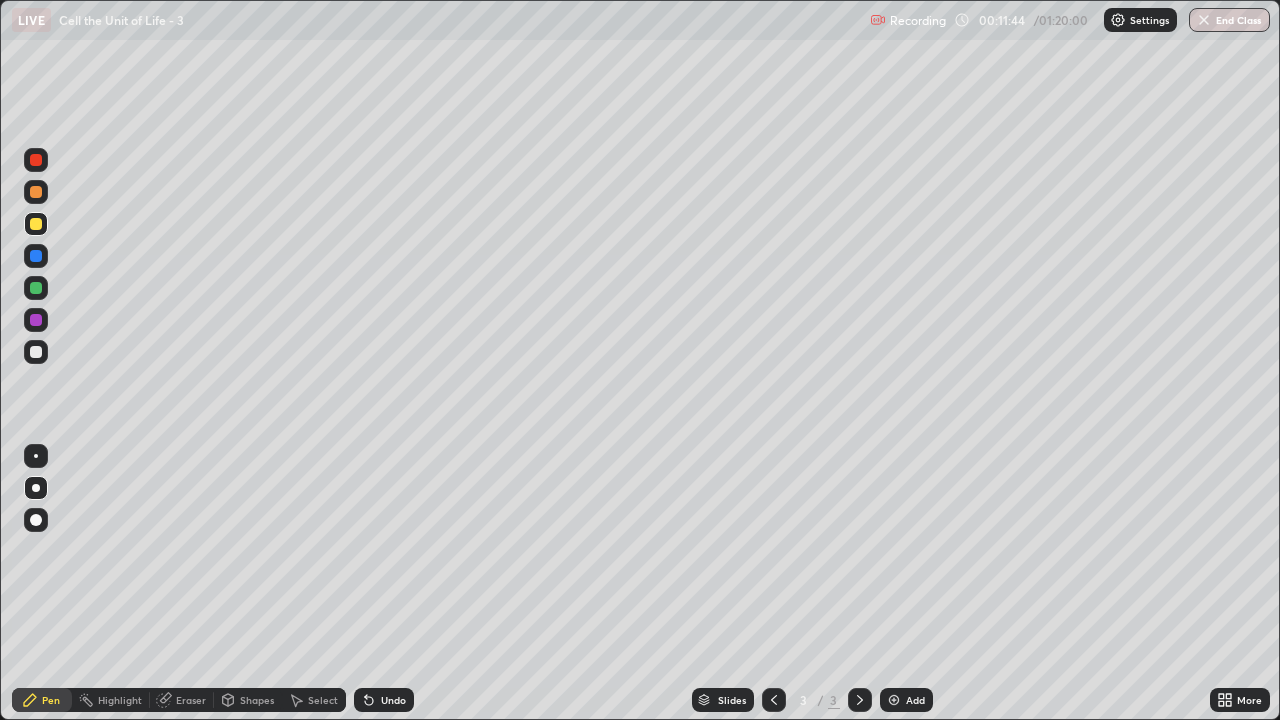 click at bounding box center [36, 352] 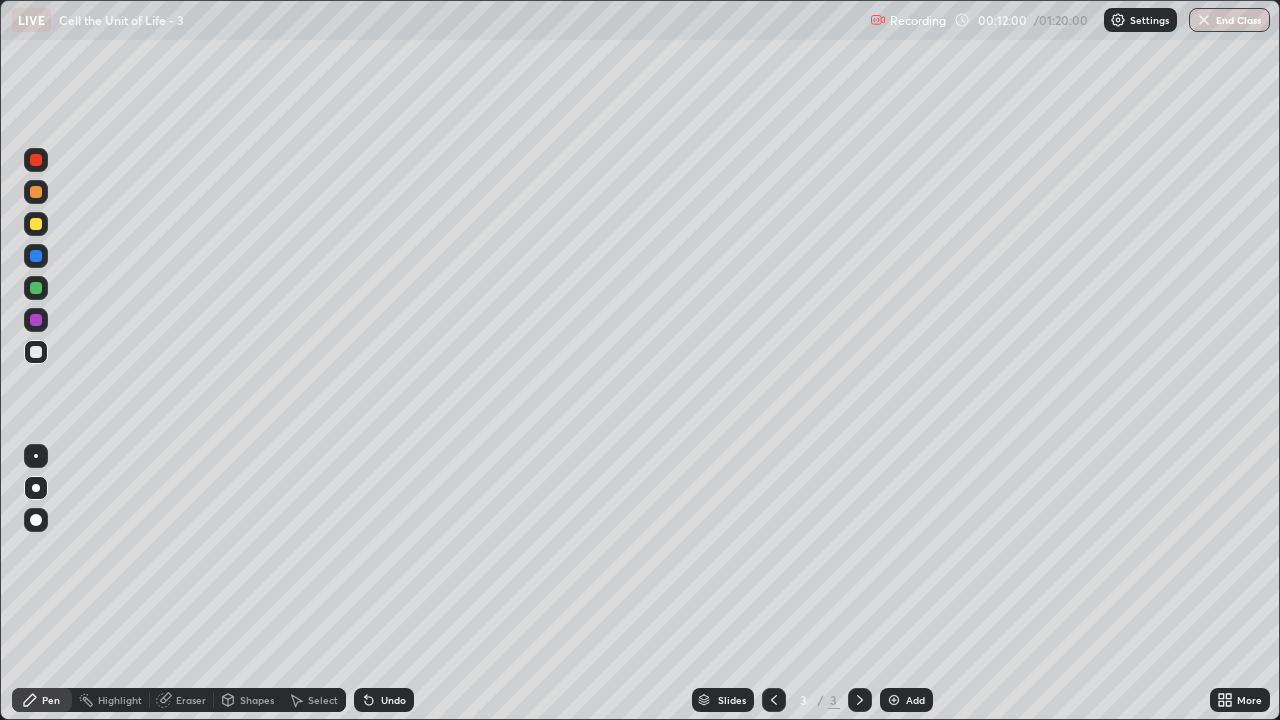 click at bounding box center [36, 224] 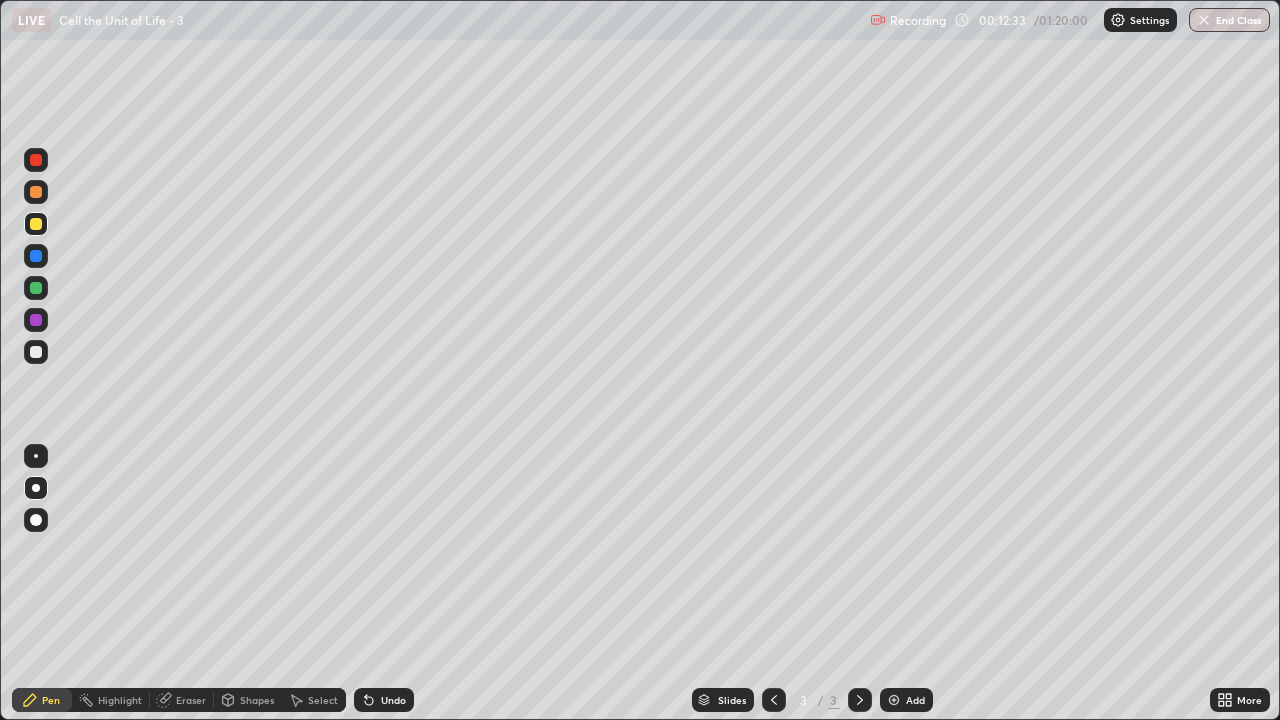 click at bounding box center (36, 352) 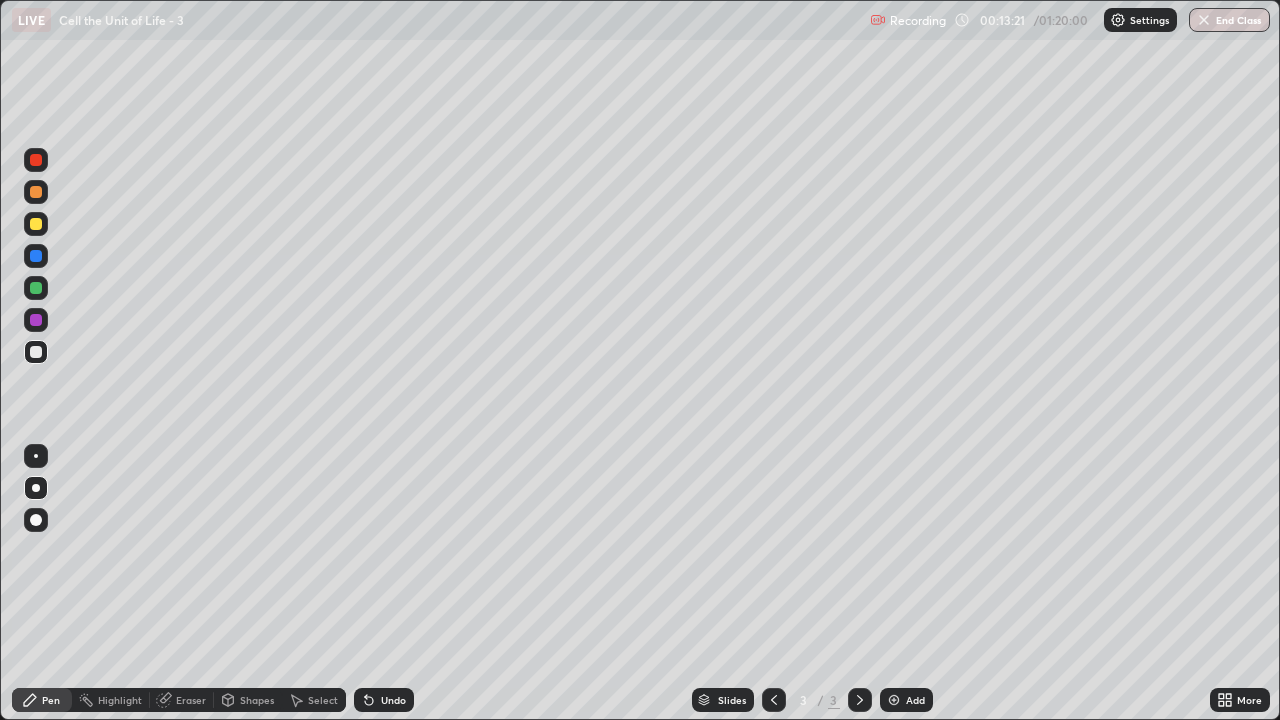 click at bounding box center [36, 160] 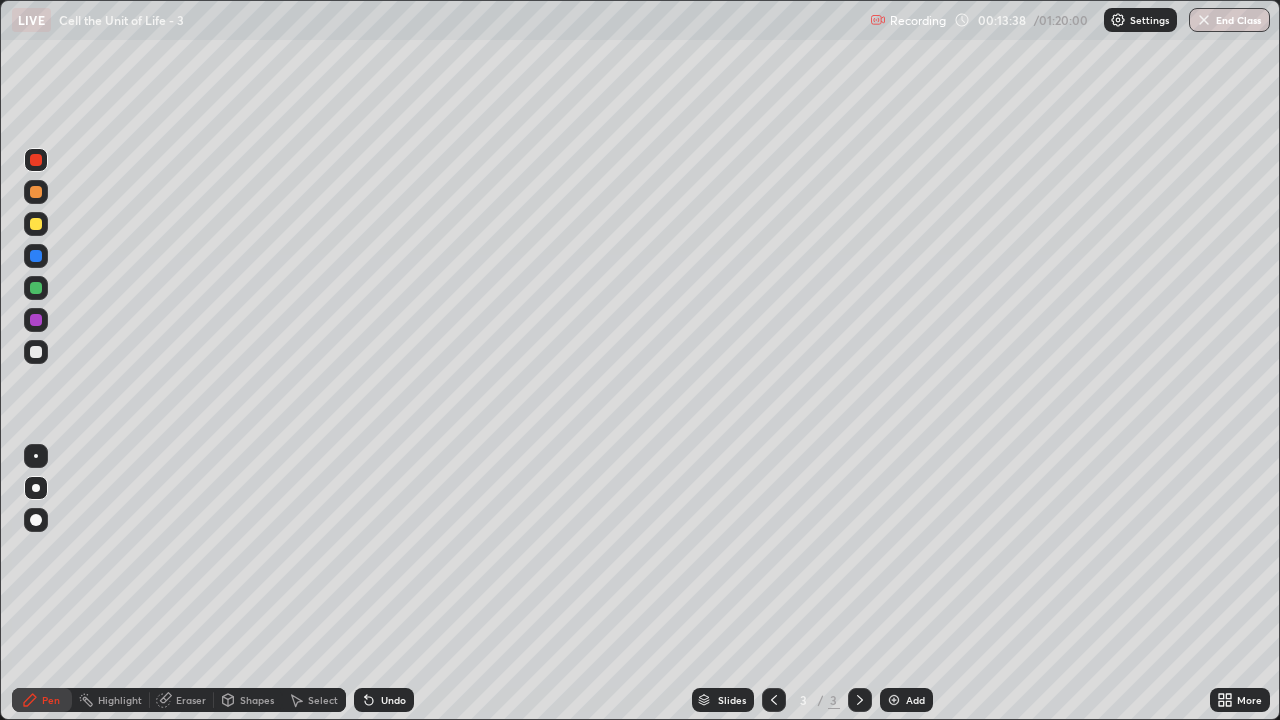 click on "Undo" at bounding box center [393, 700] 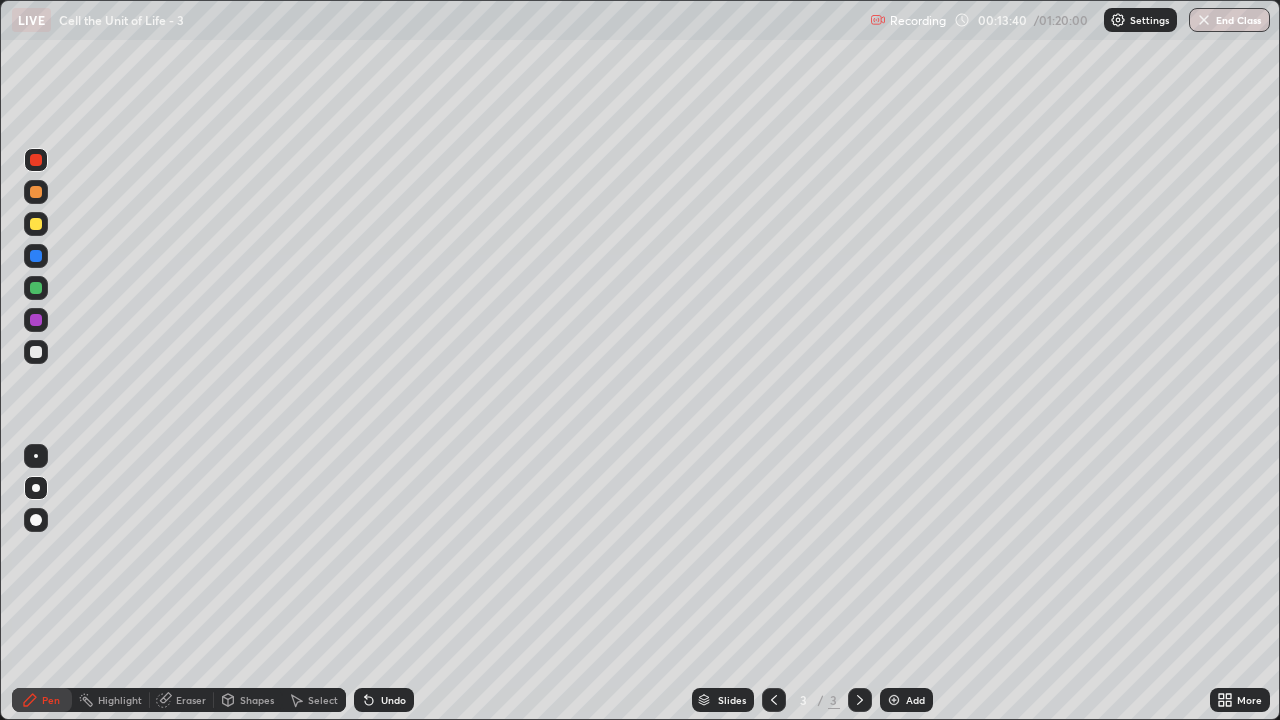 click 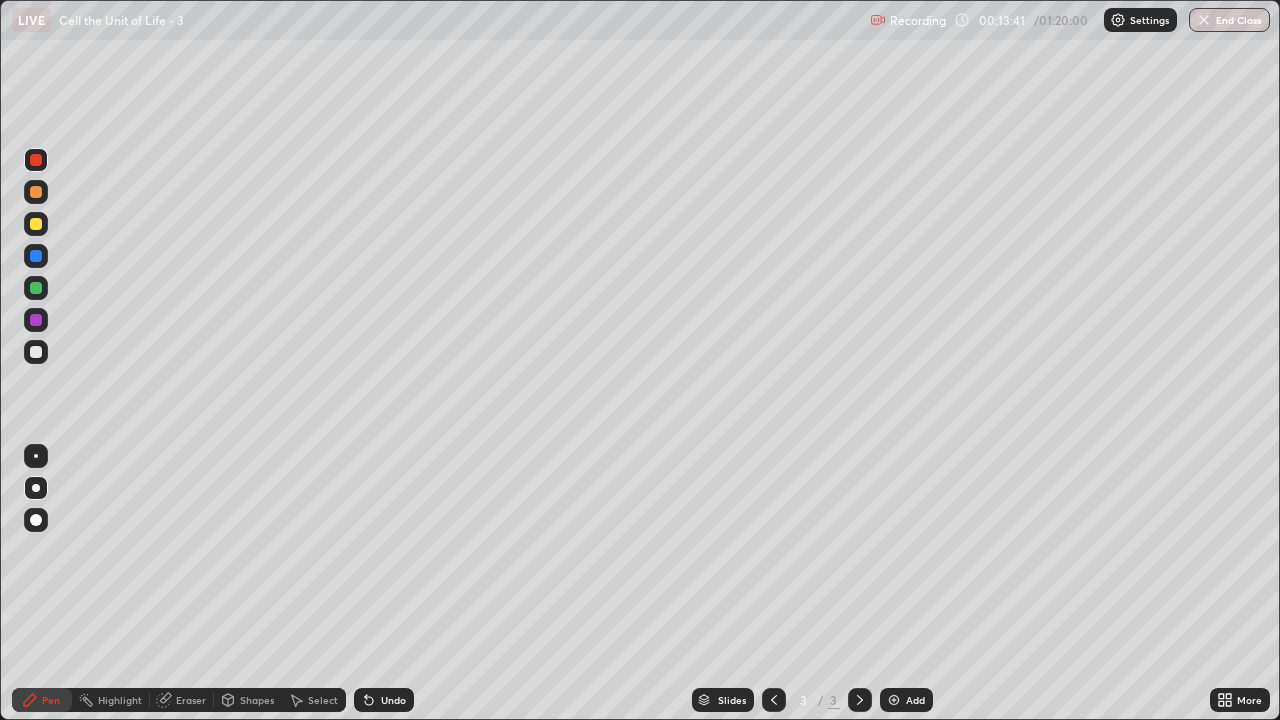 click at bounding box center [36, 352] 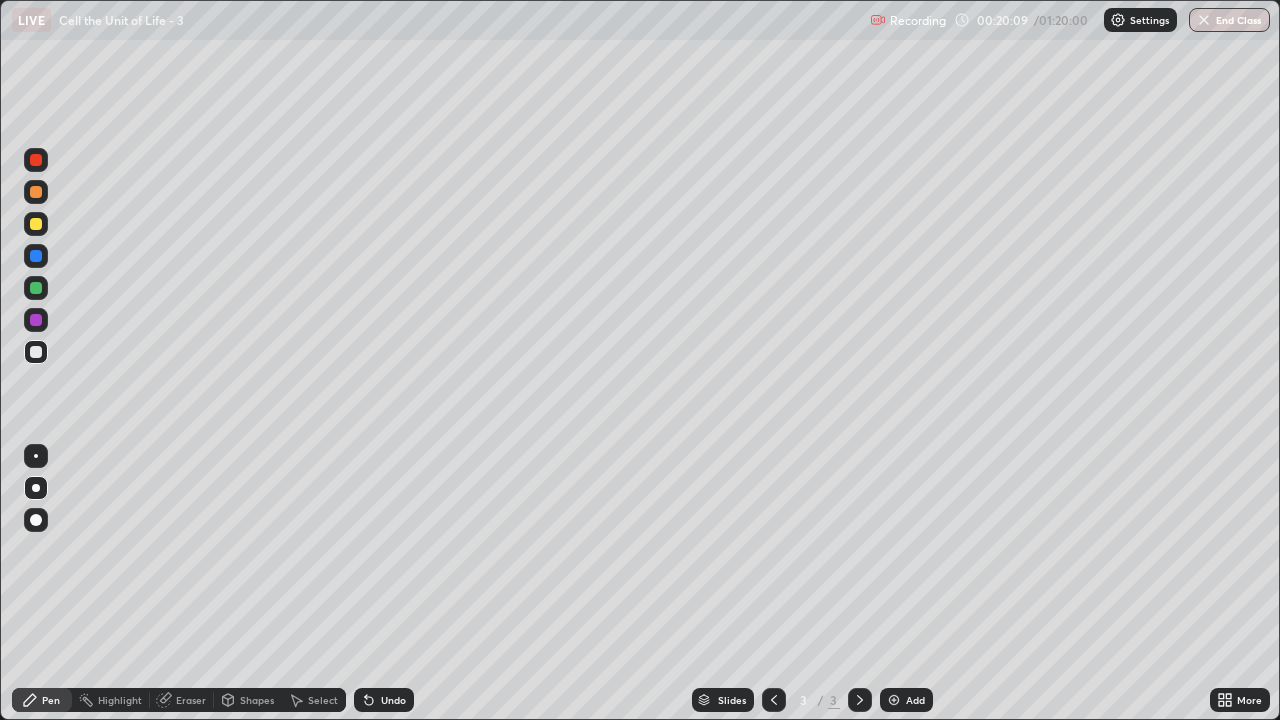 click on "Add" at bounding box center (915, 700) 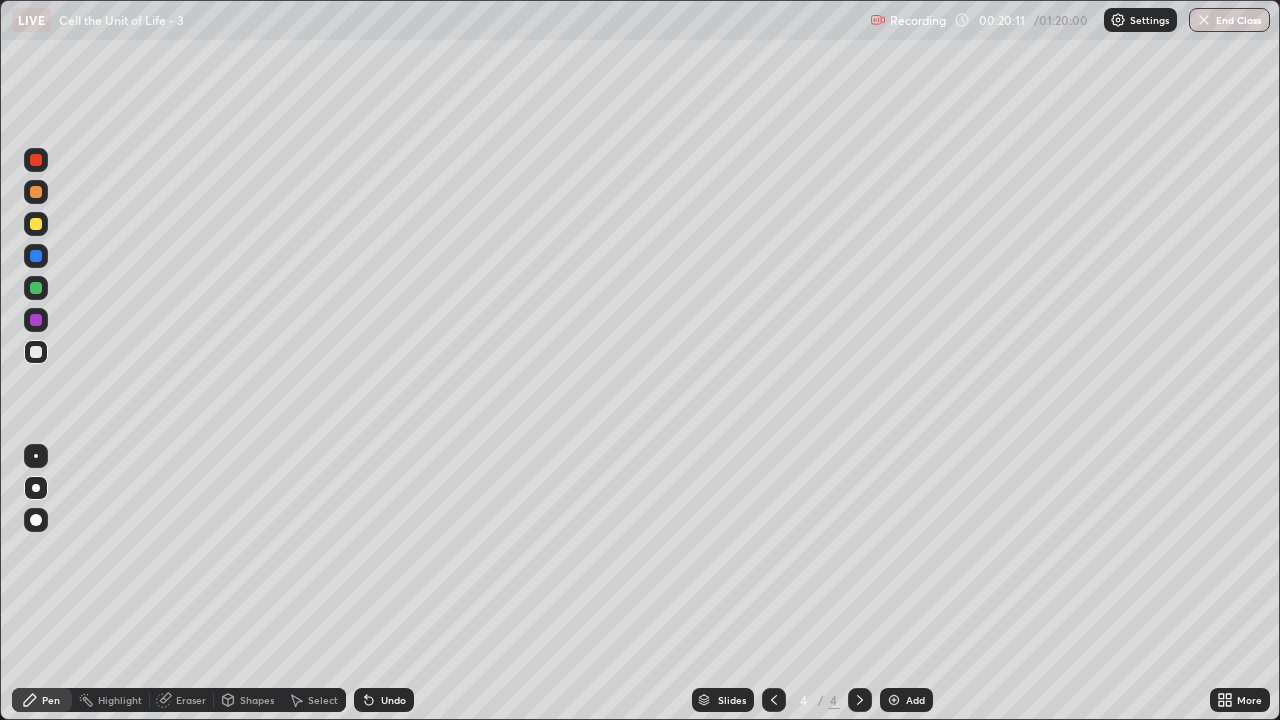 click at bounding box center [36, 520] 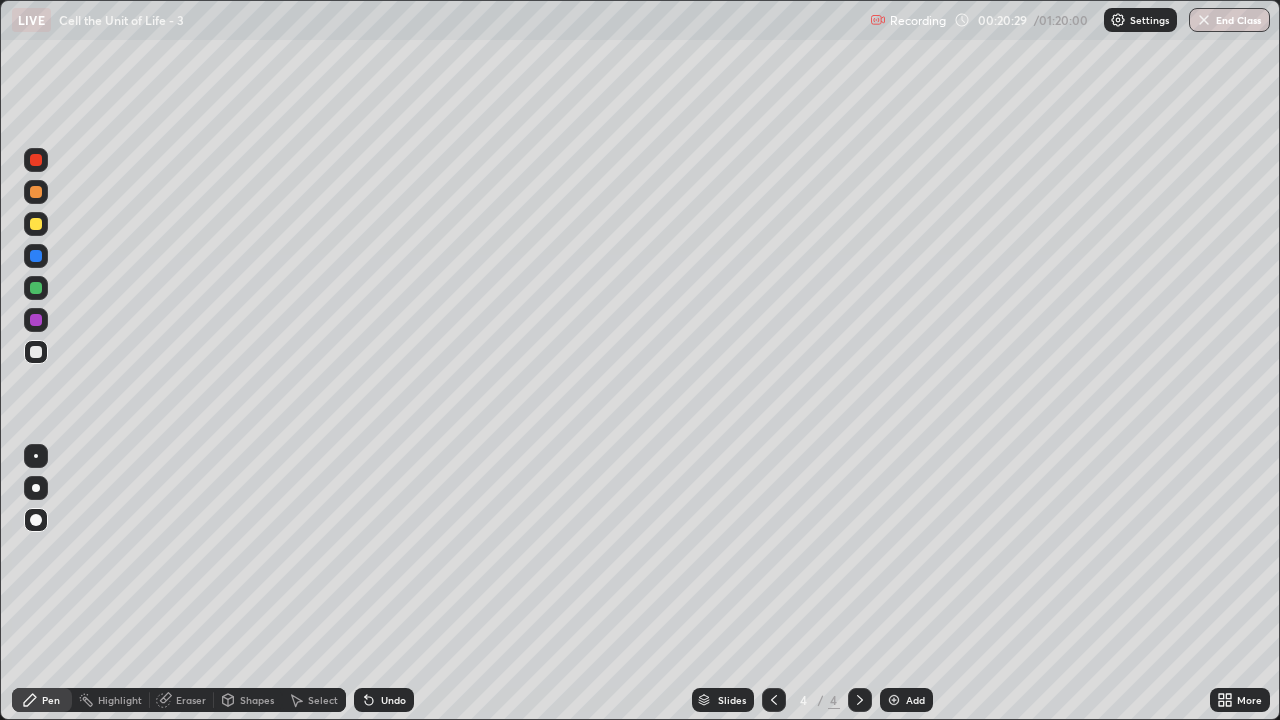 click at bounding box center (36, 288) 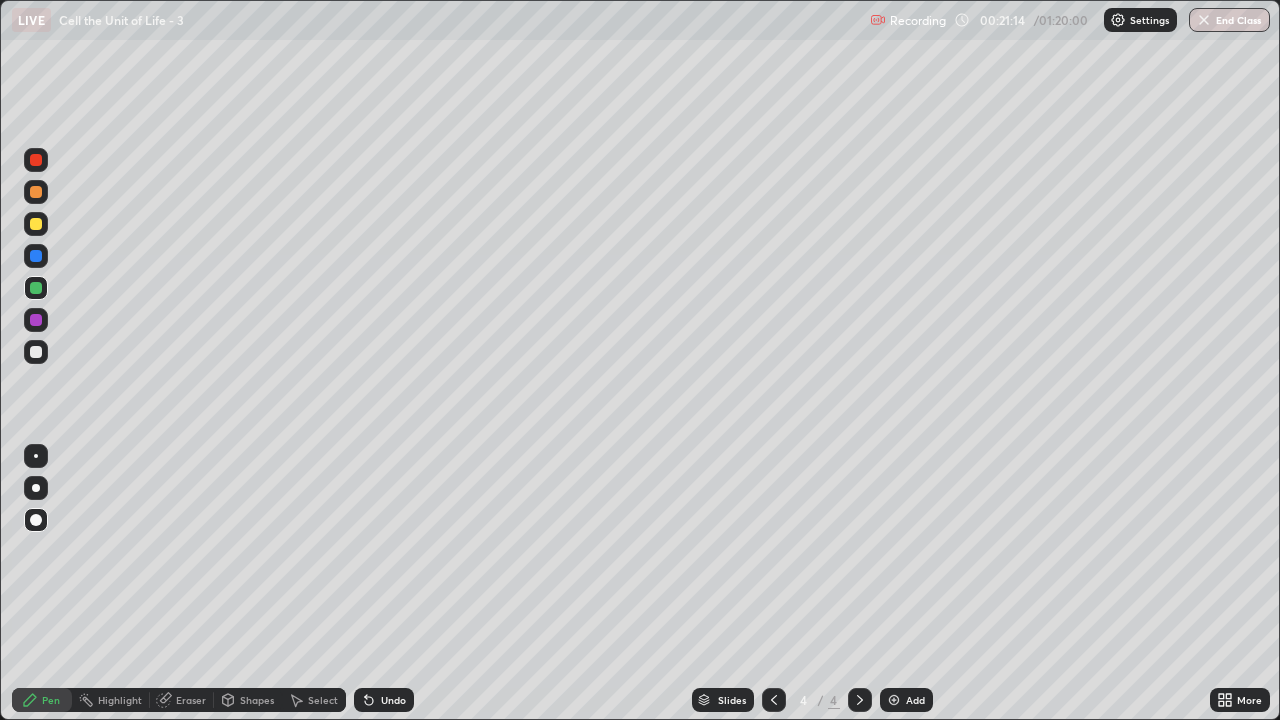 click at bounding box center (894, 700) 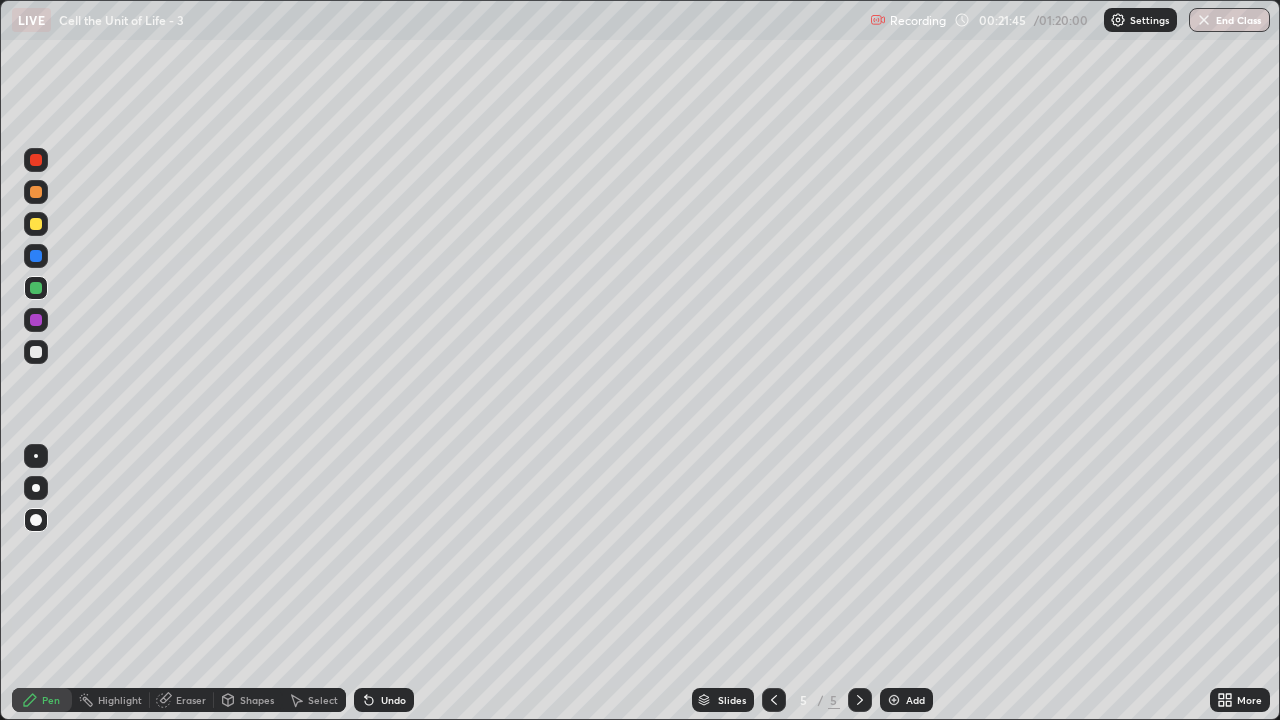 click on "Undo" at bounding box center [393, 700] 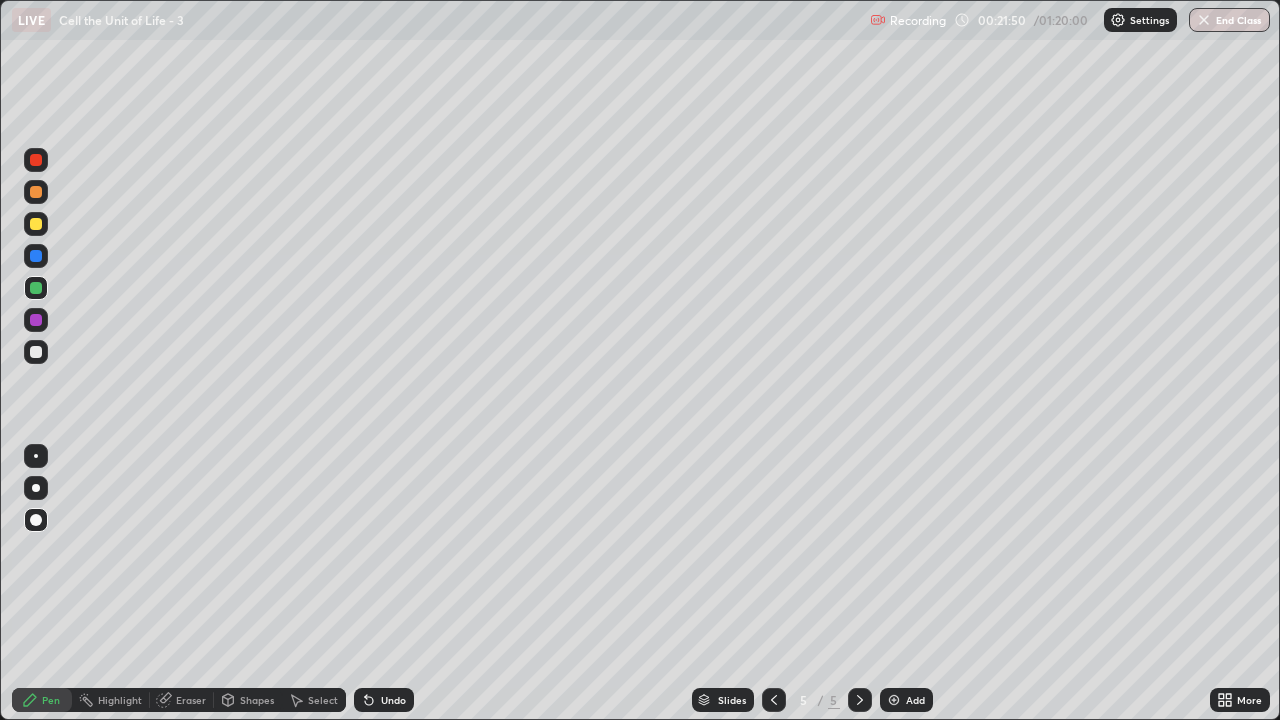 click 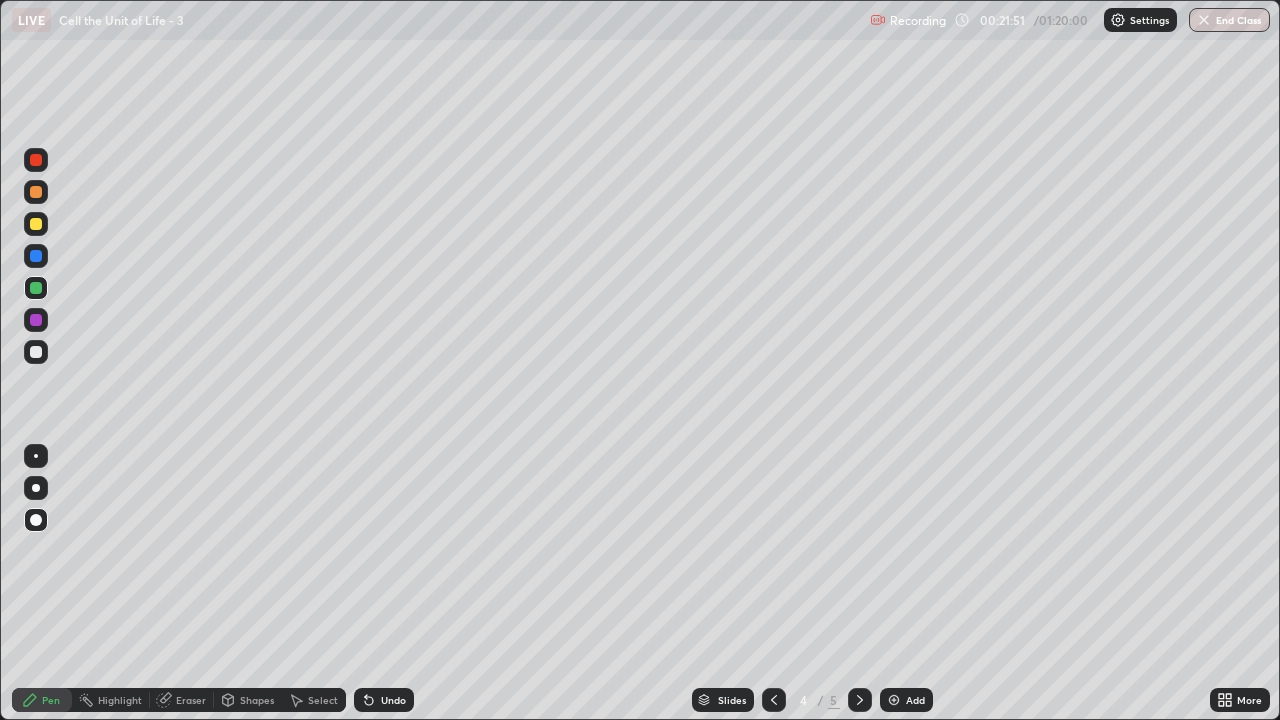 click on "Highlight" at bounding box center [111, 700] 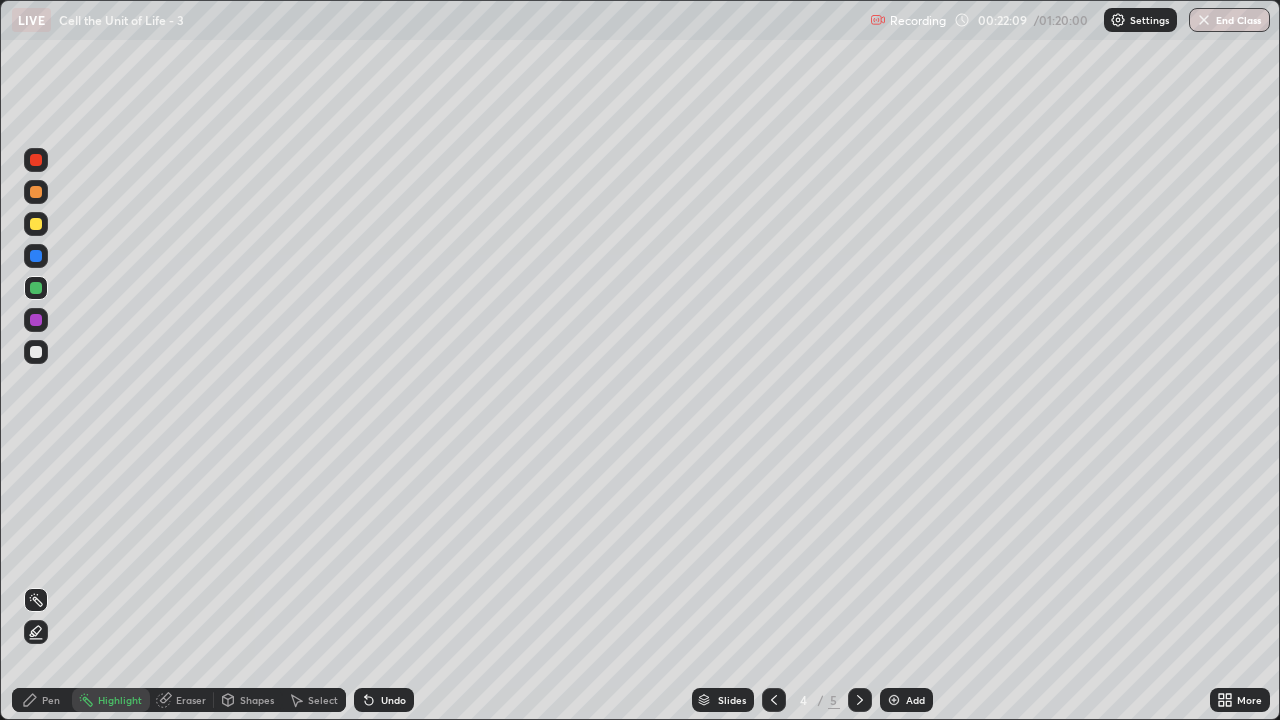 click at bounding box center (860, 700) 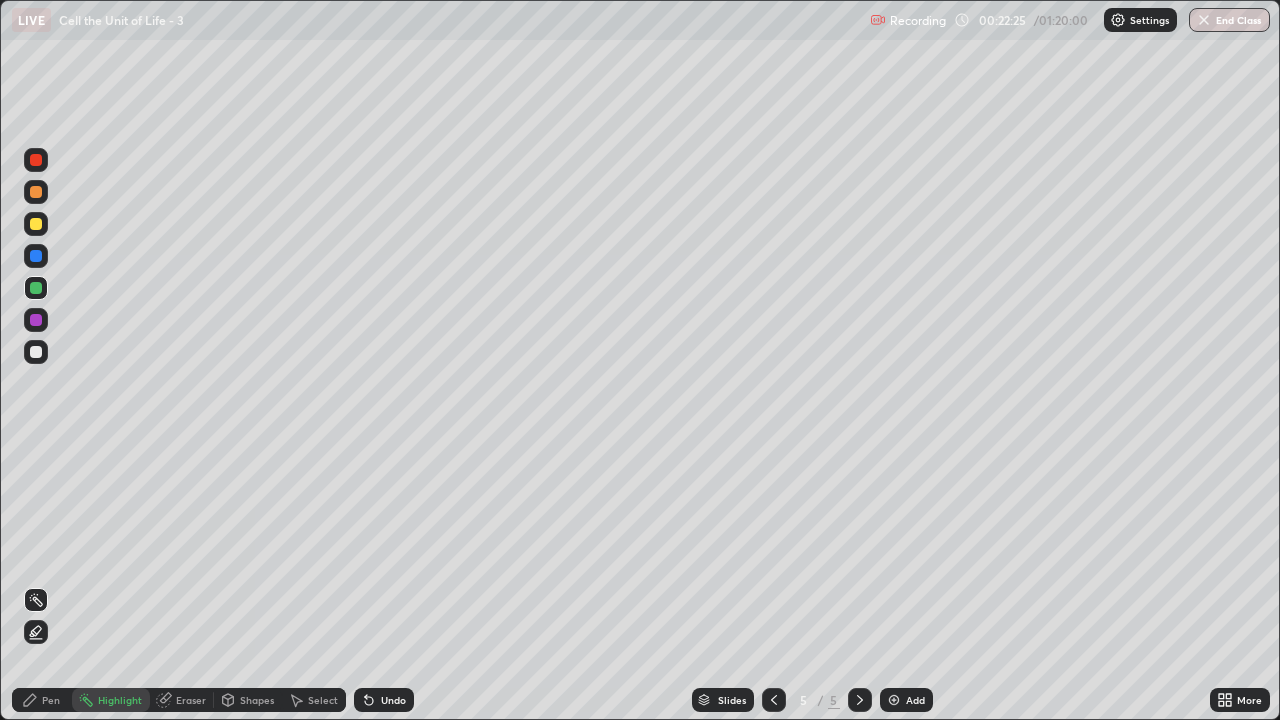 click on "Pen" at bounding box center [42, 700] 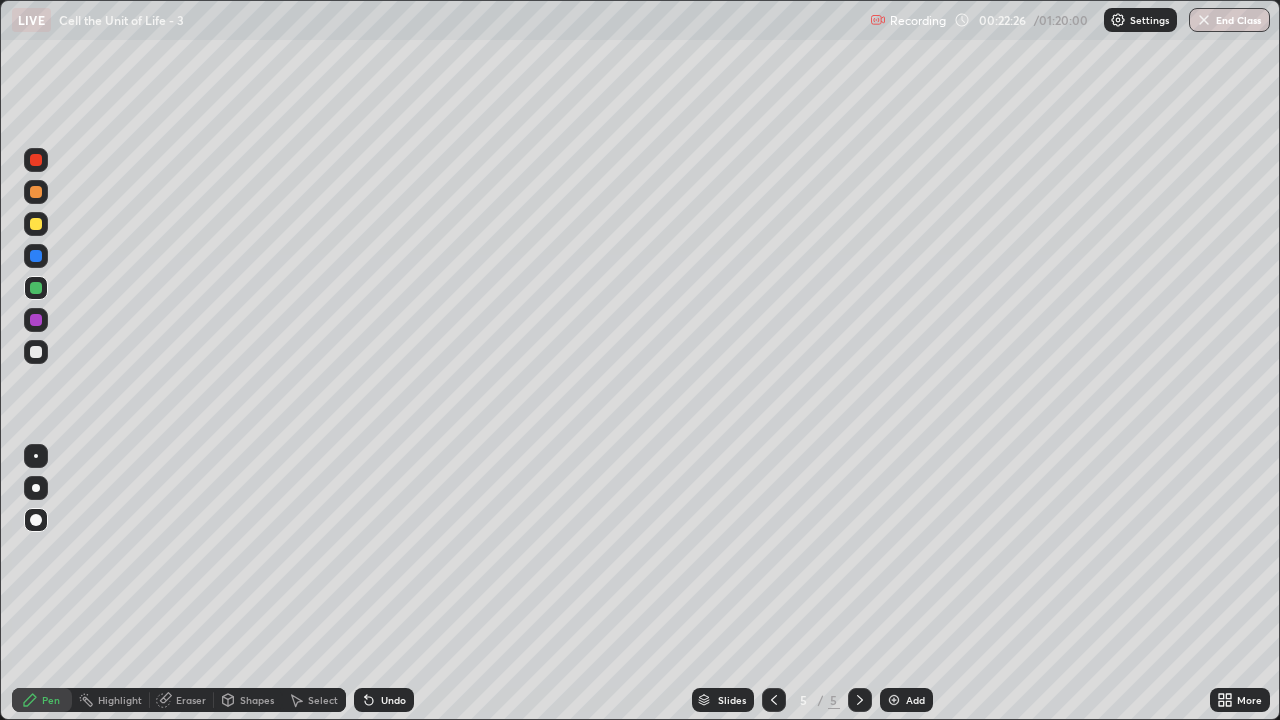 click at bounding box center [36, 352] 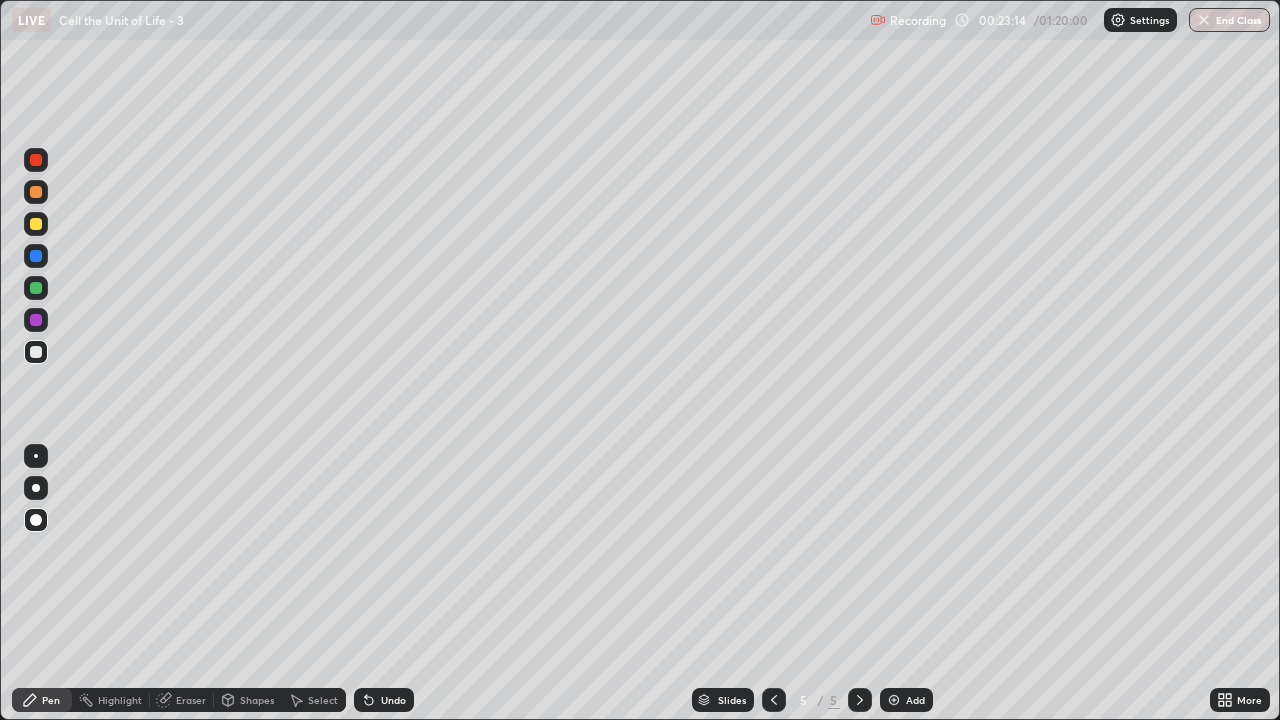click 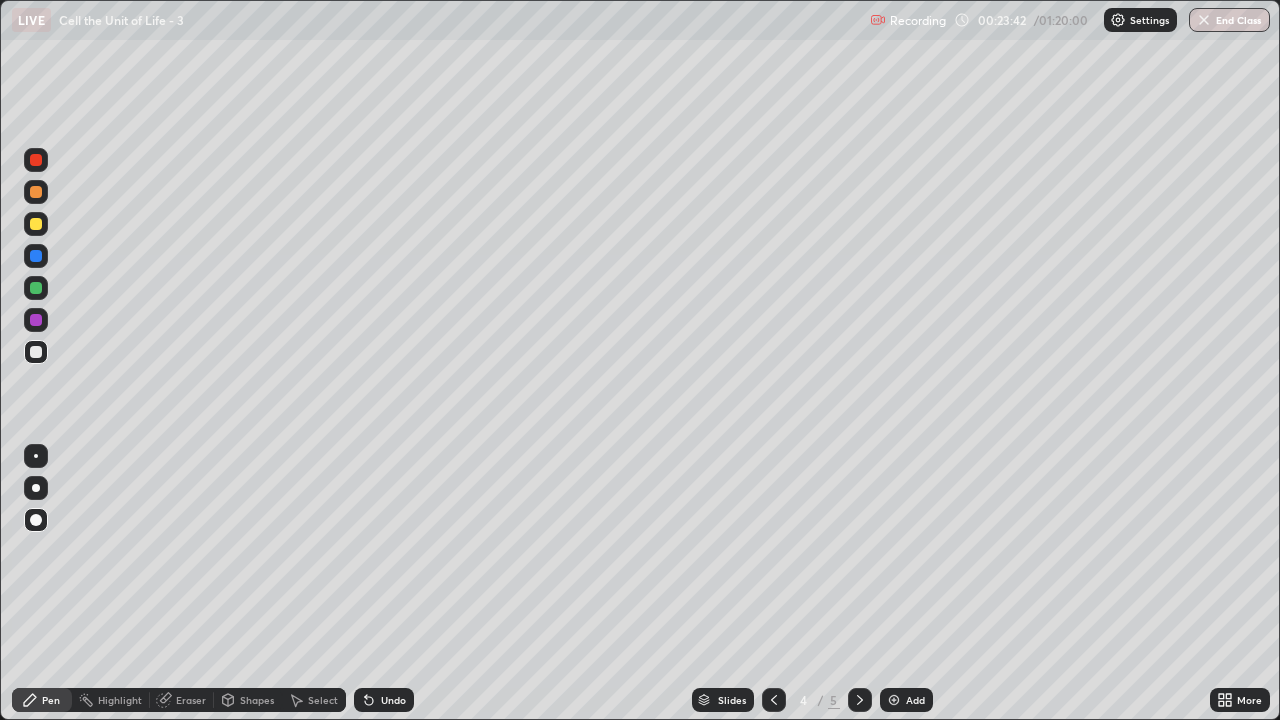 click 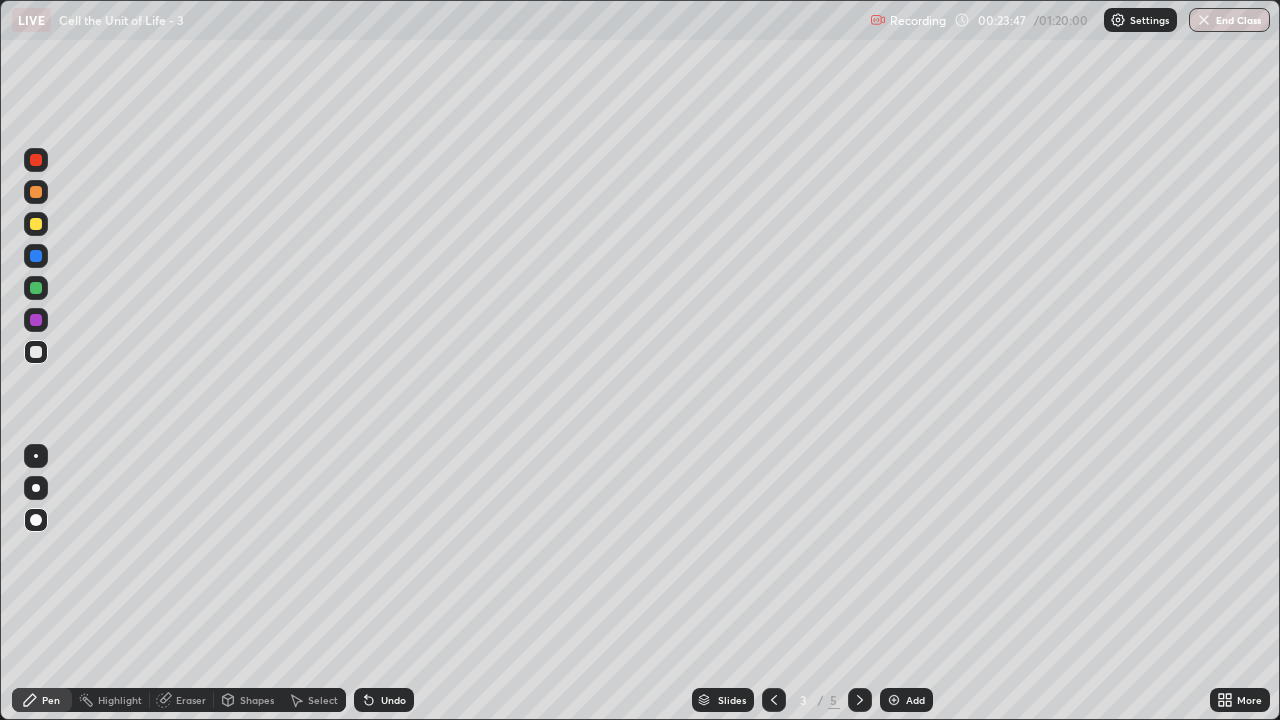 click 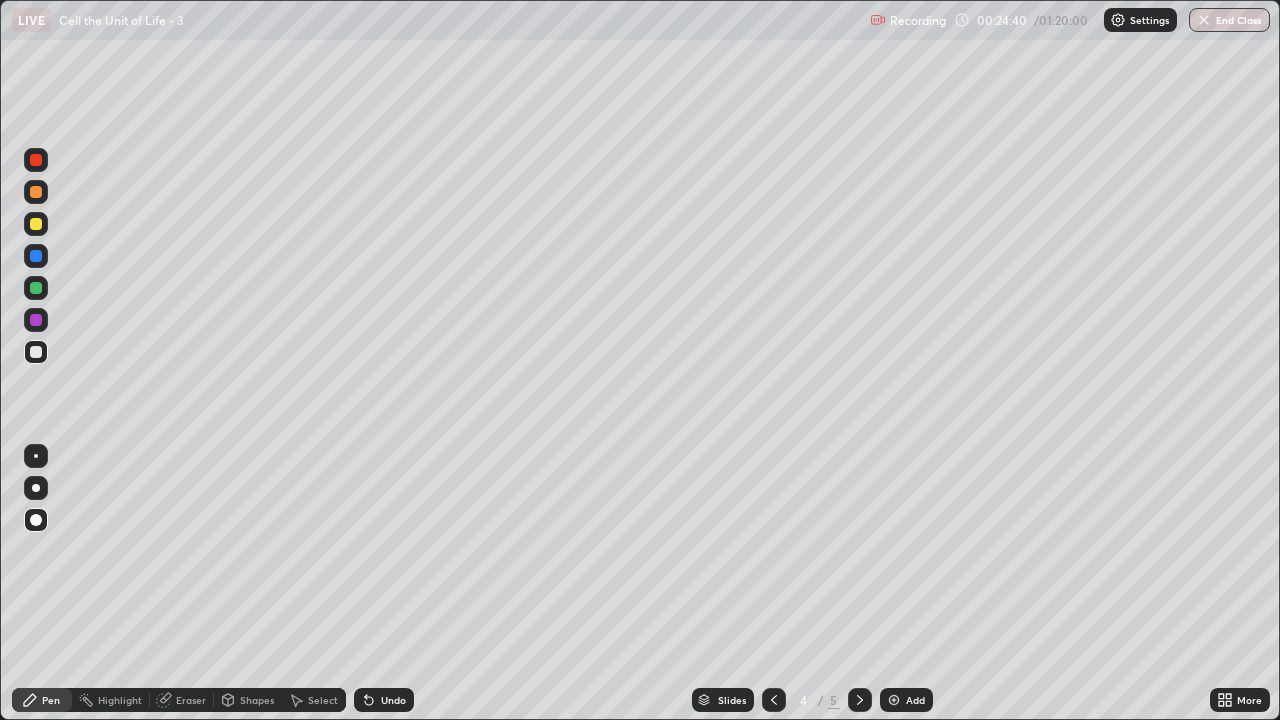 click 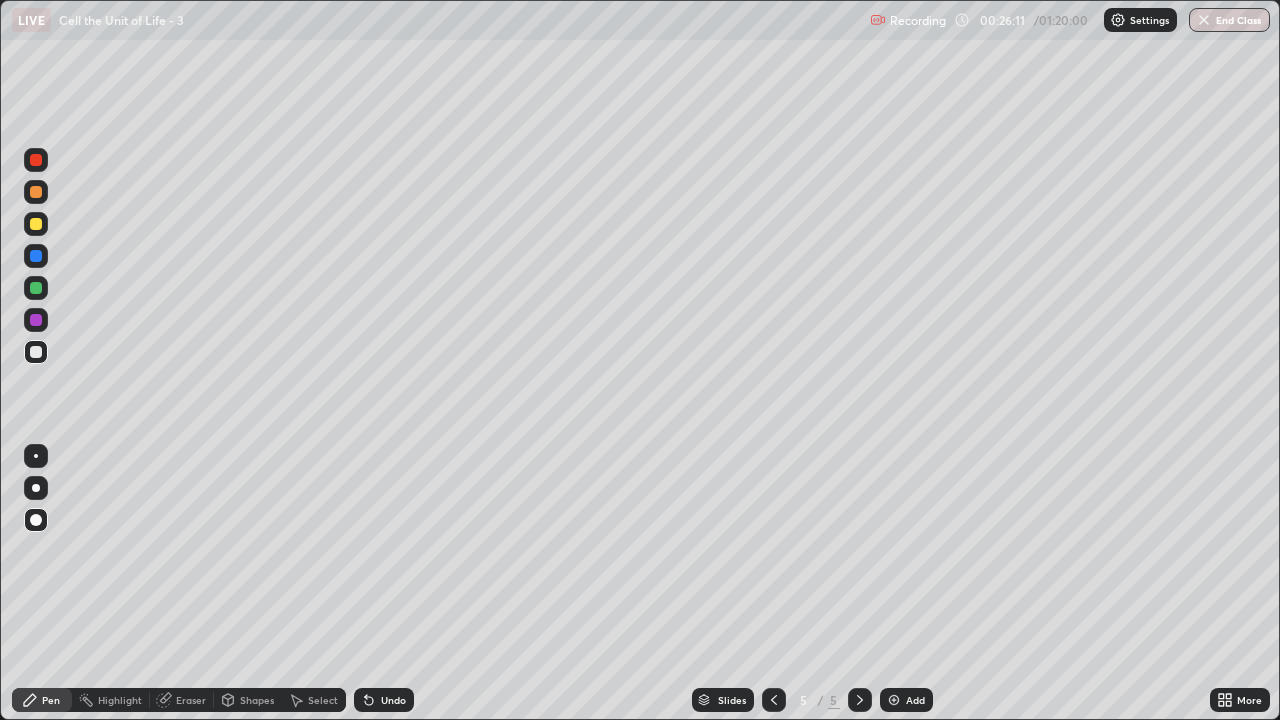 click 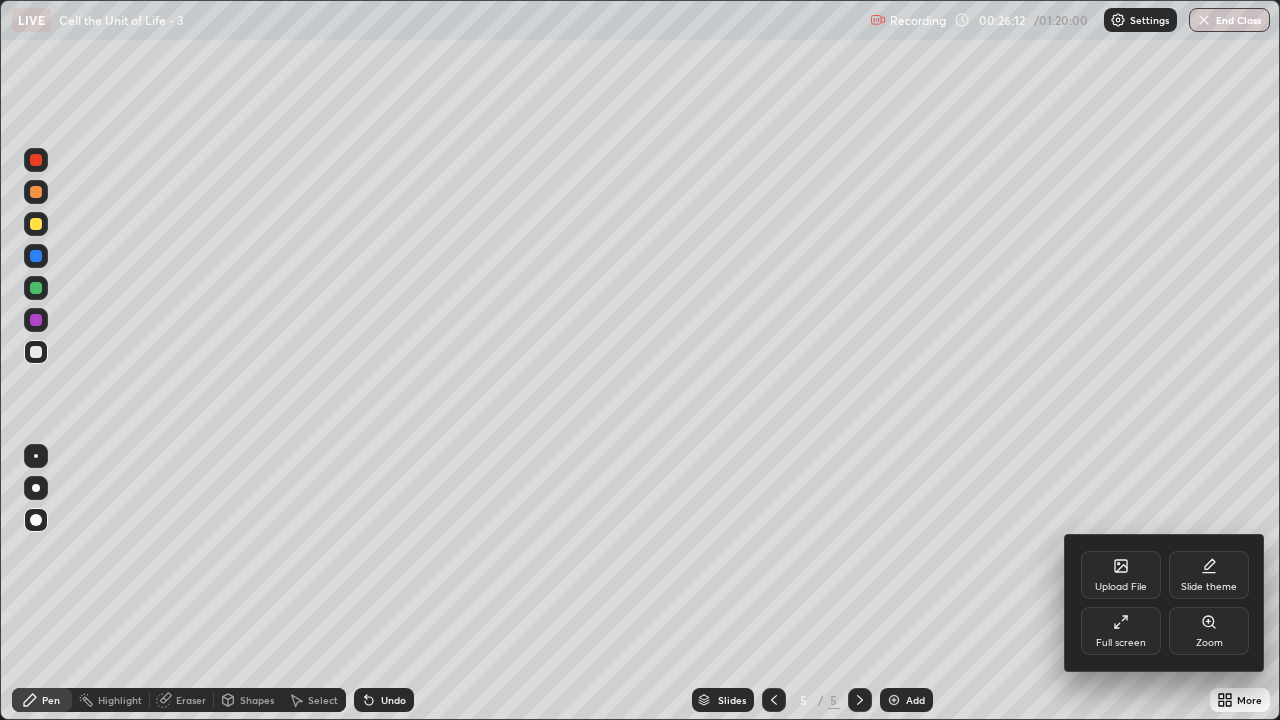 click on "Full screen" at bounding box center (1121, 631) 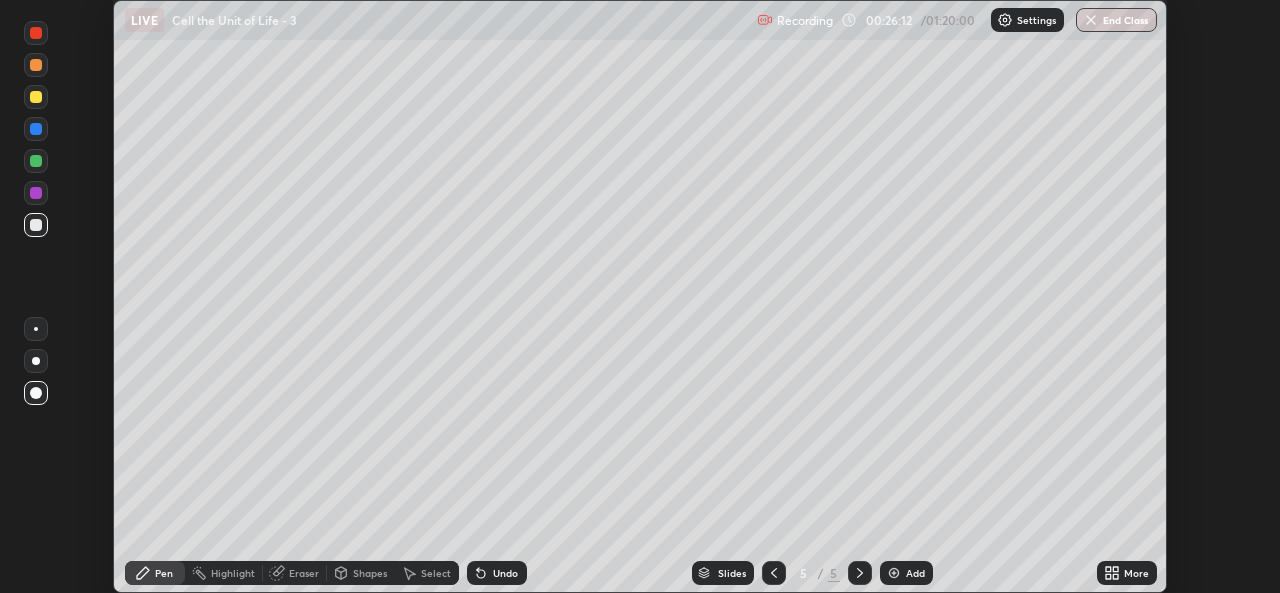 scroll, scrollTop: 593, scrollLeft: 1280, axis: both 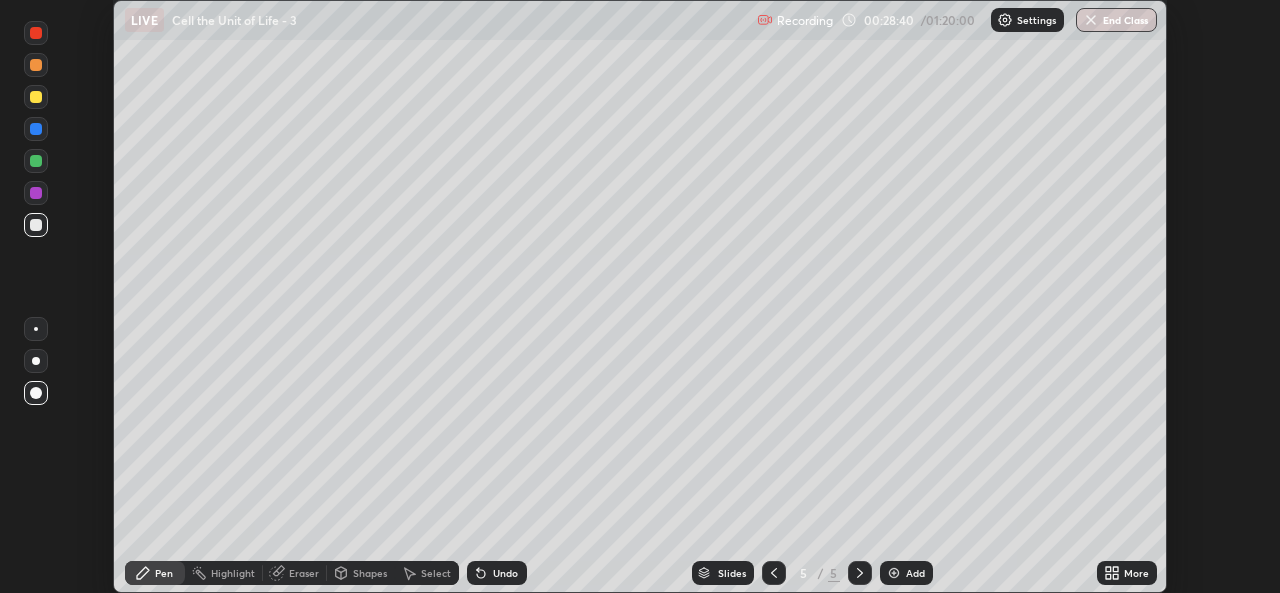 click 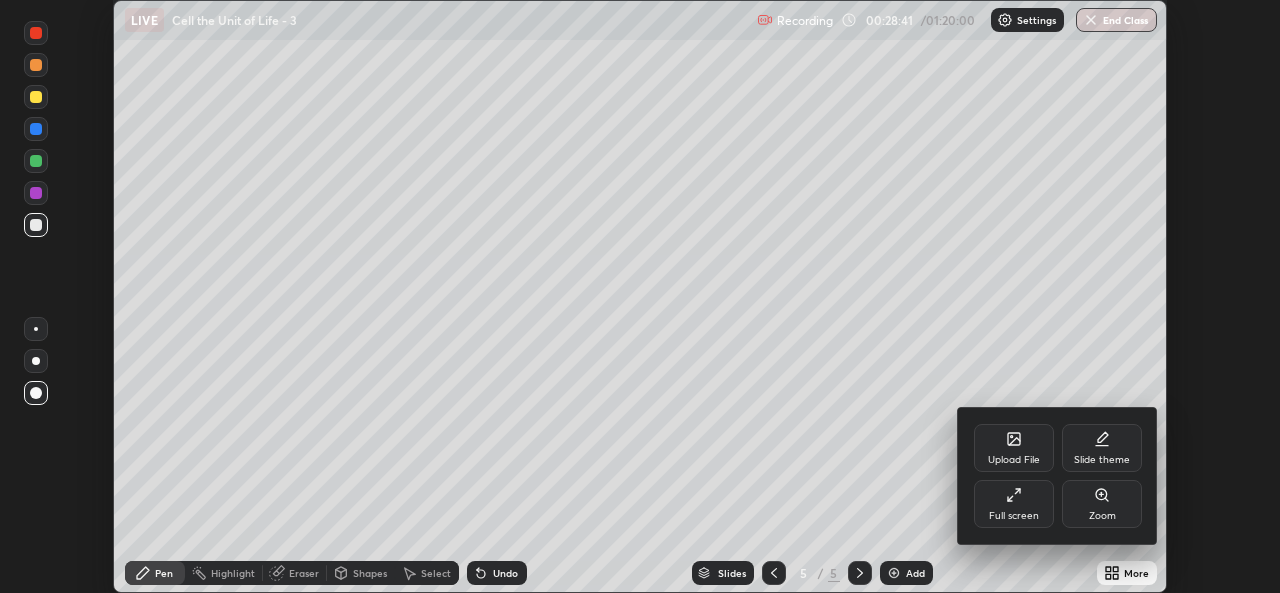 click on "Full screen" at bounding box center [1014, 504] 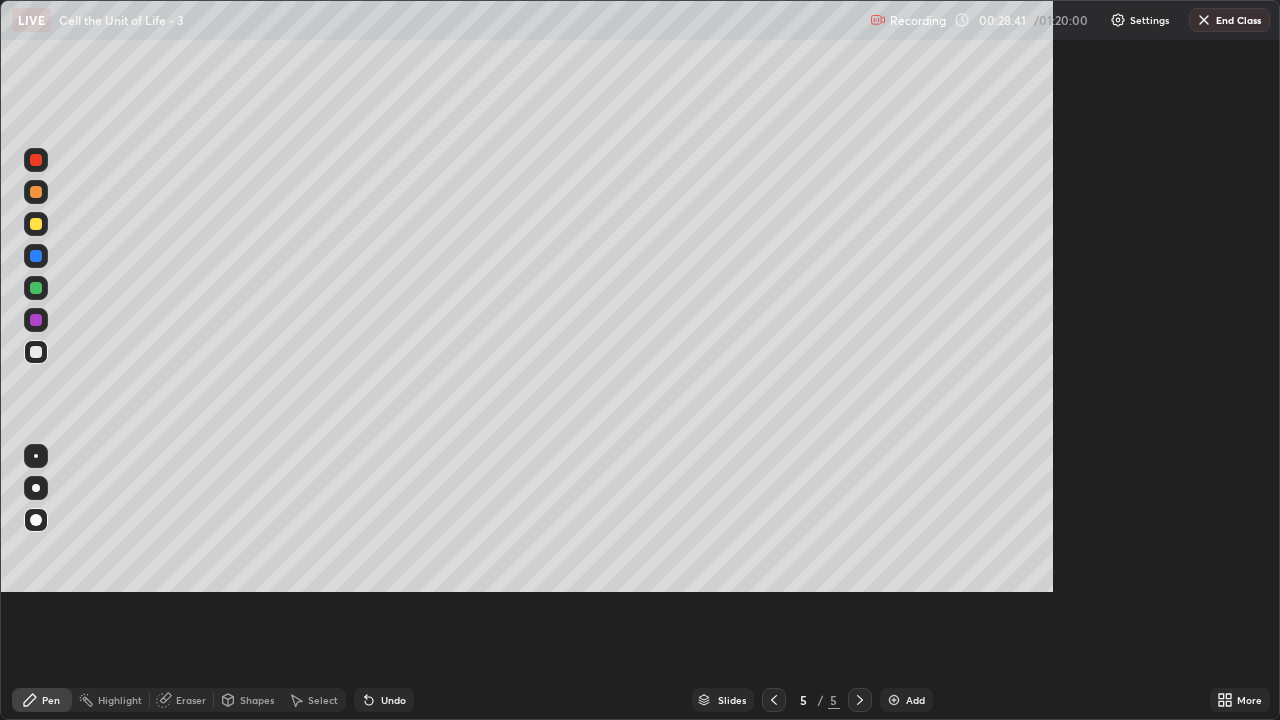 scroll, scrollTop: 99280, scrollLeft: 98720, axis: both 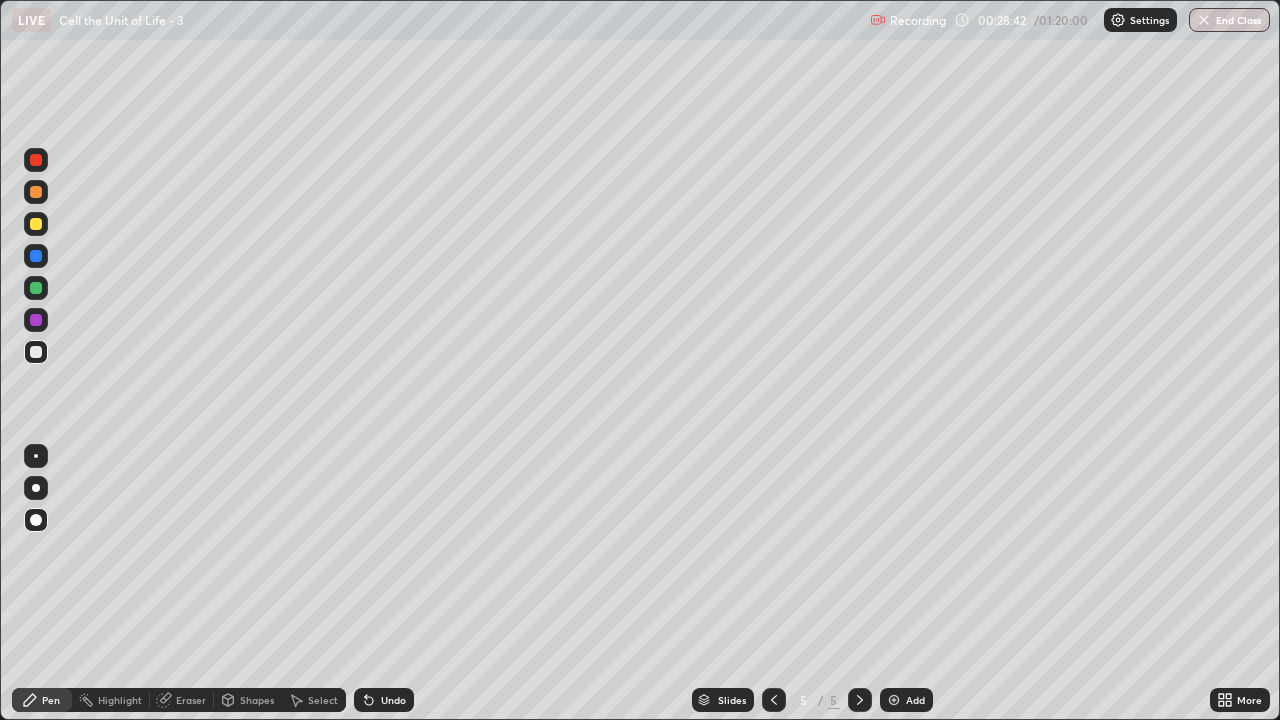 click on "Add" at bounding box center [906, 700] 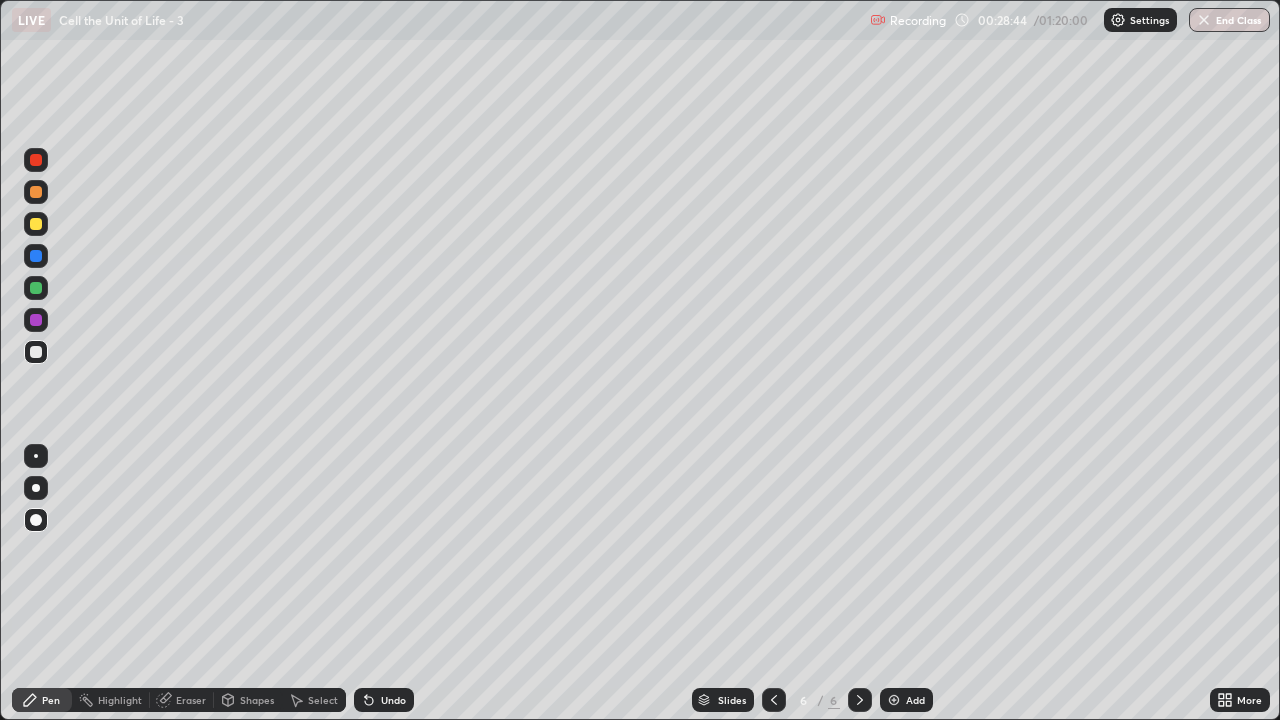 click at bounding box center (36, 192) 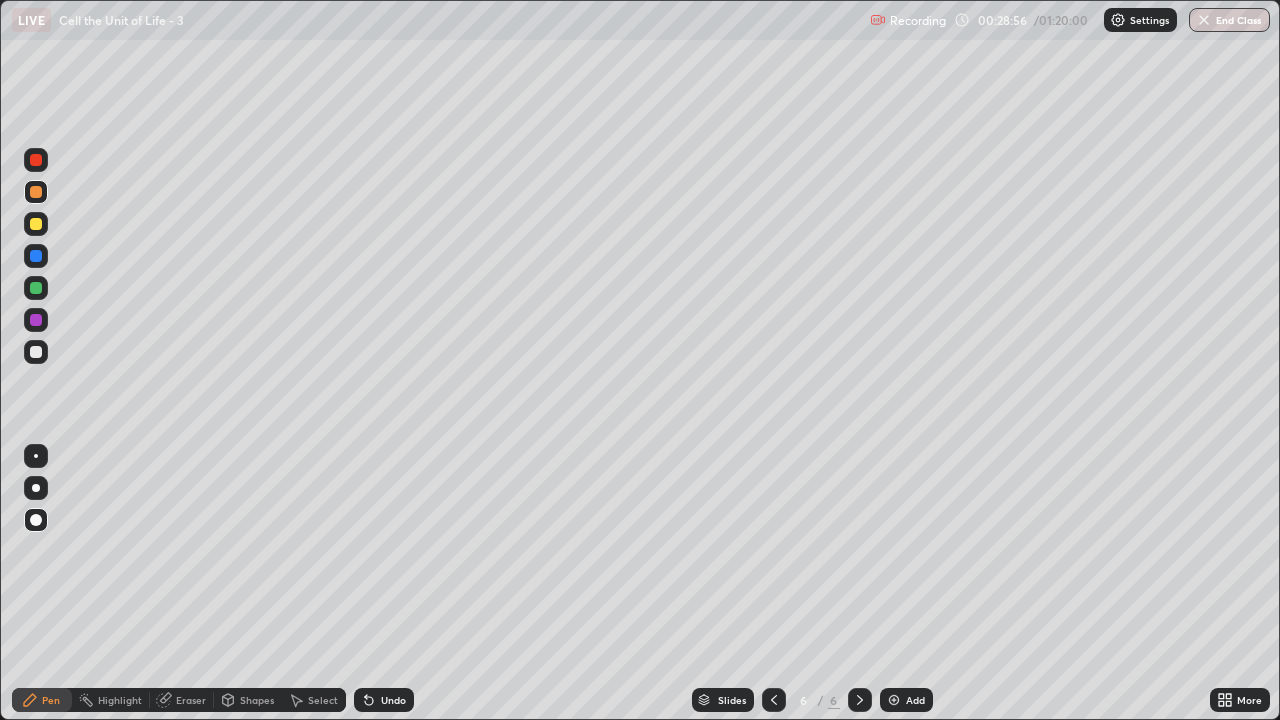 click at bounding box center [36, 352] 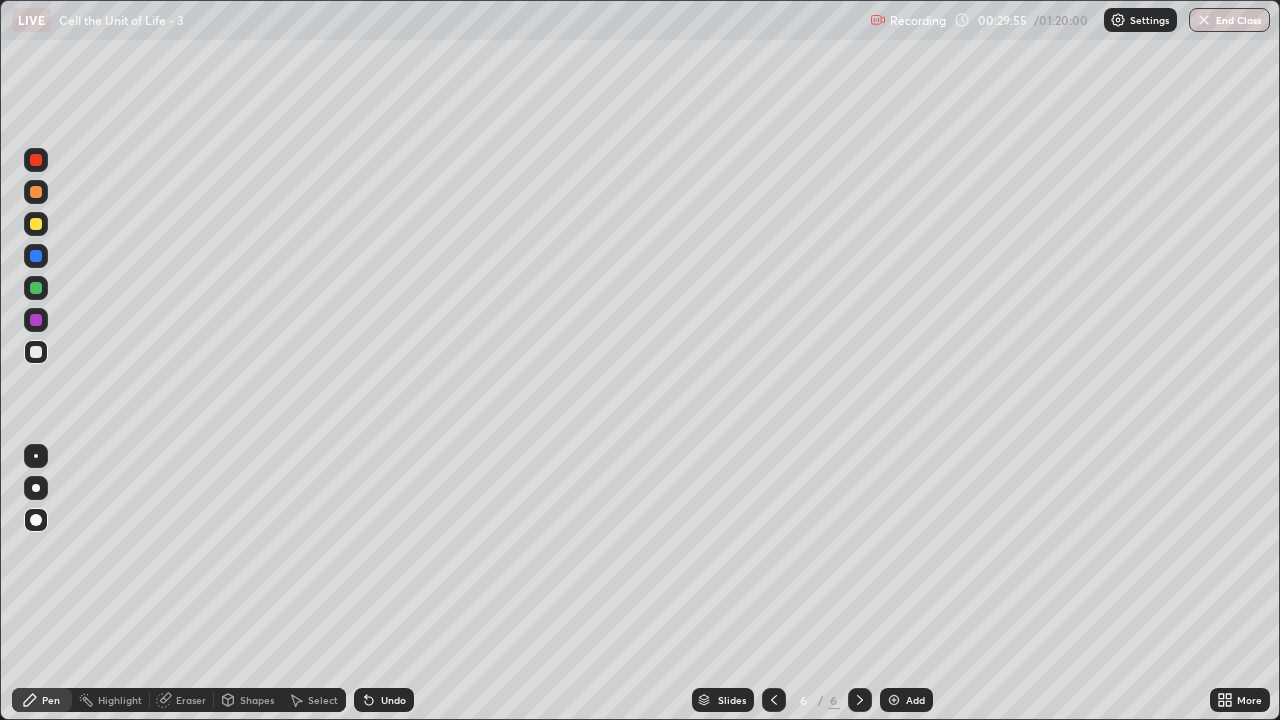 click on "Undo" at bounding box center [393, 700] 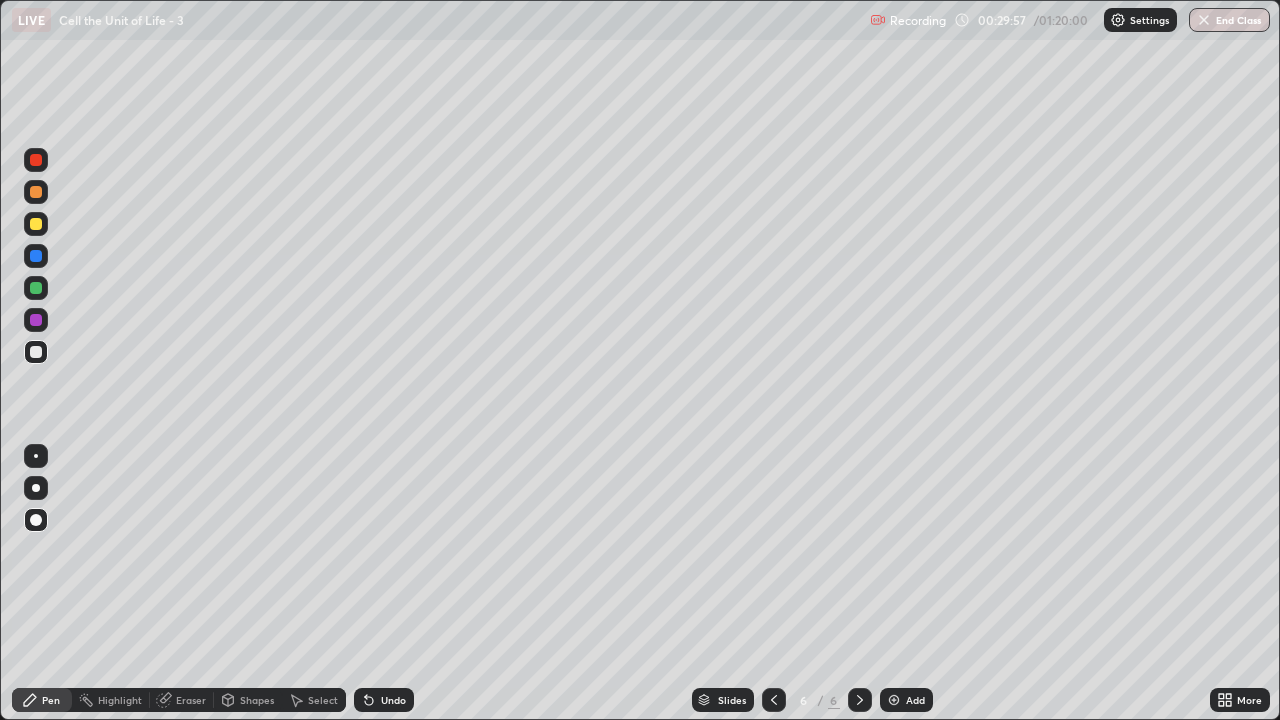 click on "Undo" at bounding box center (393, 700) 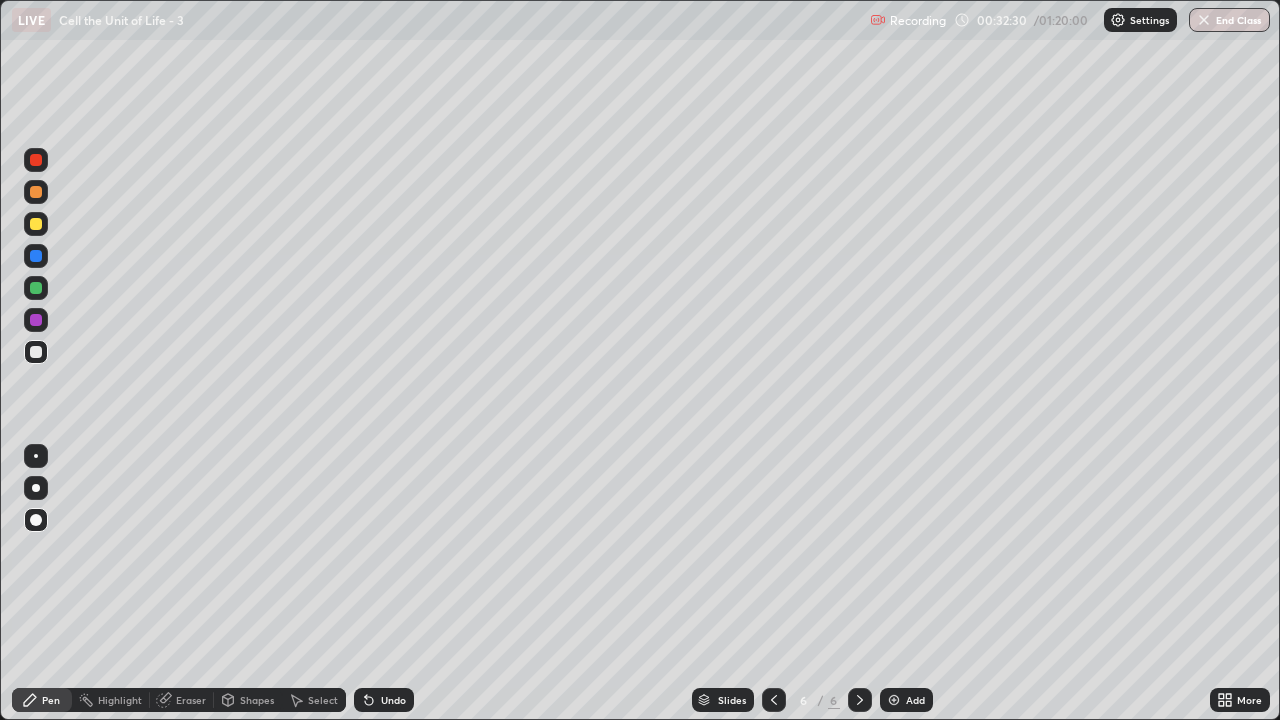 click on "Eraser" at bounding box center [182, 700] 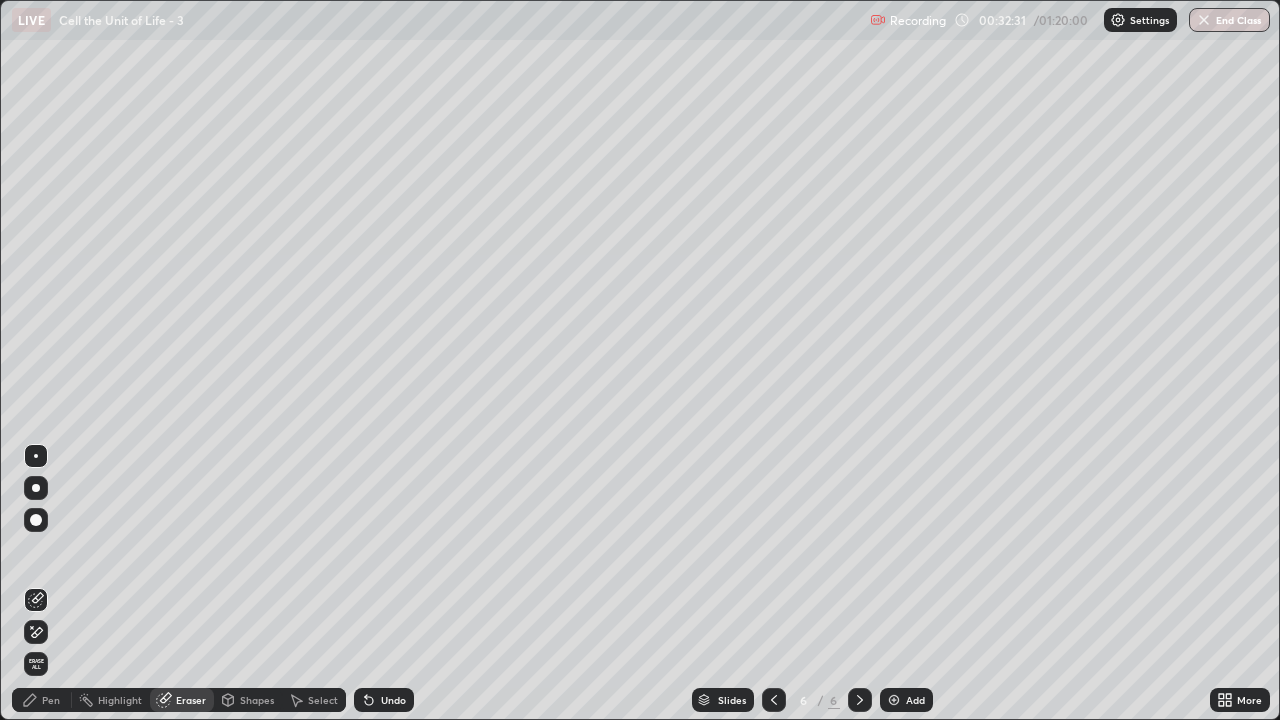click 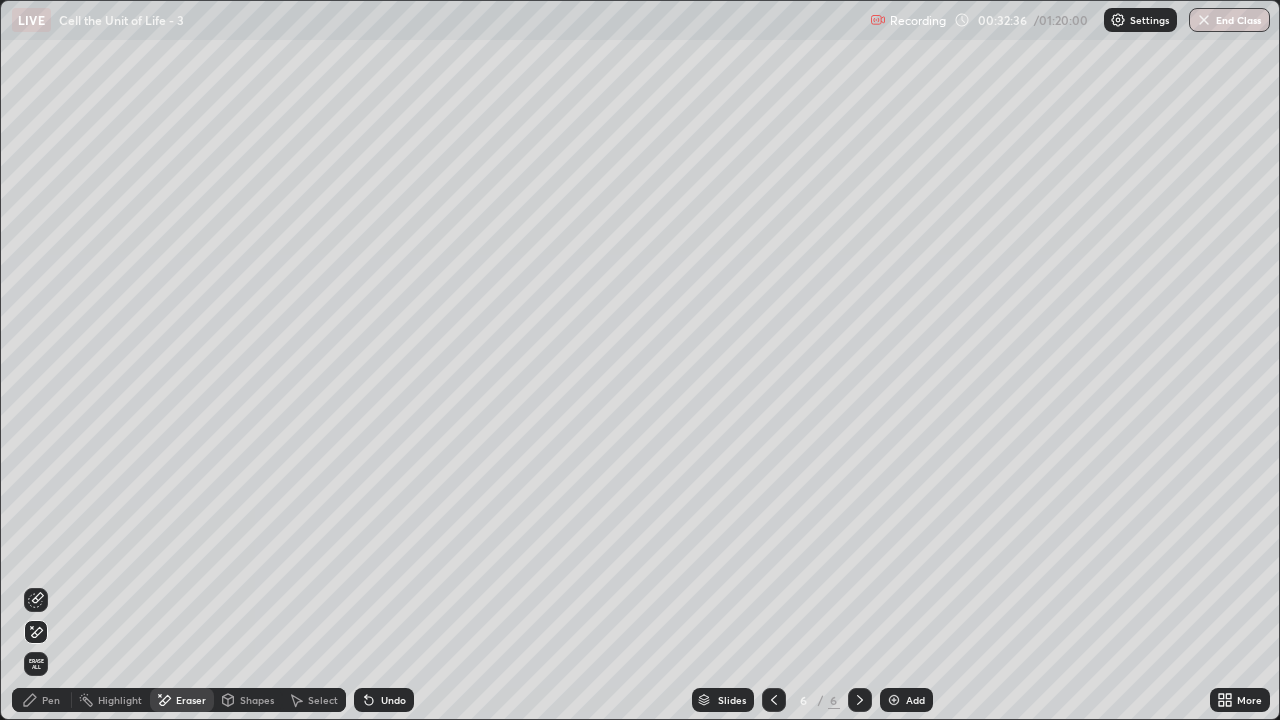 click on "Pen" at bounding box center (51, 700) 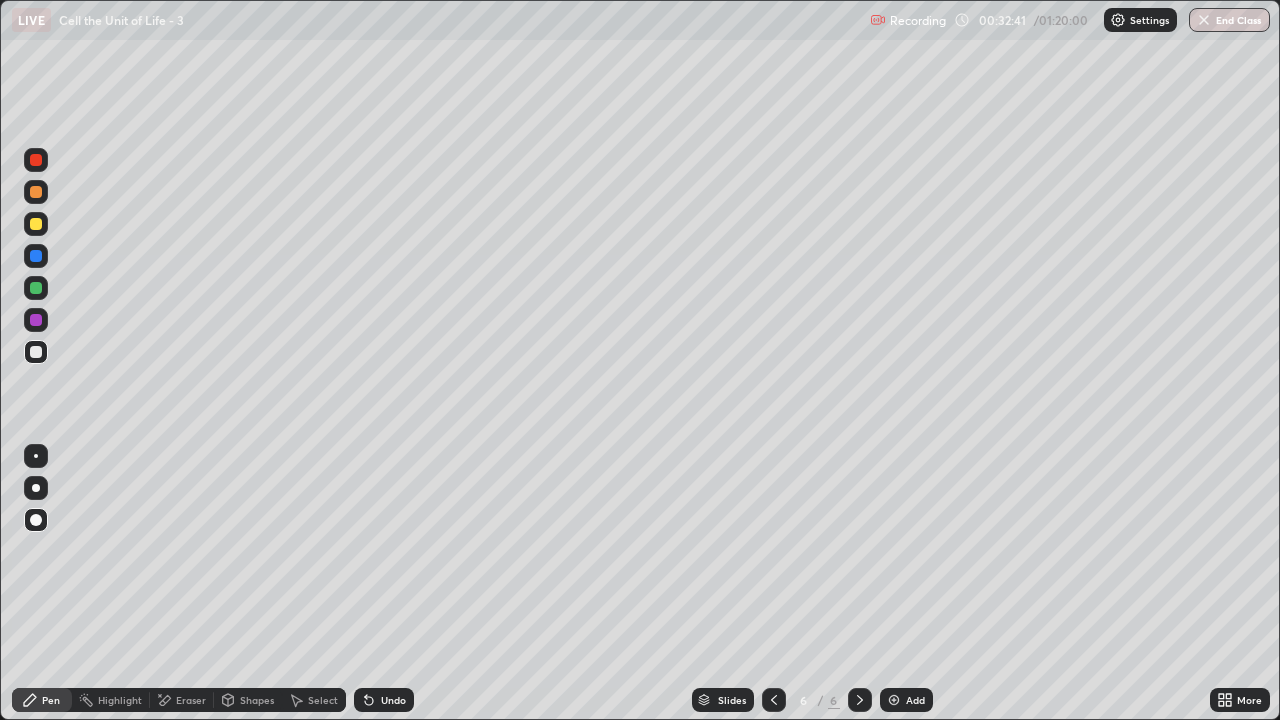 click at bounding box center (36, 488) 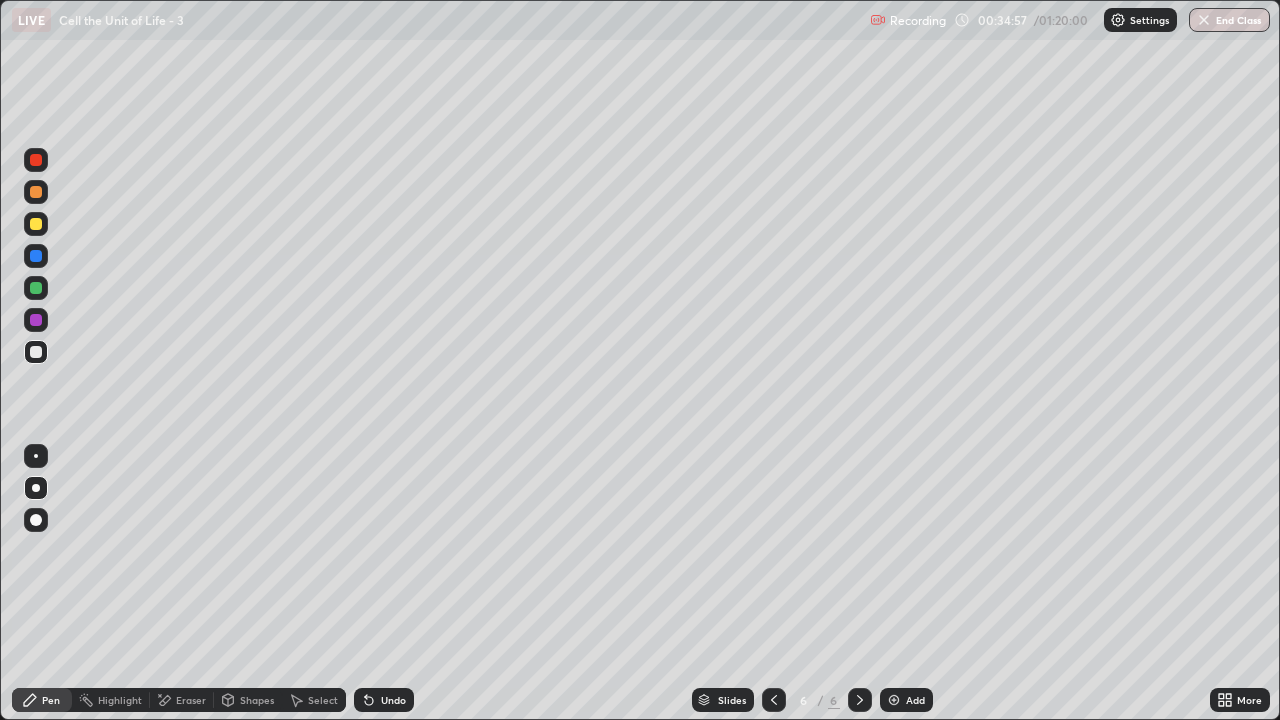 click on "Add" at bounding box center (906, 700) 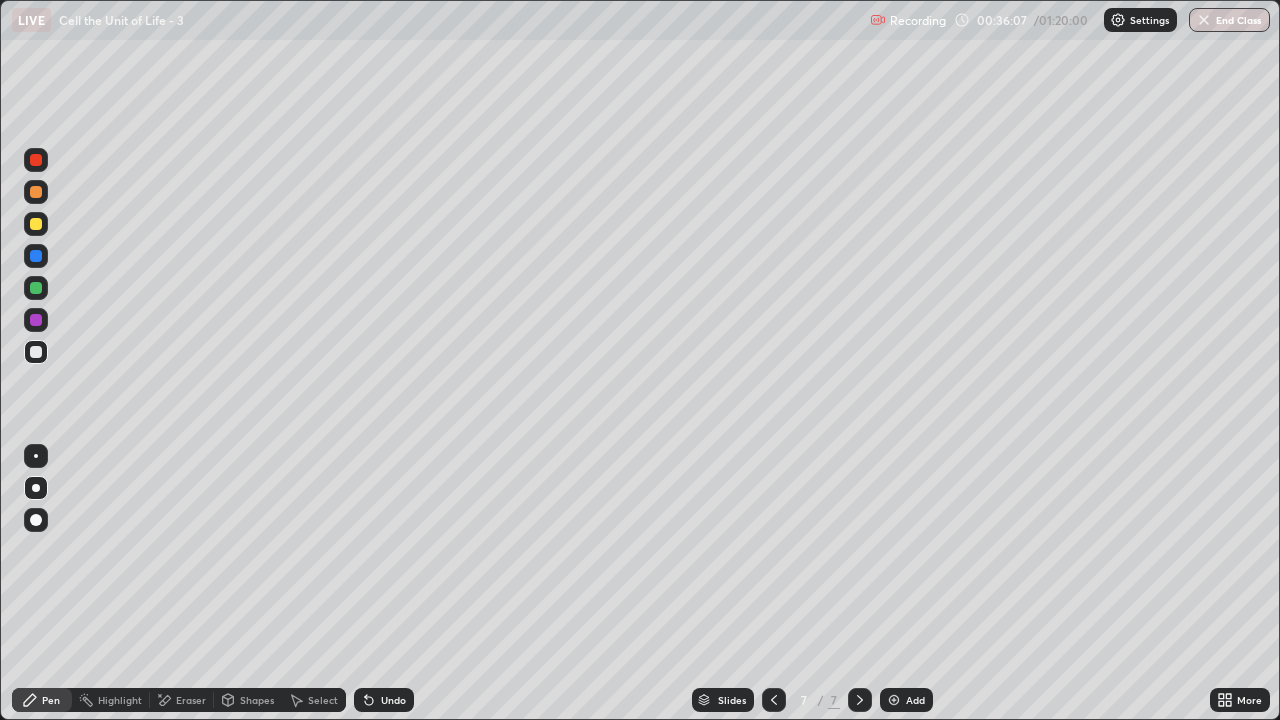 click at bounding box center (36, 352) 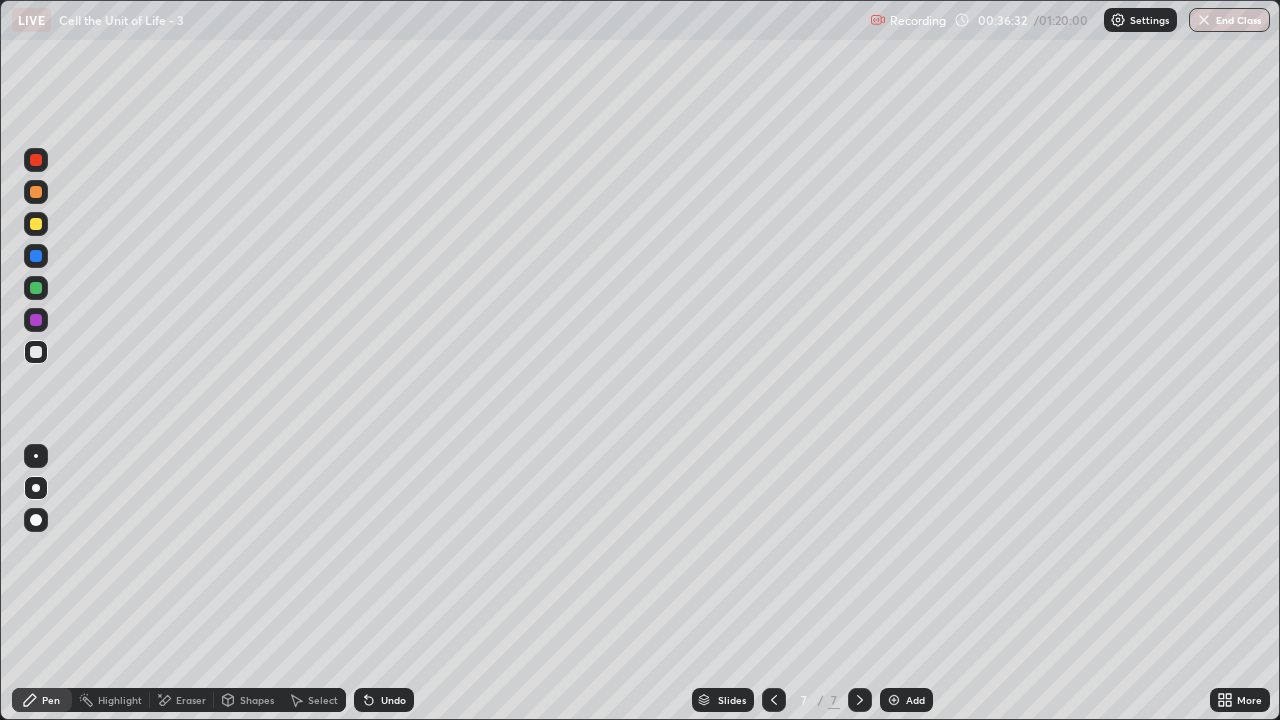 click at bounding box center [36, 224] 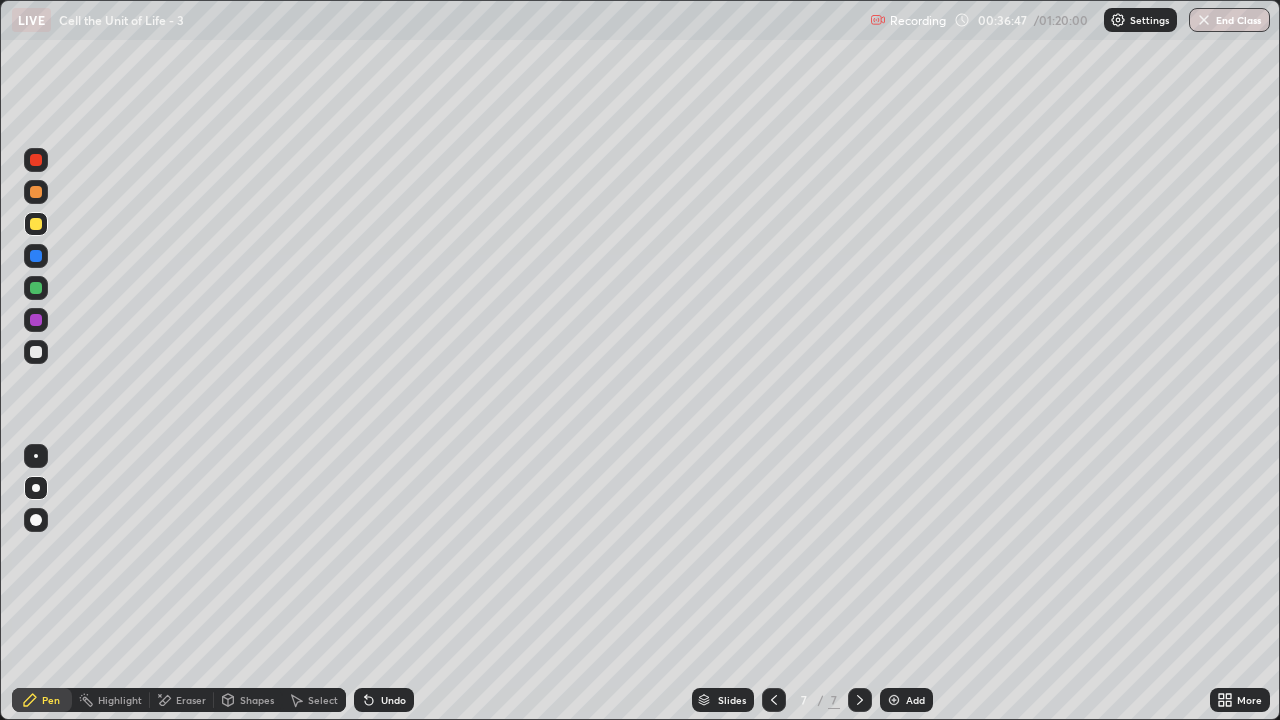 click at bounding box center (36, 288) 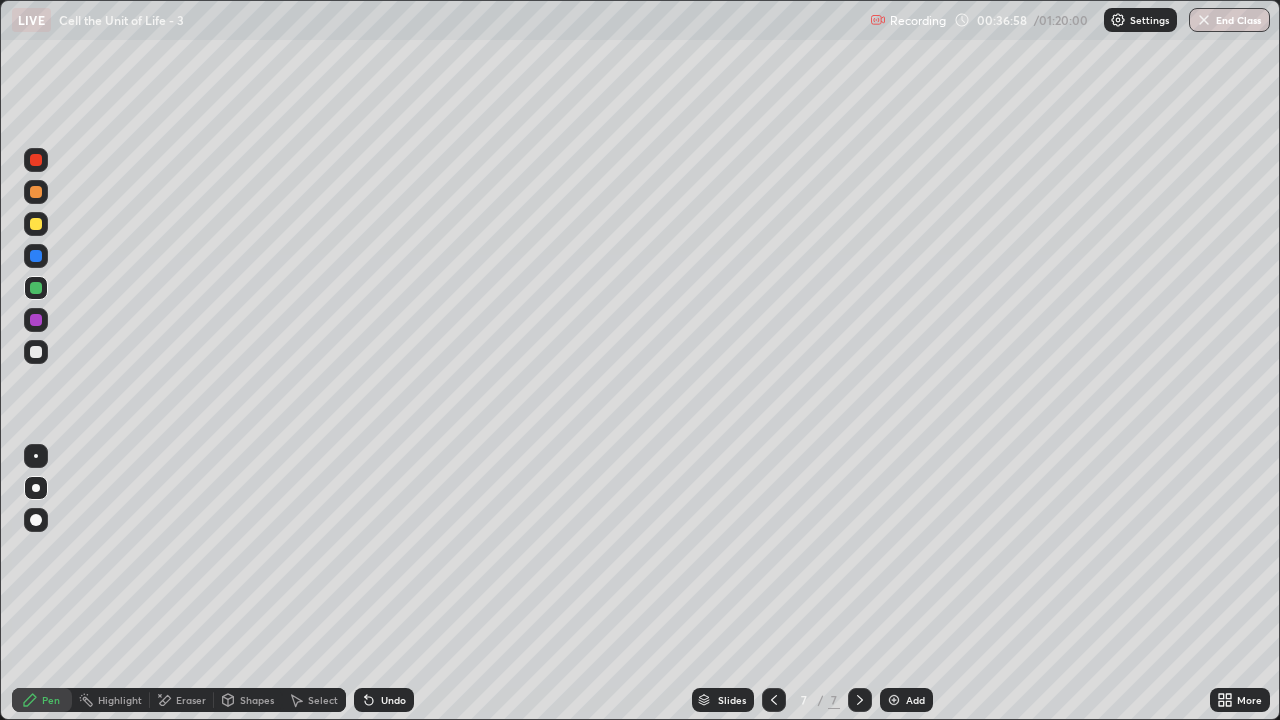 click at bounding box center (36, 192) 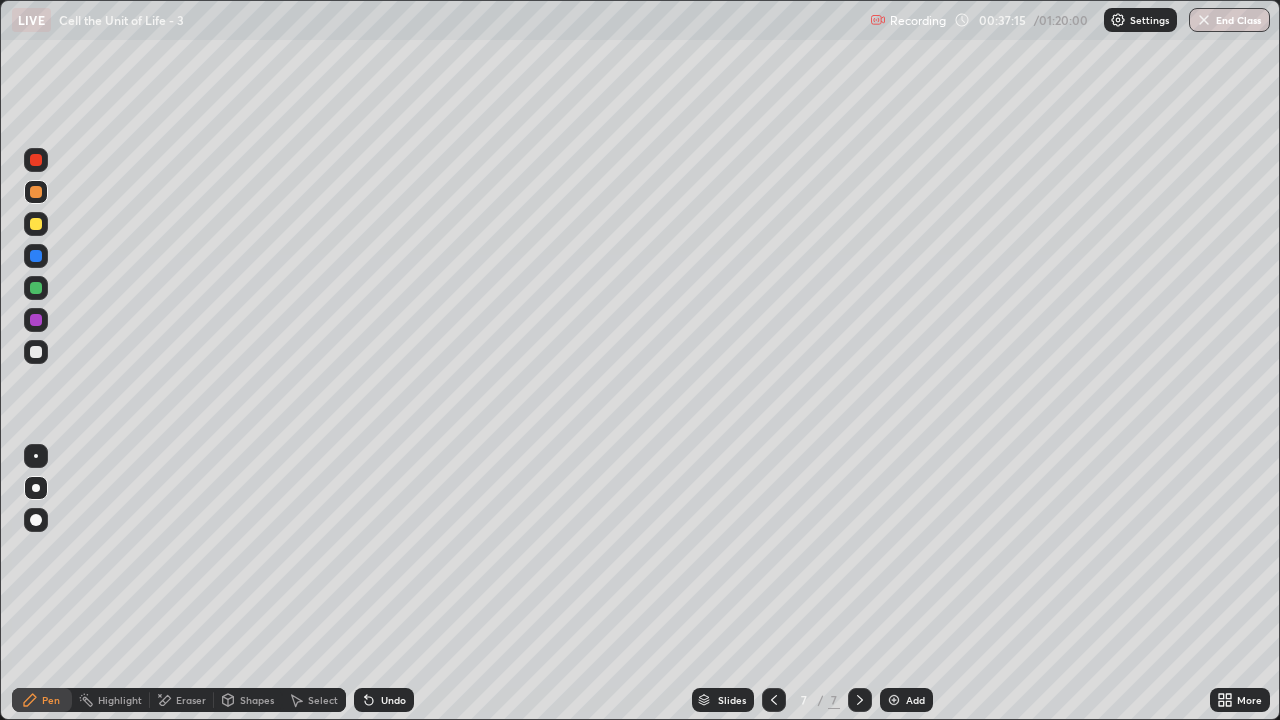 click at bounding box center (36, 320) 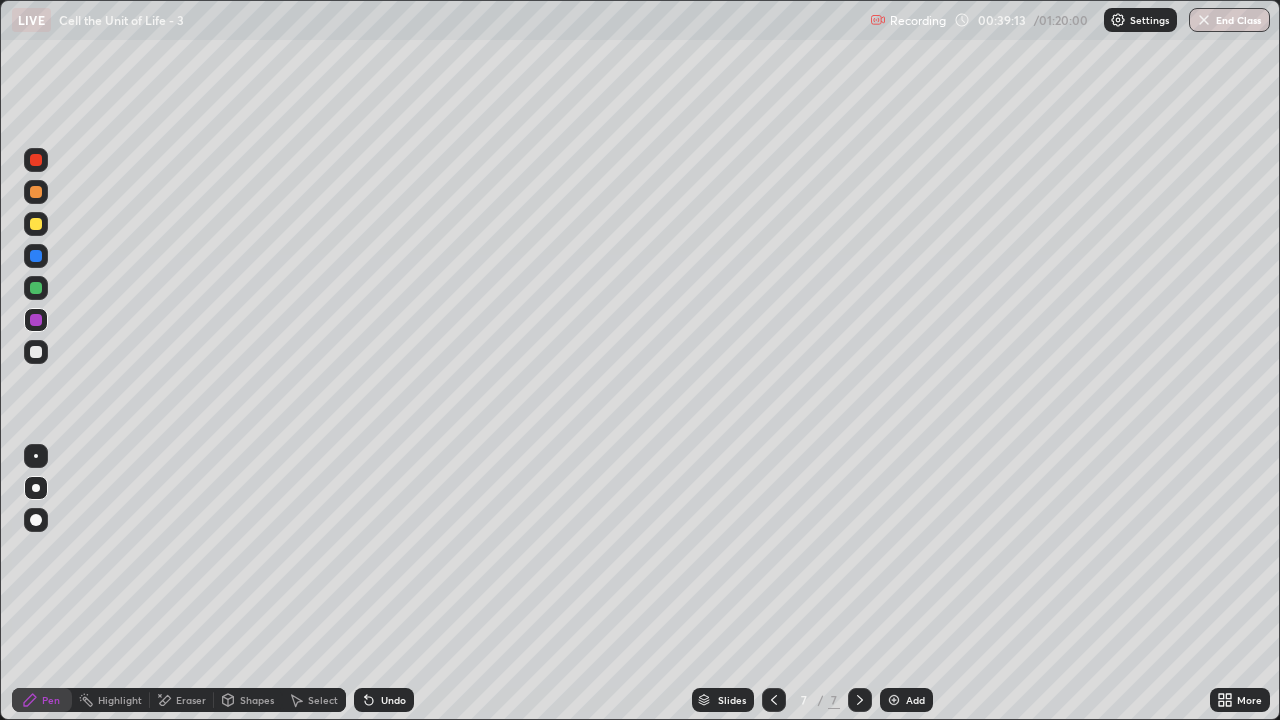 click at bounding box center (894, 700) 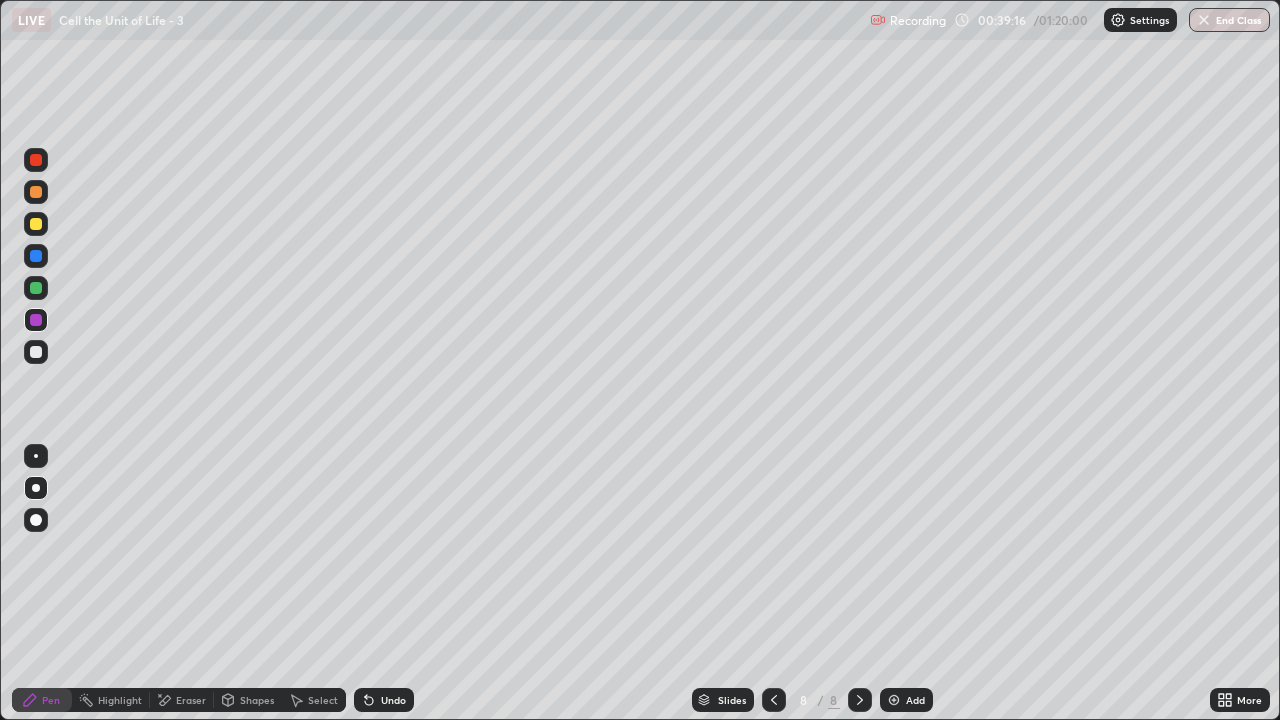 click at bounding box center [36, 520] 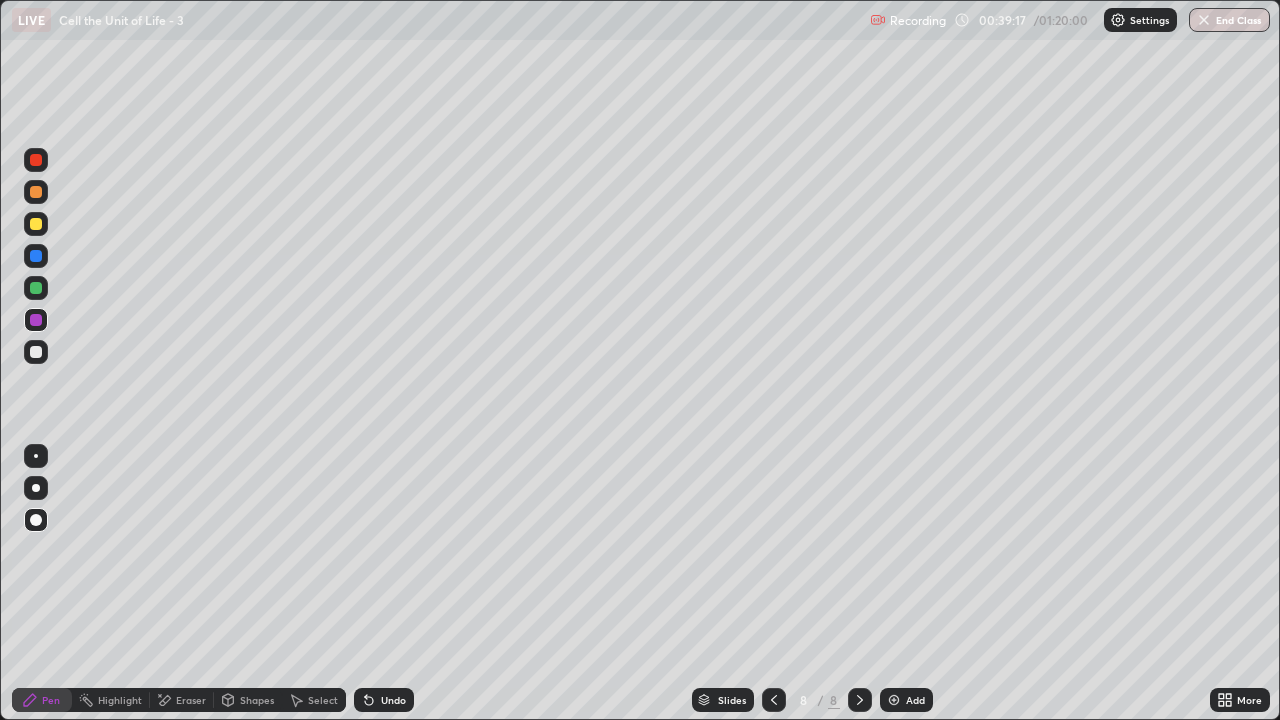 click at bounding box center (36, 224) 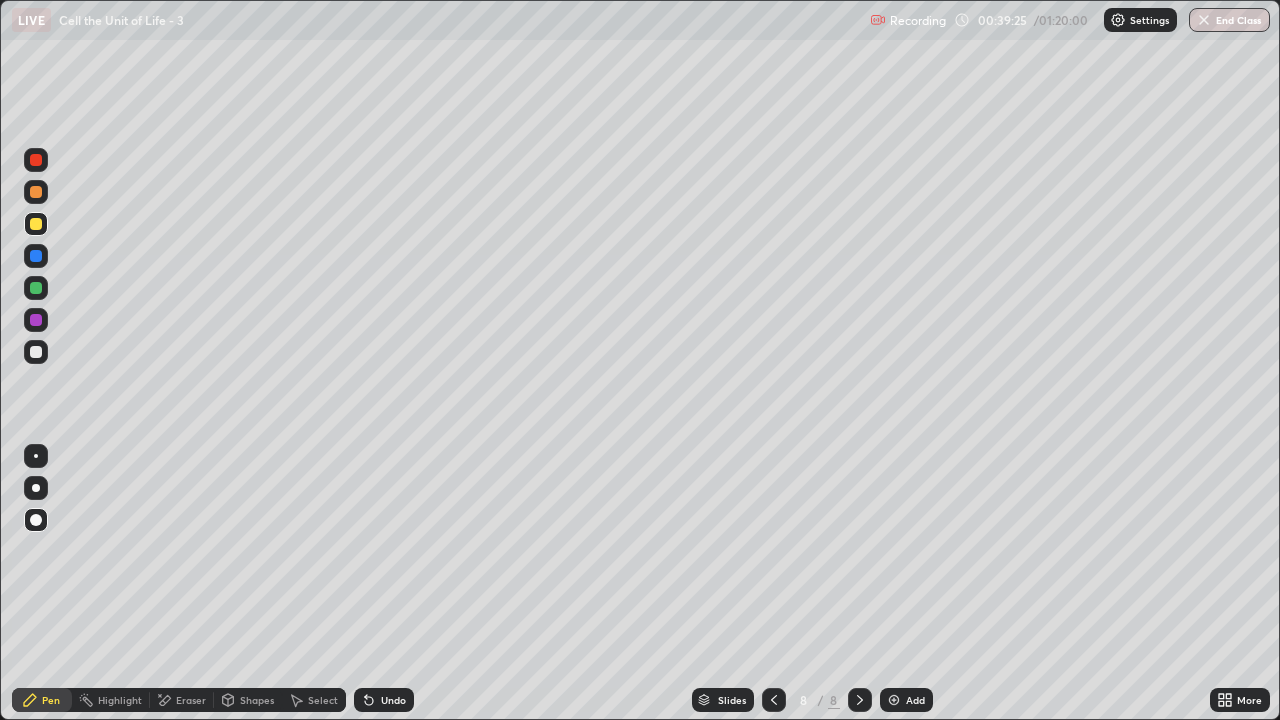 click at bounding box center [36, 320] 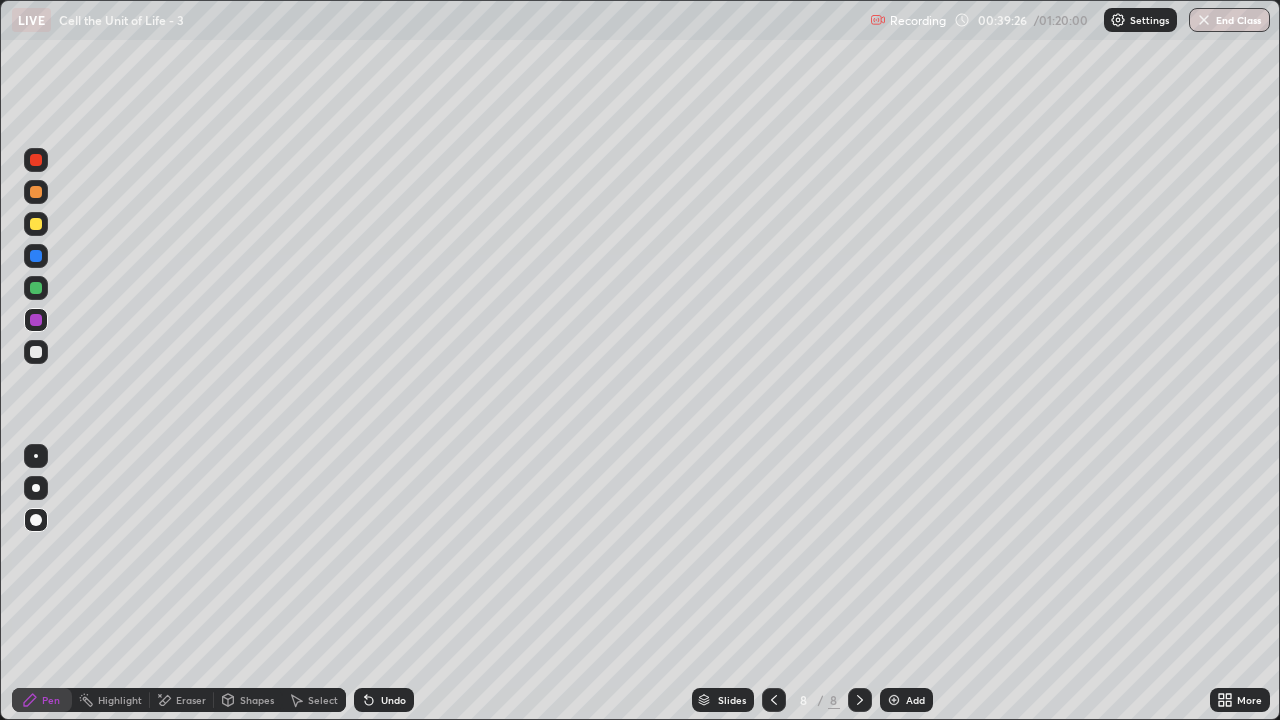 click 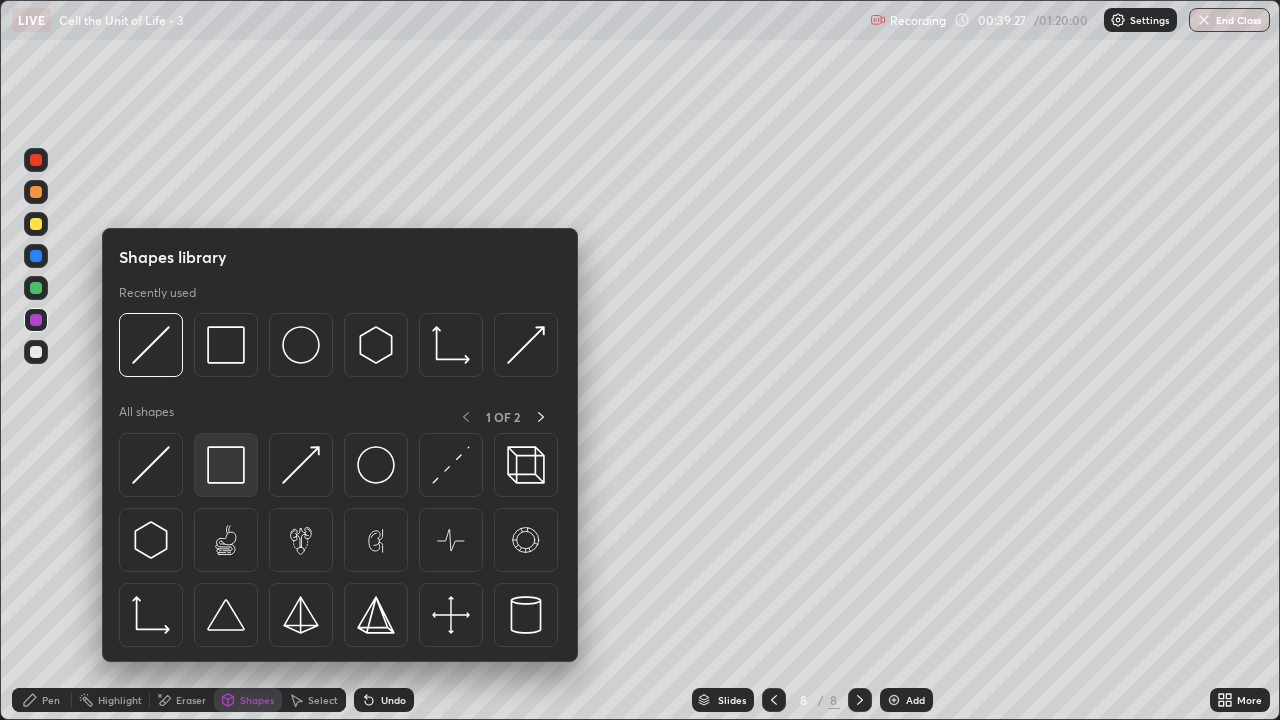 click at bounding box center (226, 465) 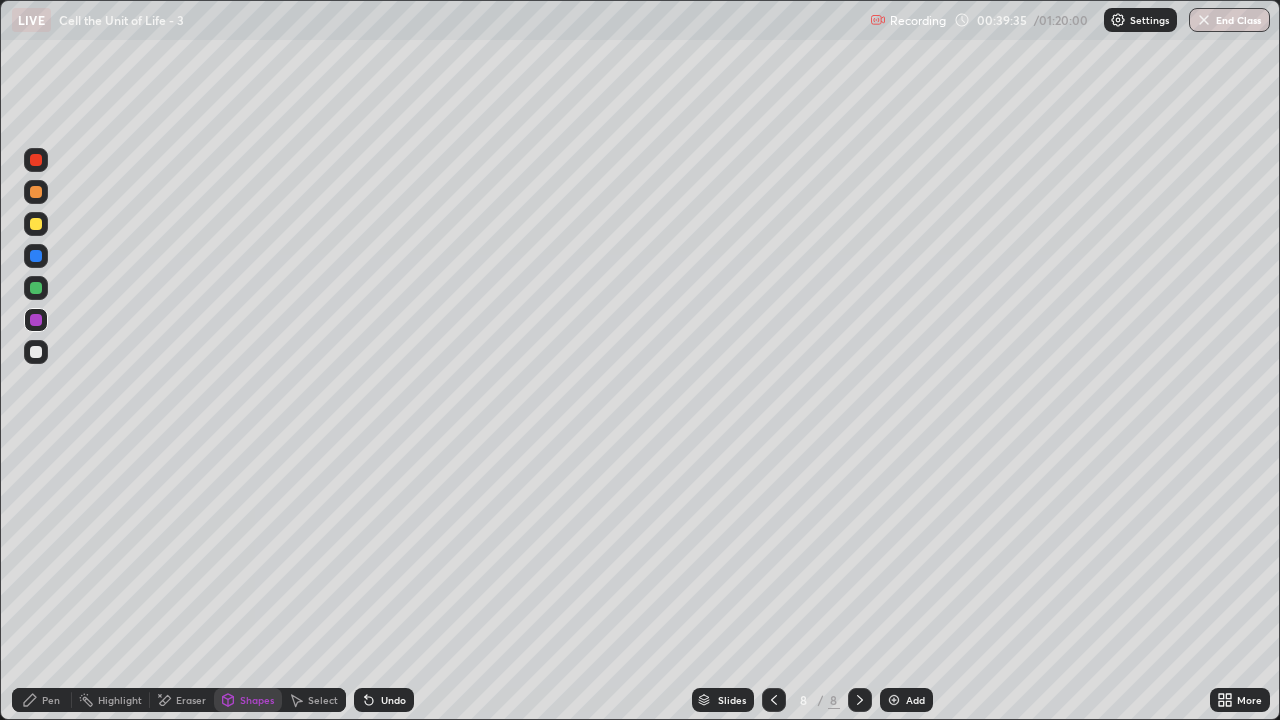 click at bounding box center (36, 288) 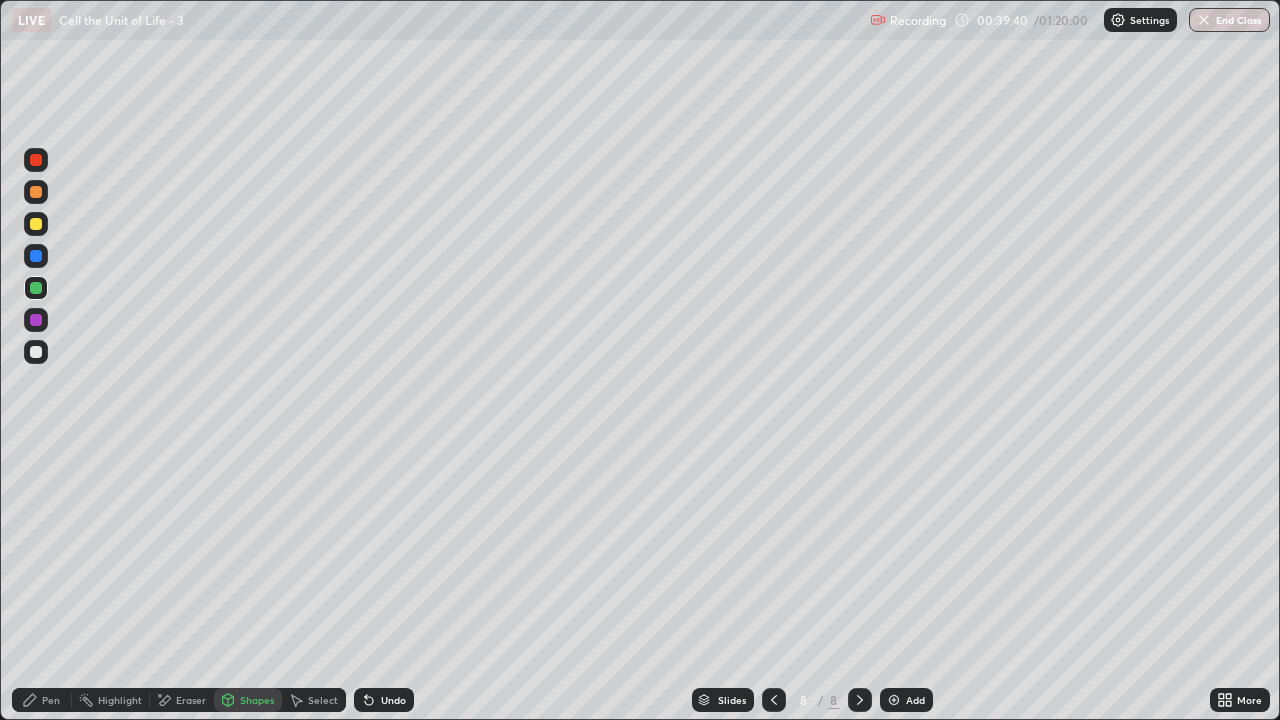 click 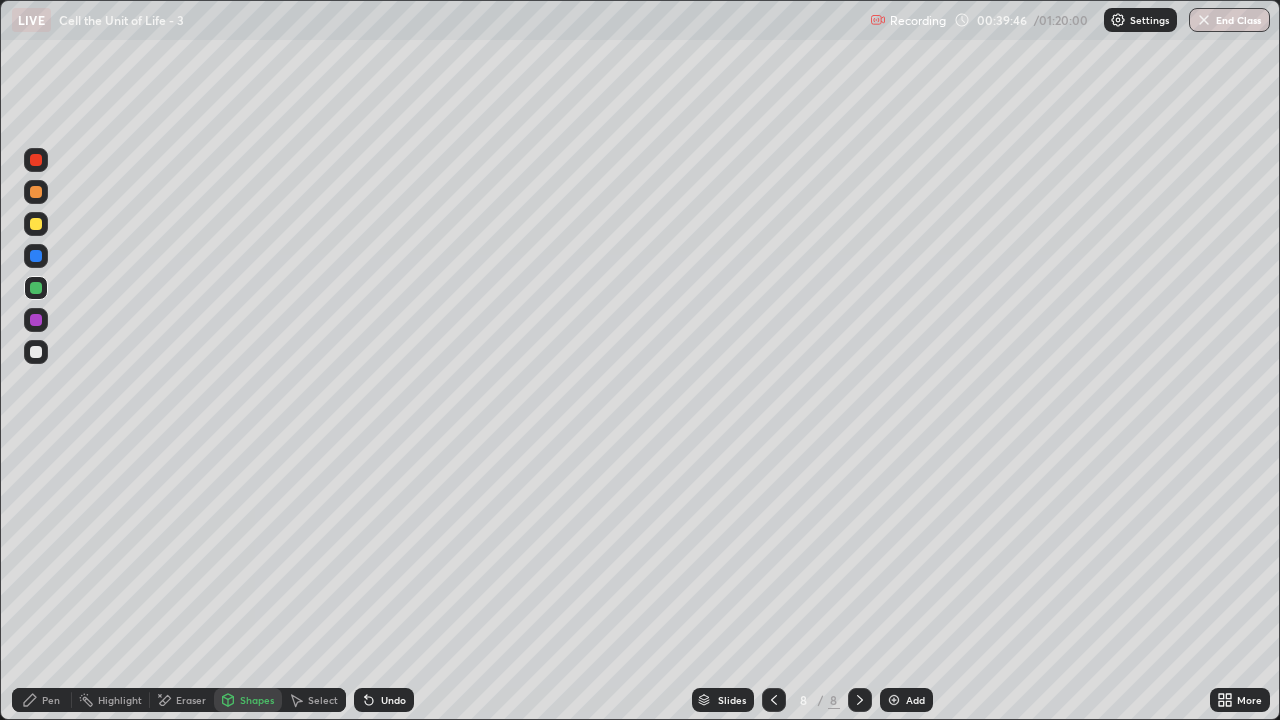 click at bounding box center (36, 320) 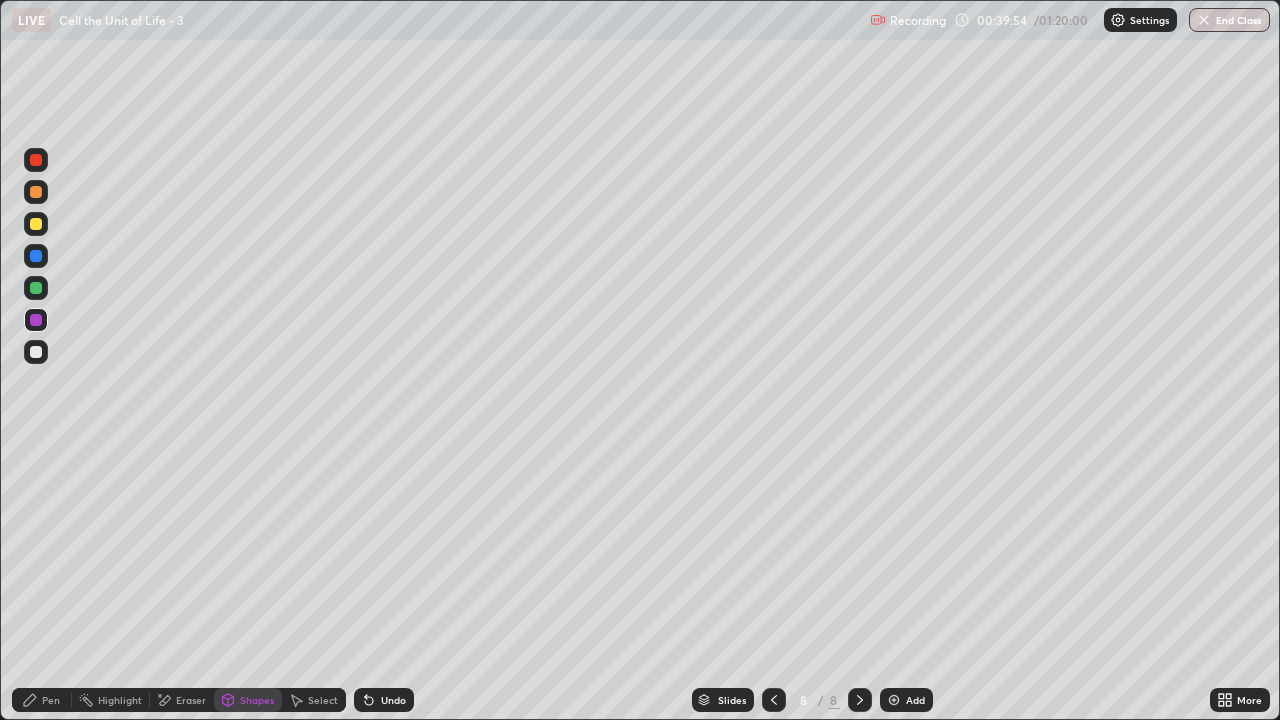 click 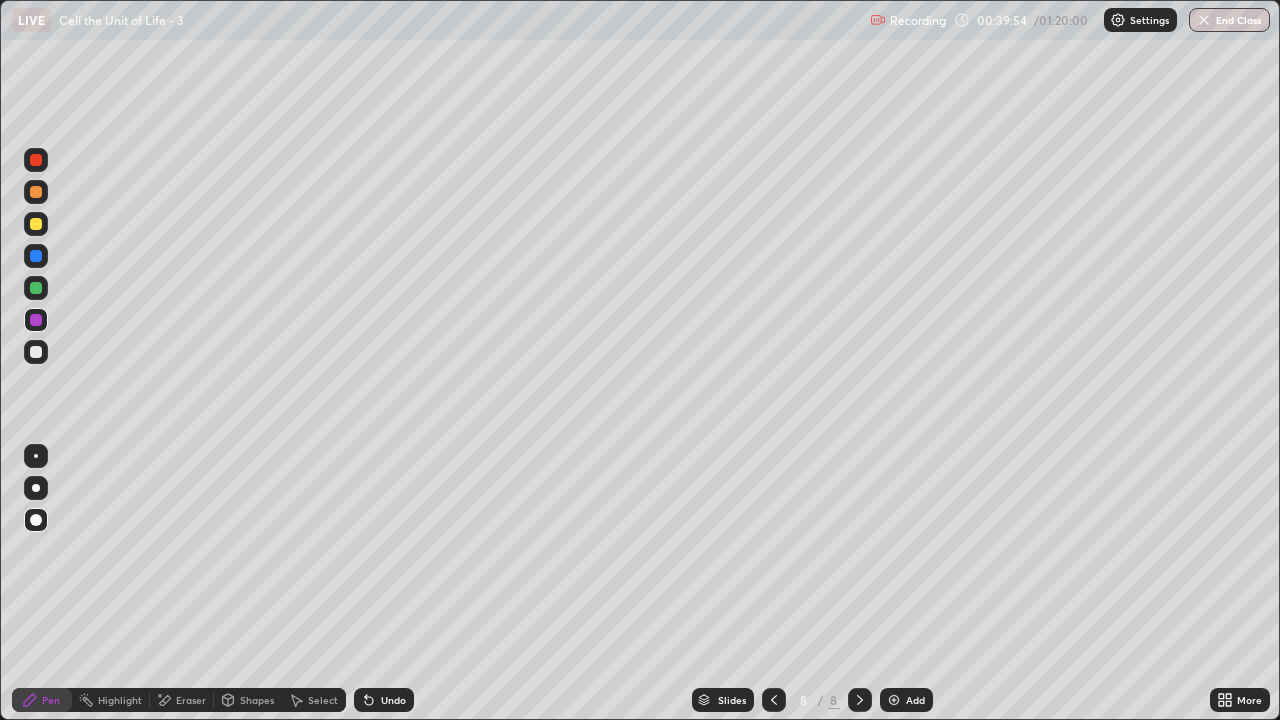 click at bounding box center (36, 488) 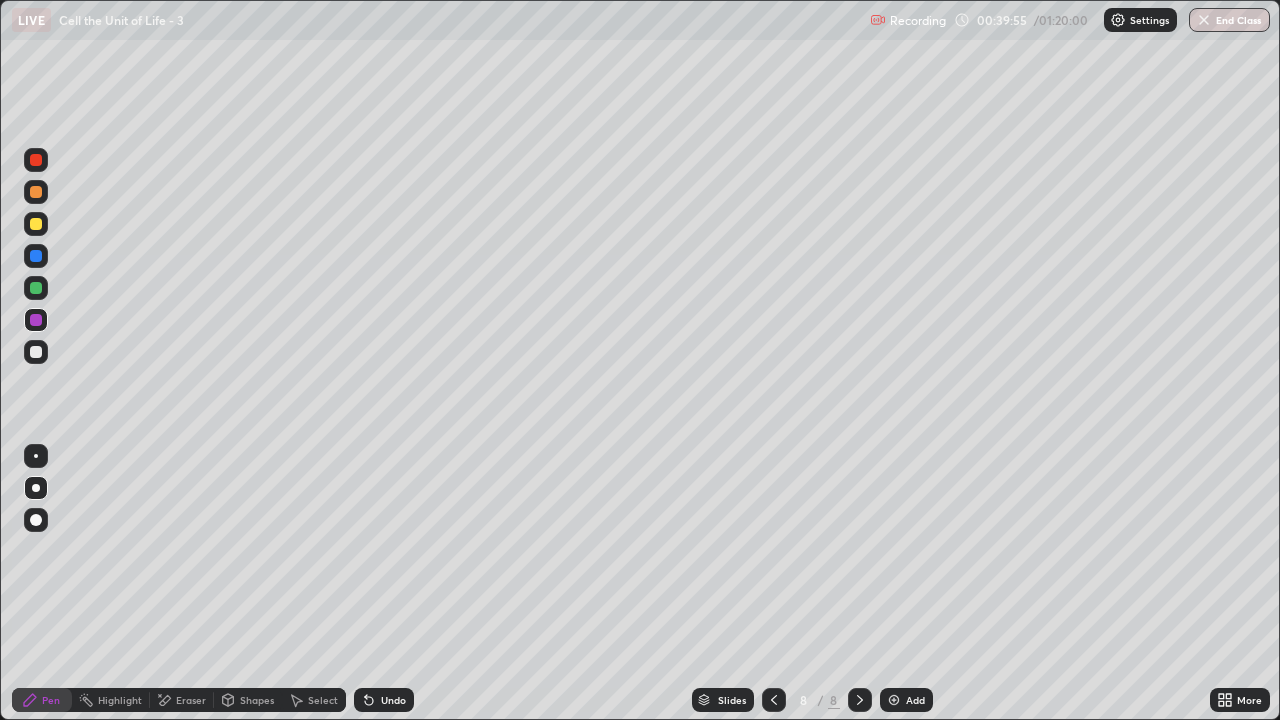 click at bounding box center (36, 352) 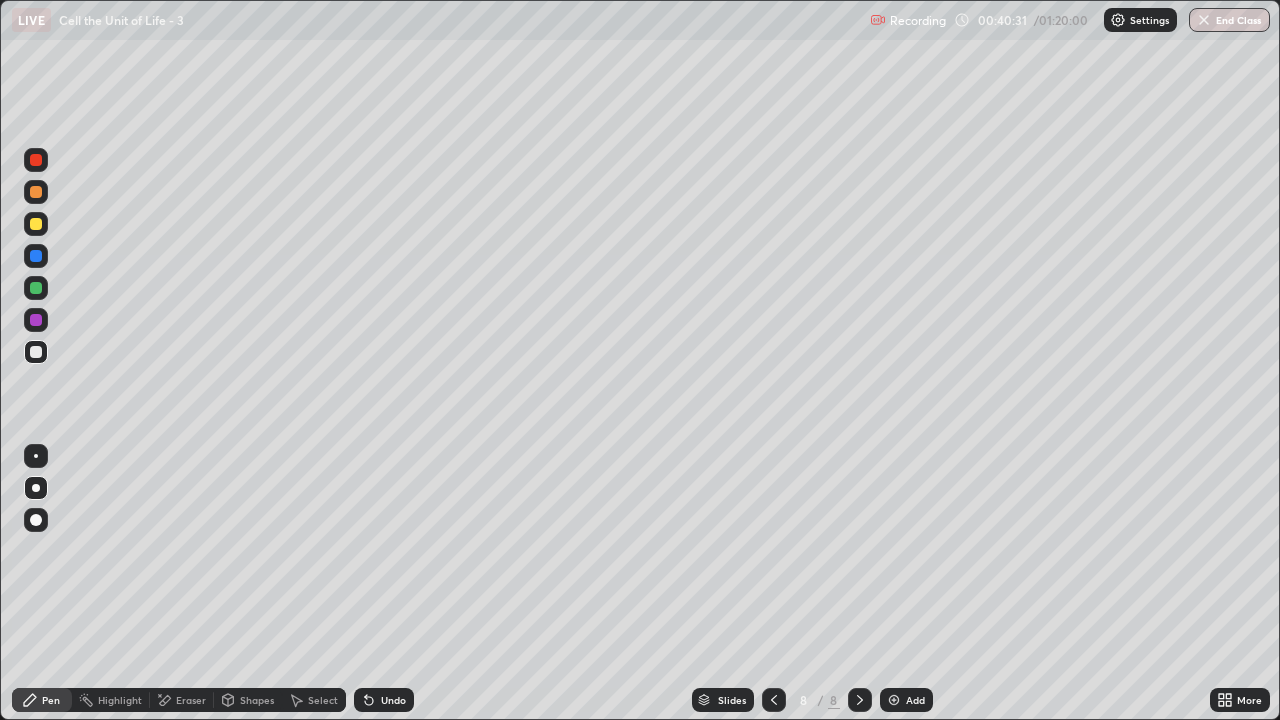 click at bounding box center [36, 192] 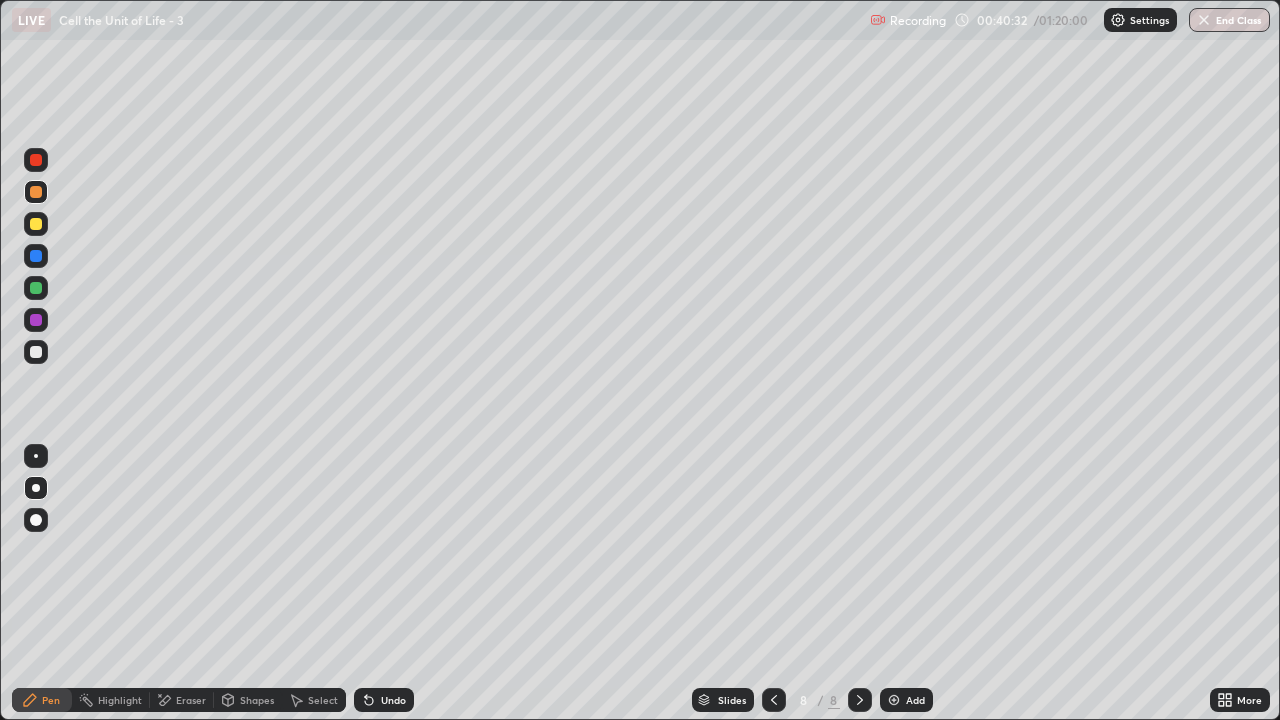 click 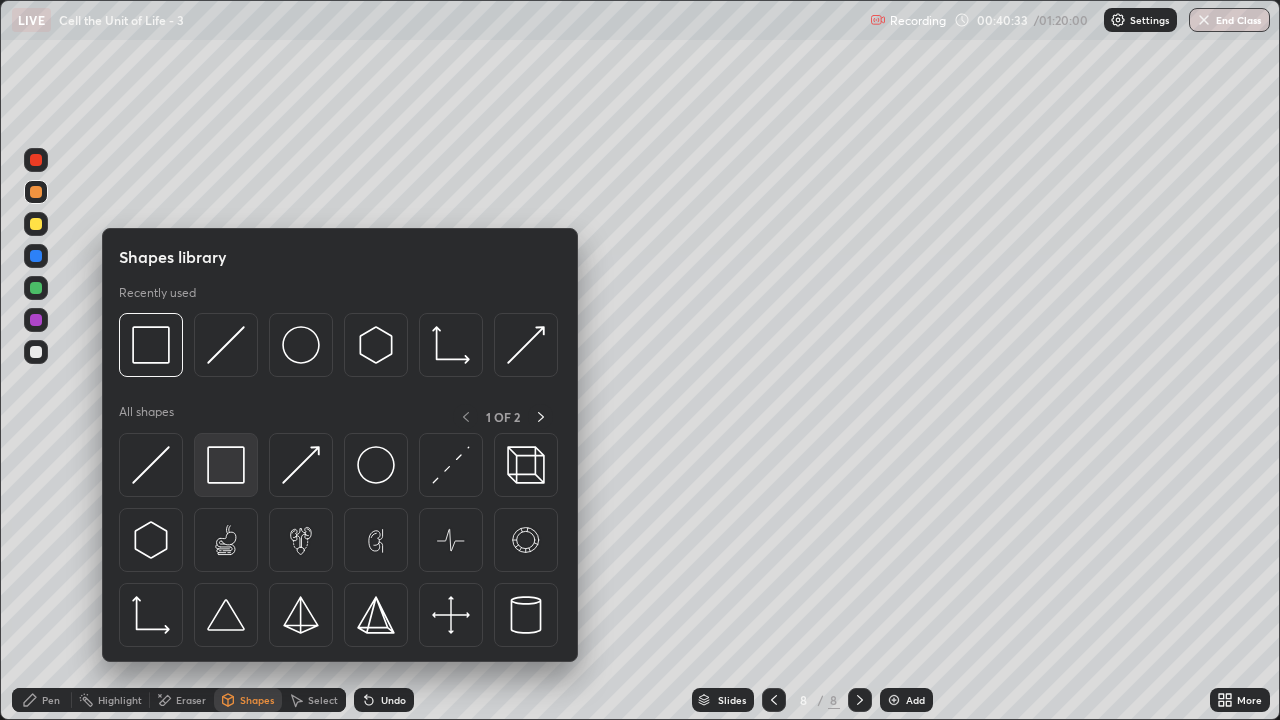 click at bounding box center [226, 465] 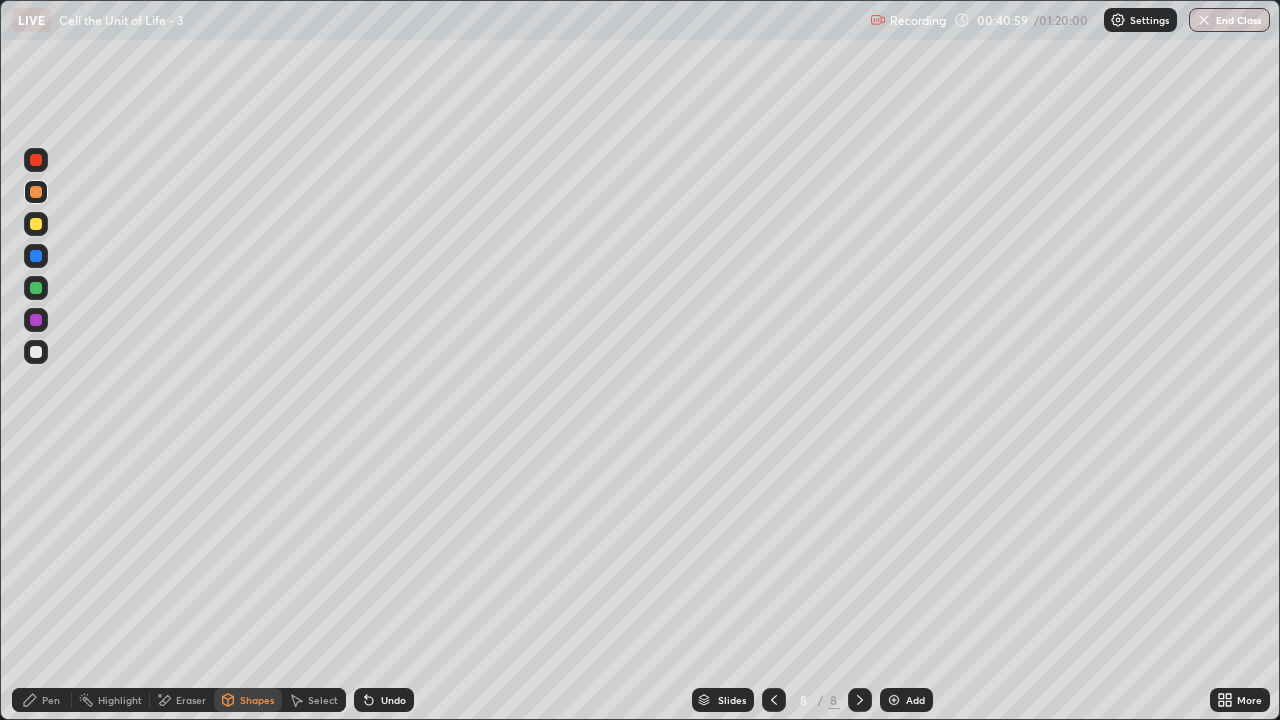 click on "Pen" at bounding box center (42, 700) 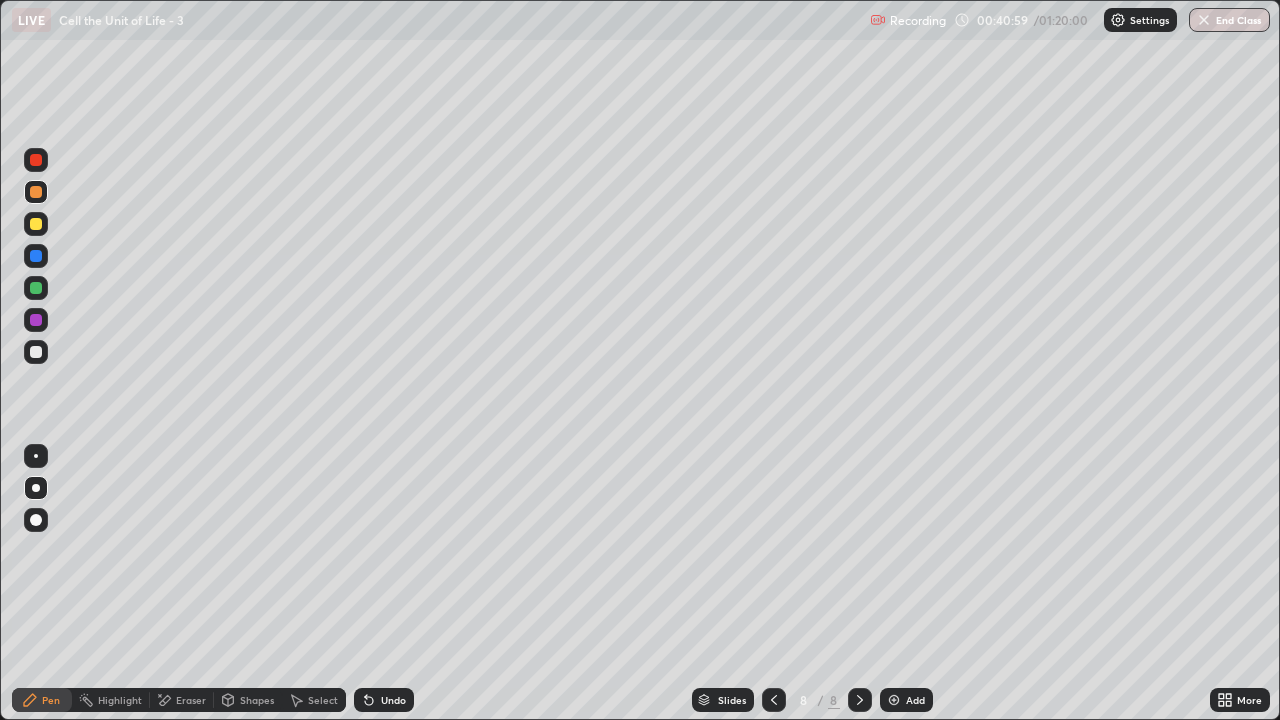 click at bounding box center [36, 520] 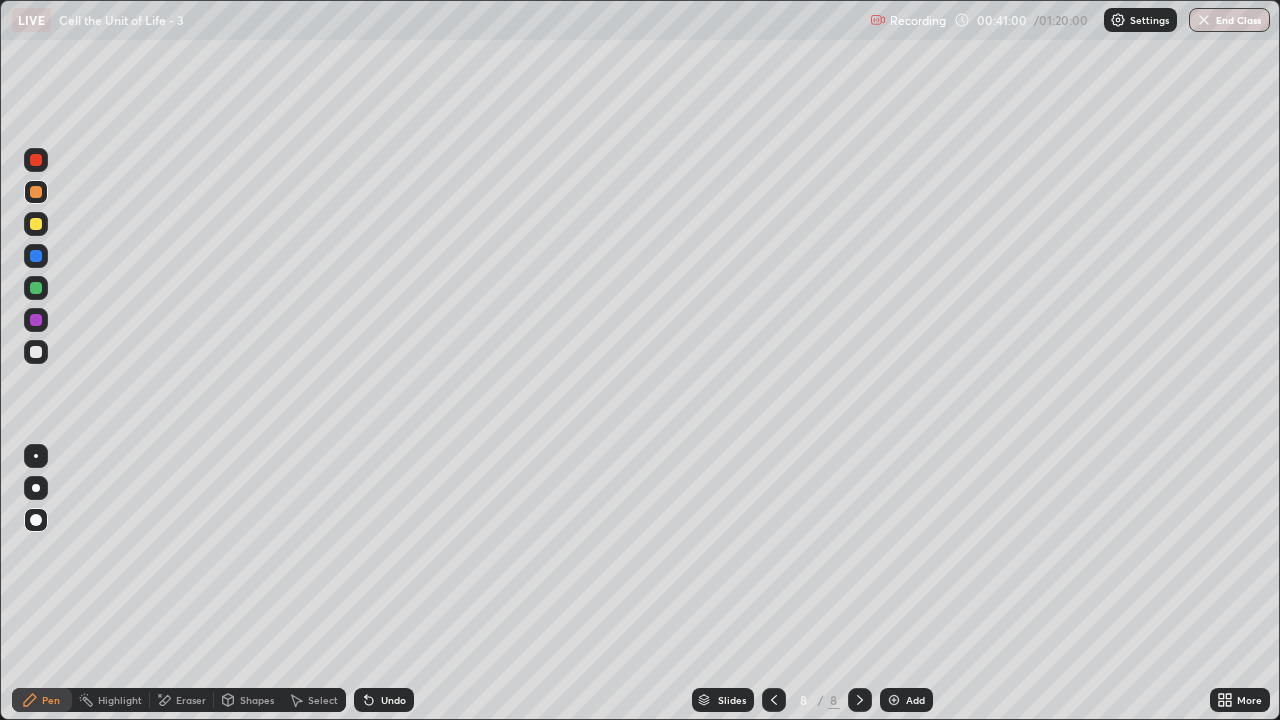 click on "Shapes" at bounding box center [248, 700] 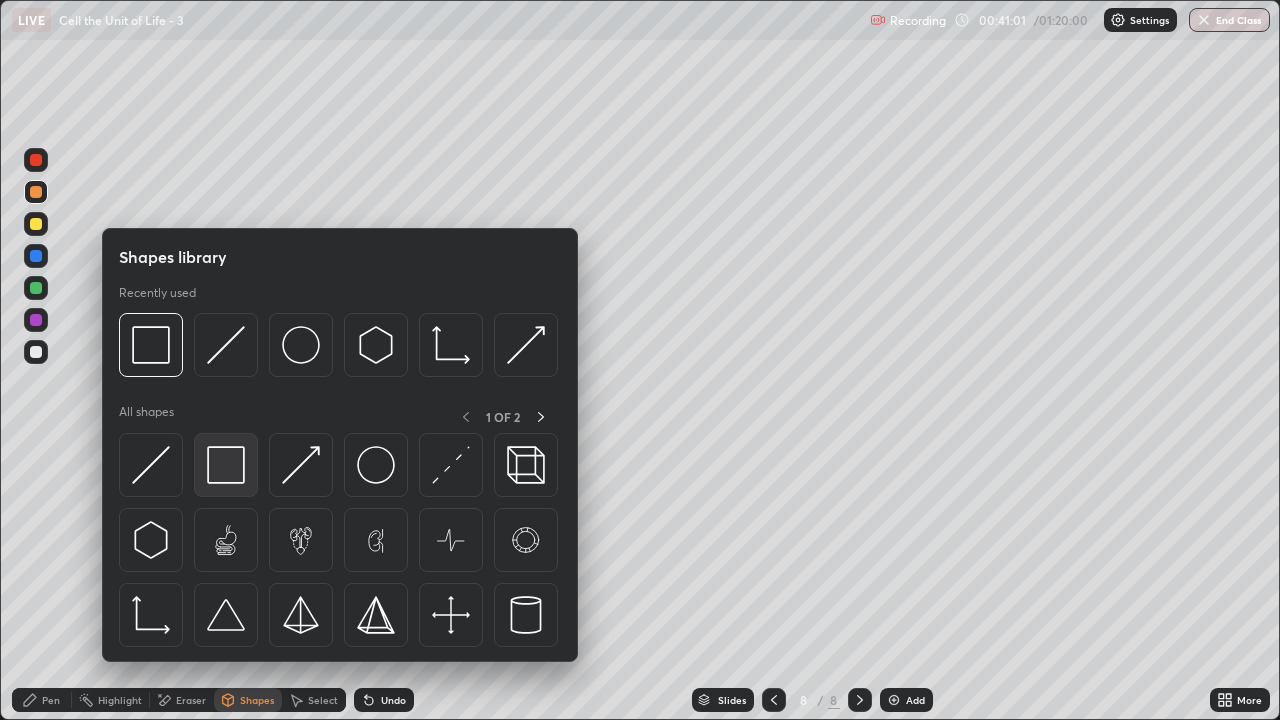 click at bounding box center (226, 465) 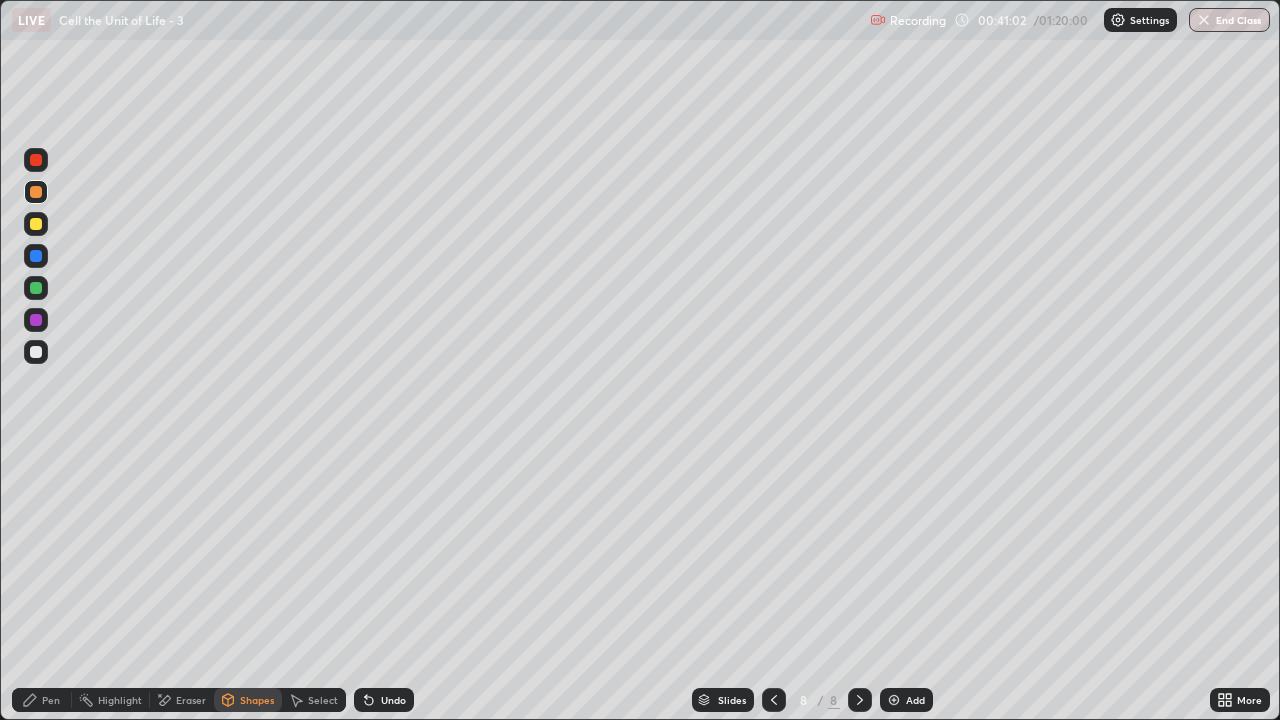 click at bounding box center [36, 256] 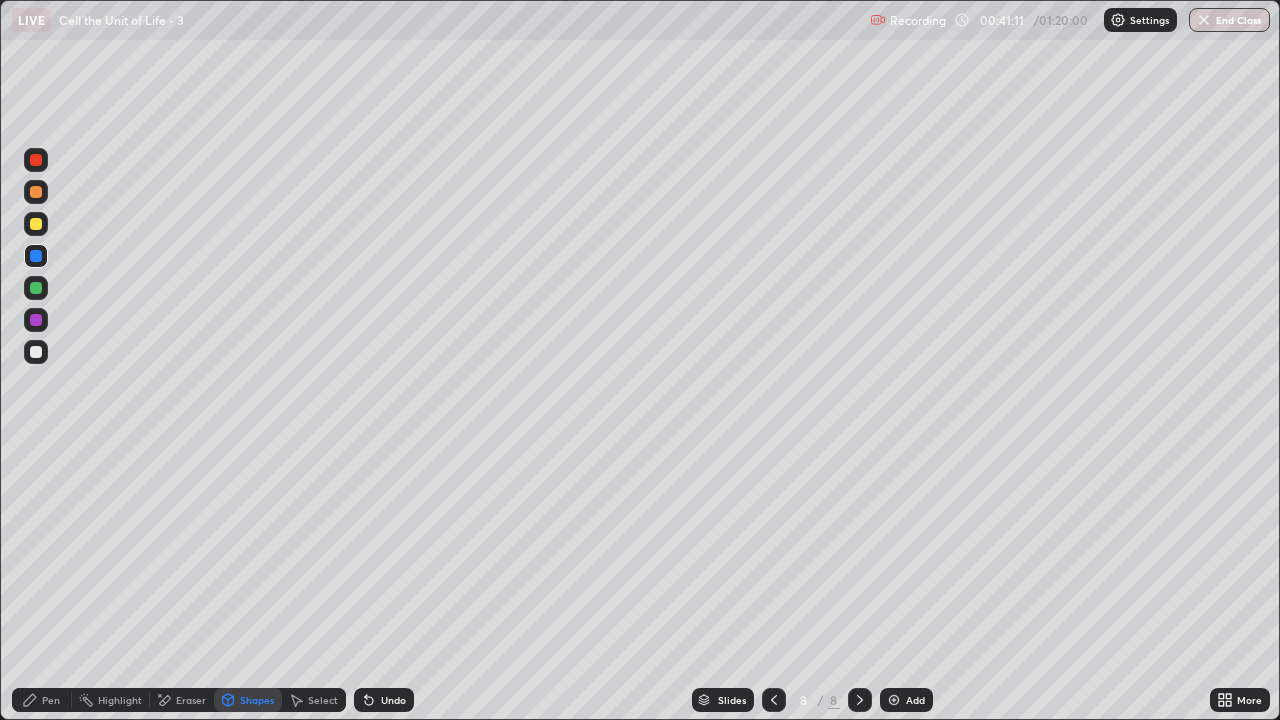 click at bounding box center [36, 160] 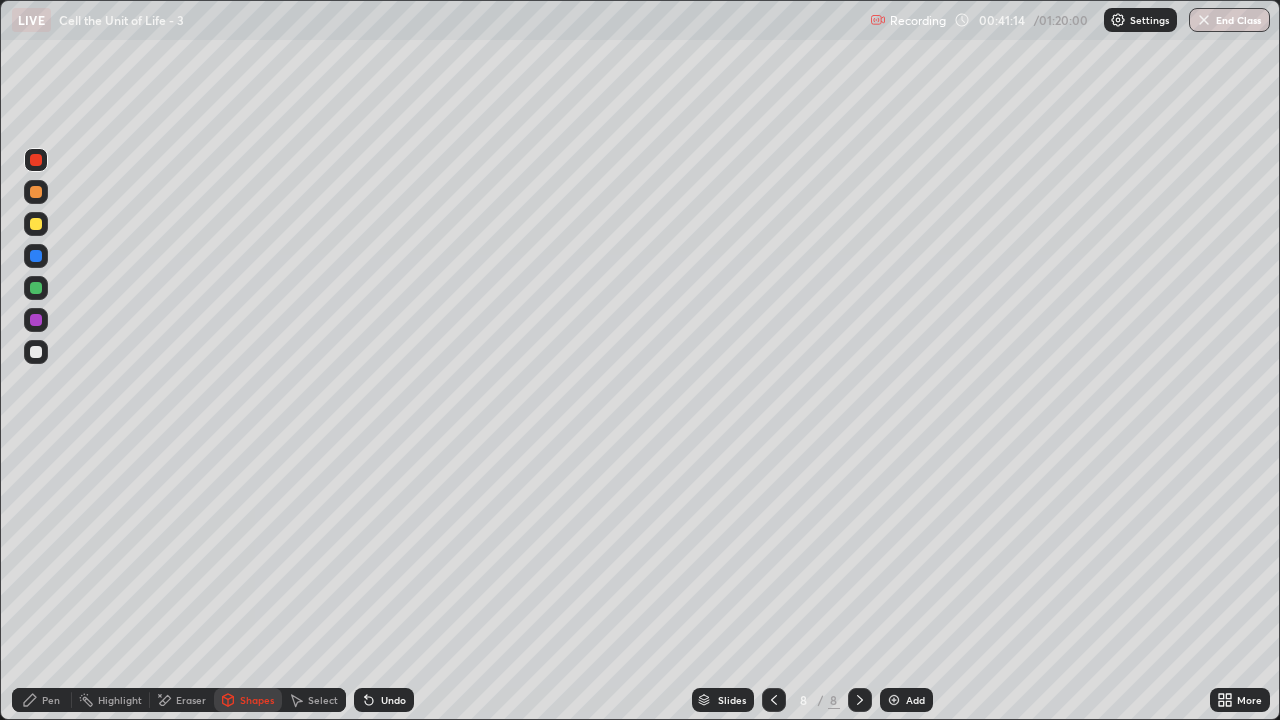 click on "Undo" at bounding box center [393, 700] 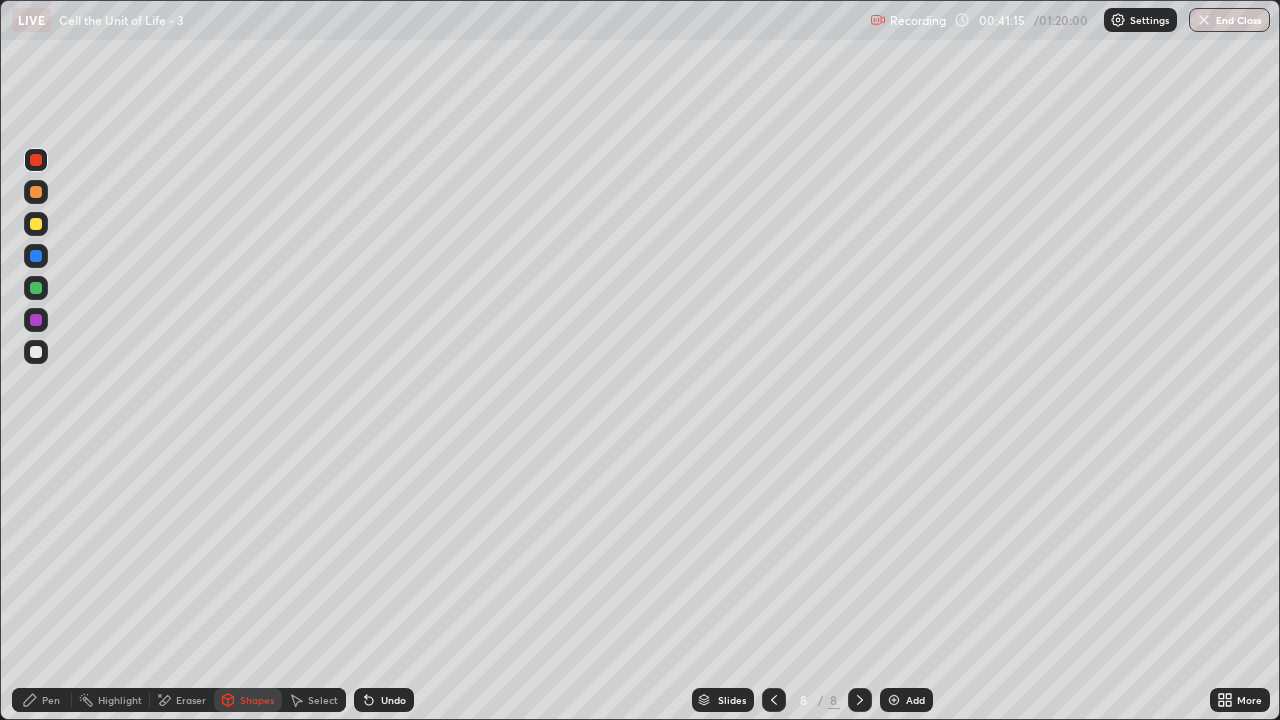 click on "Pen" at bounding box center (51, 700) 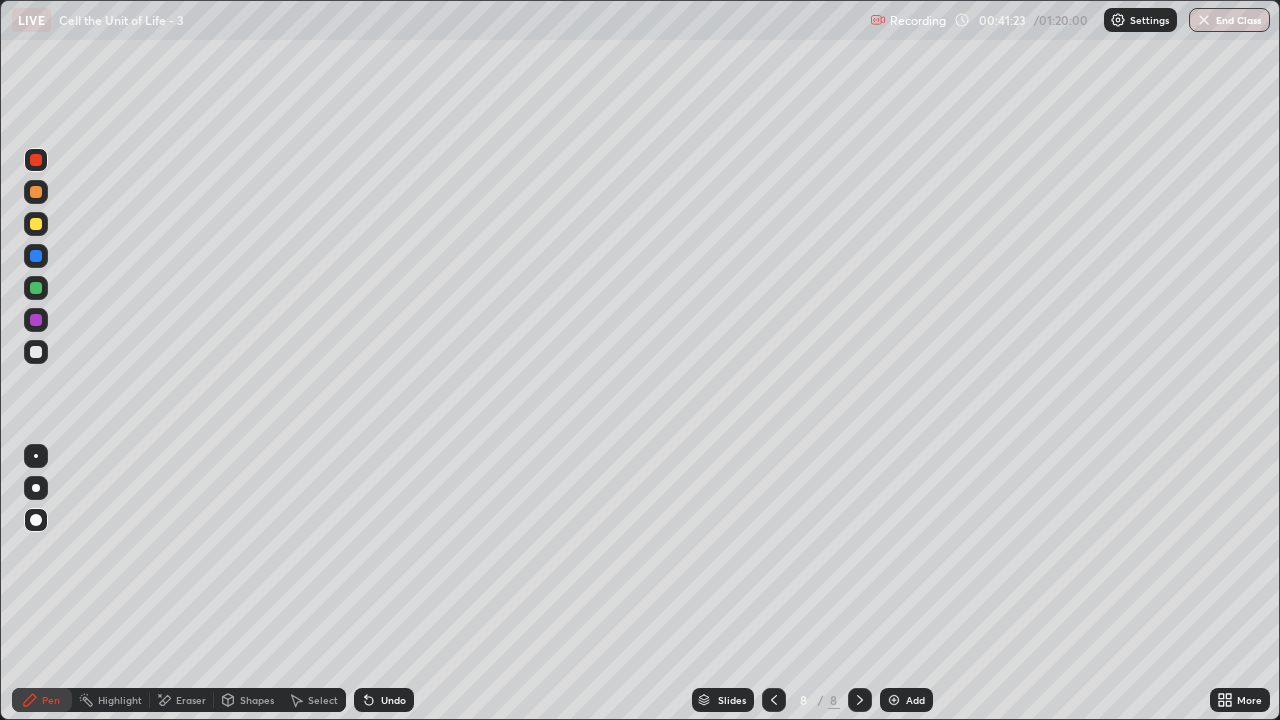 click at bounding box center (36, 352) 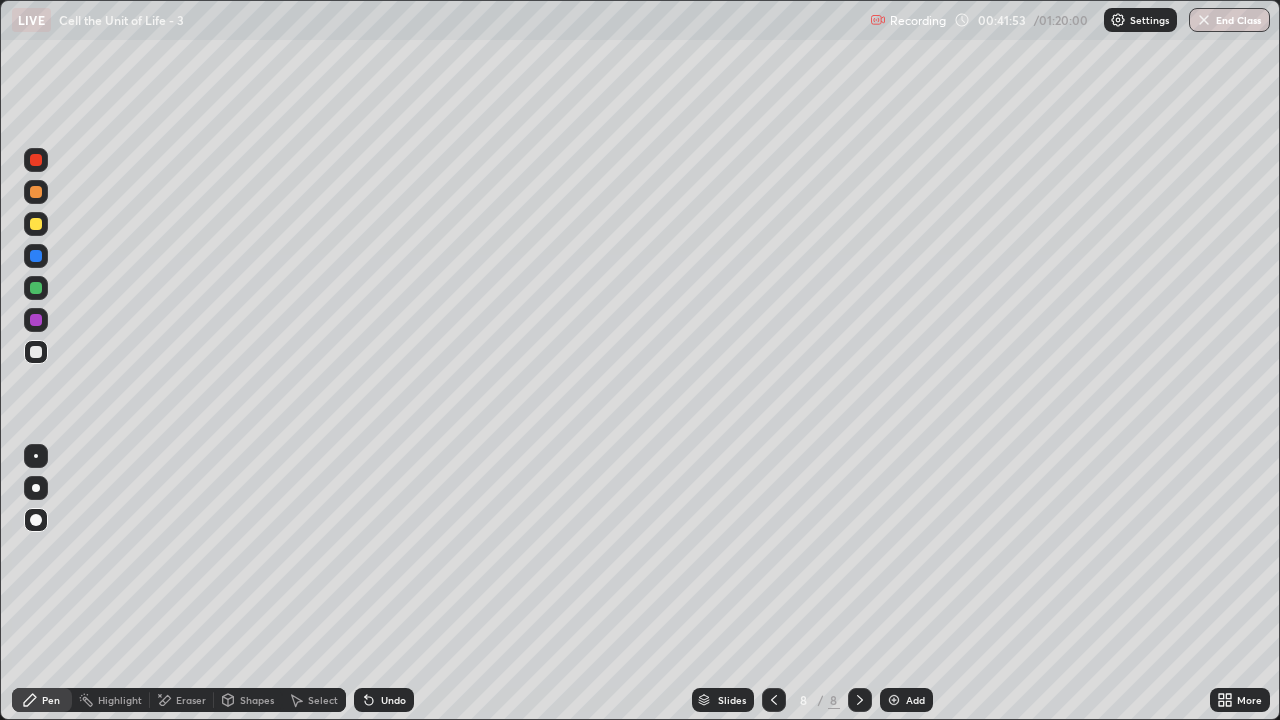 click at bounding box center [36, 256] 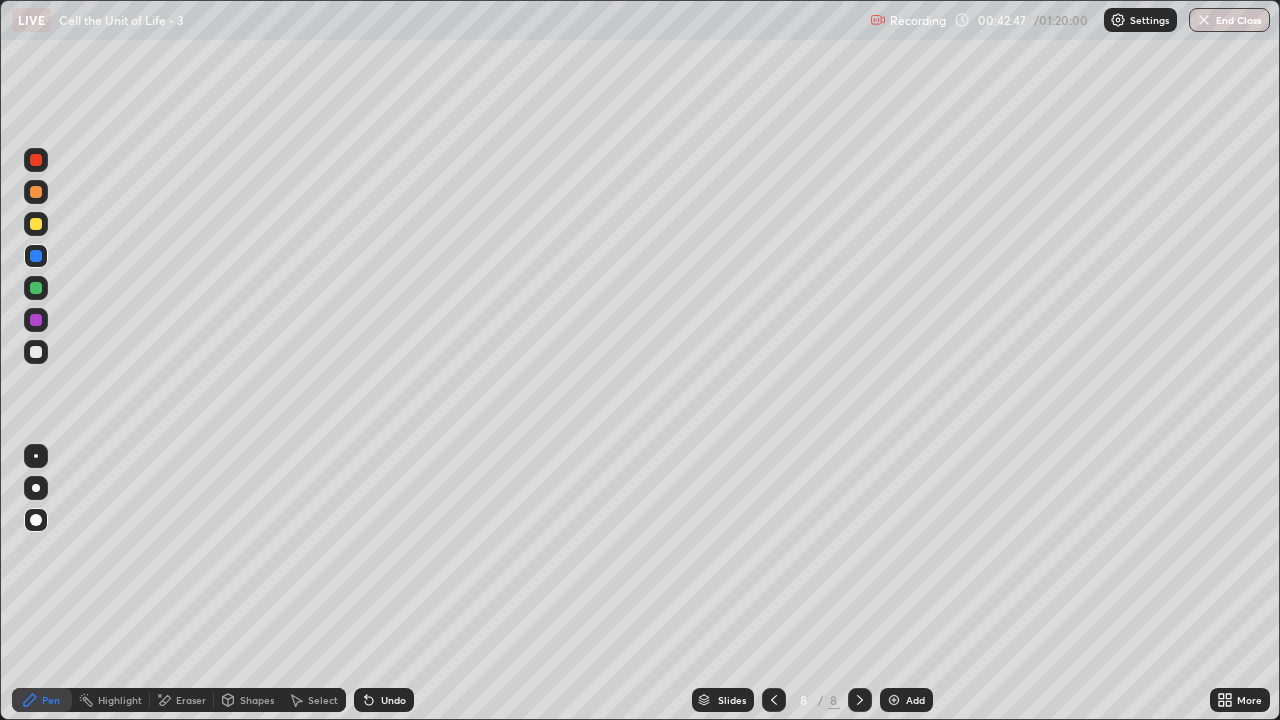click at bounding box center (36, 352) 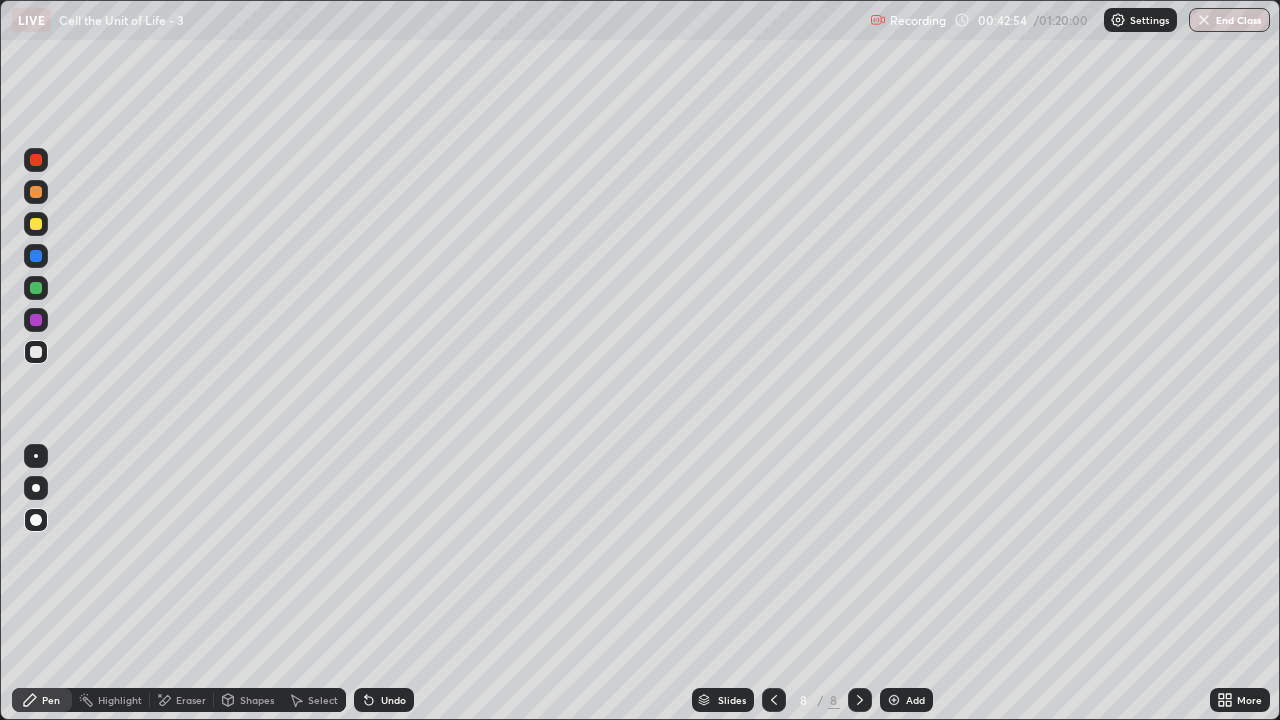 click at bounding box center [36, 488] 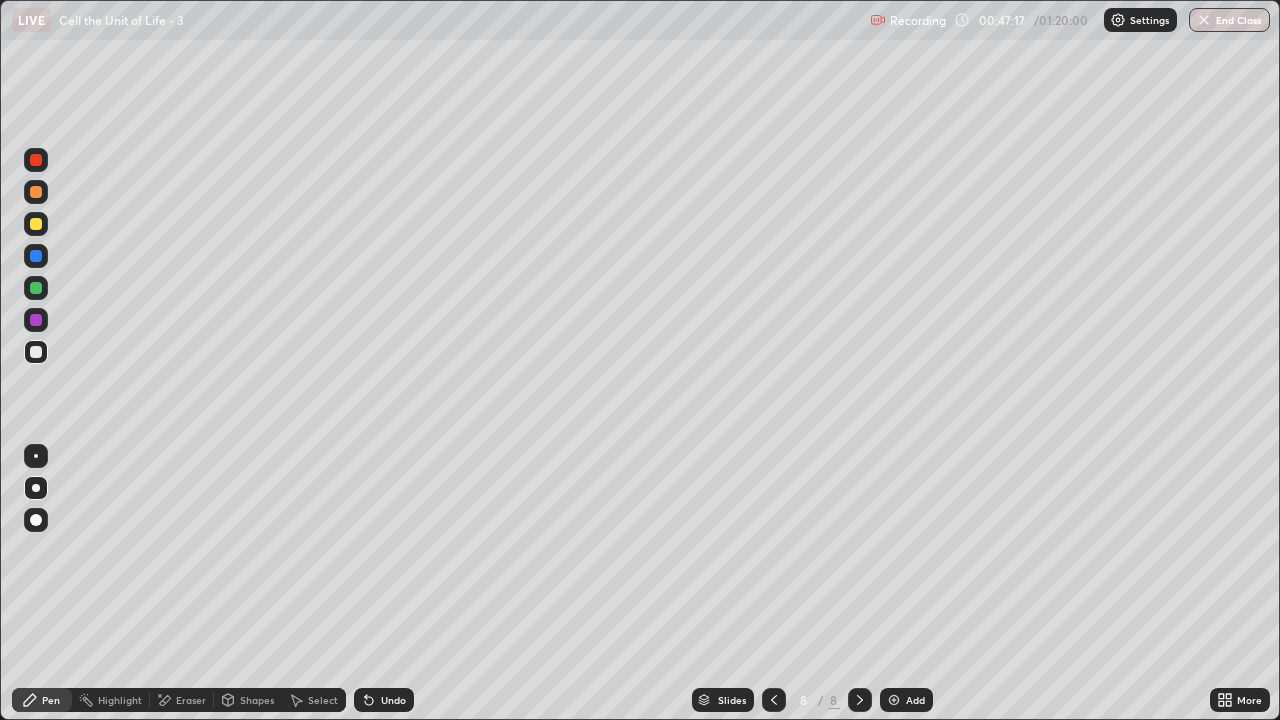 click at bounding box center [894, 700] 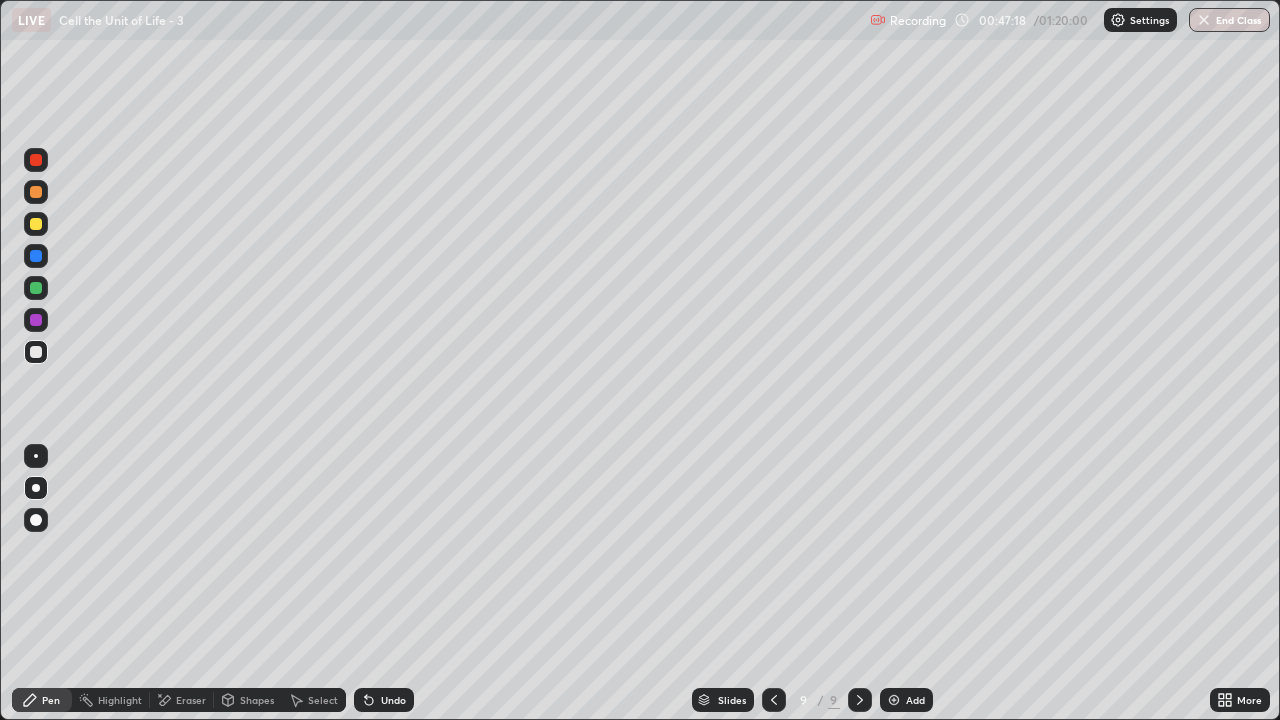 click at bounding box center (36, 192) 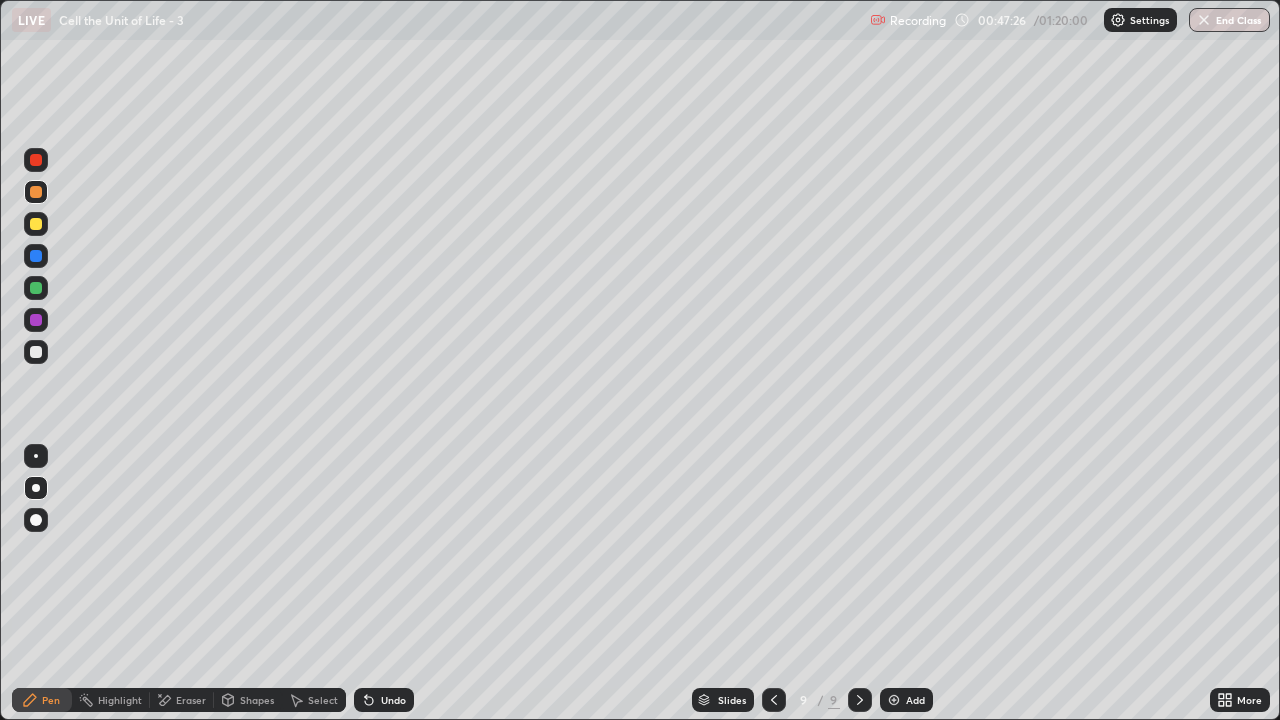 click at bounding box center (36, 352) 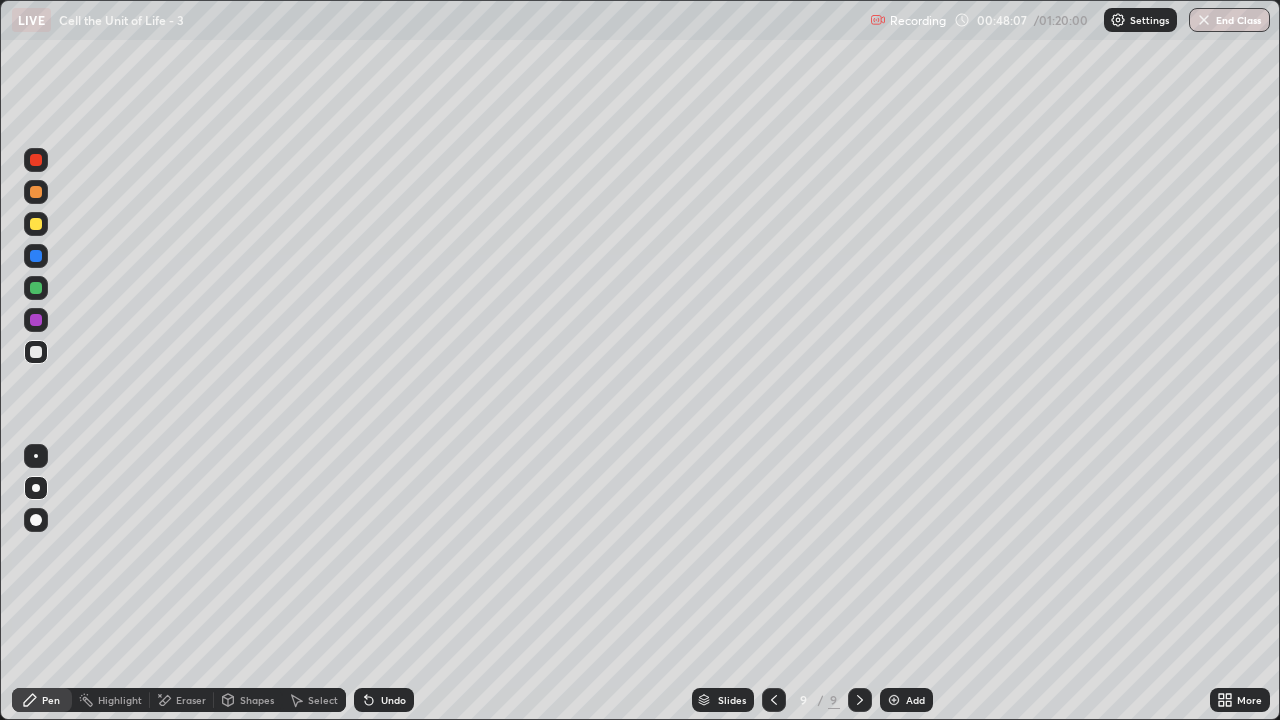 click at bounding box center [36, 520] 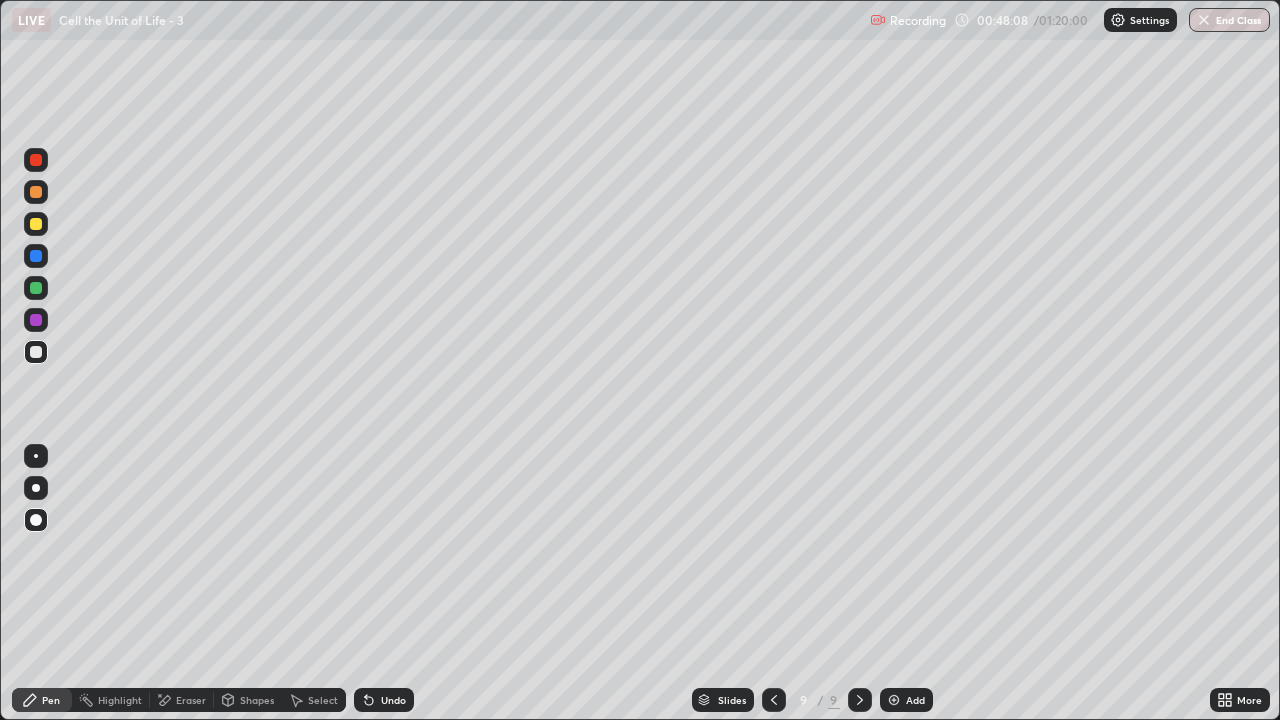click at bounding box center [36, 320] 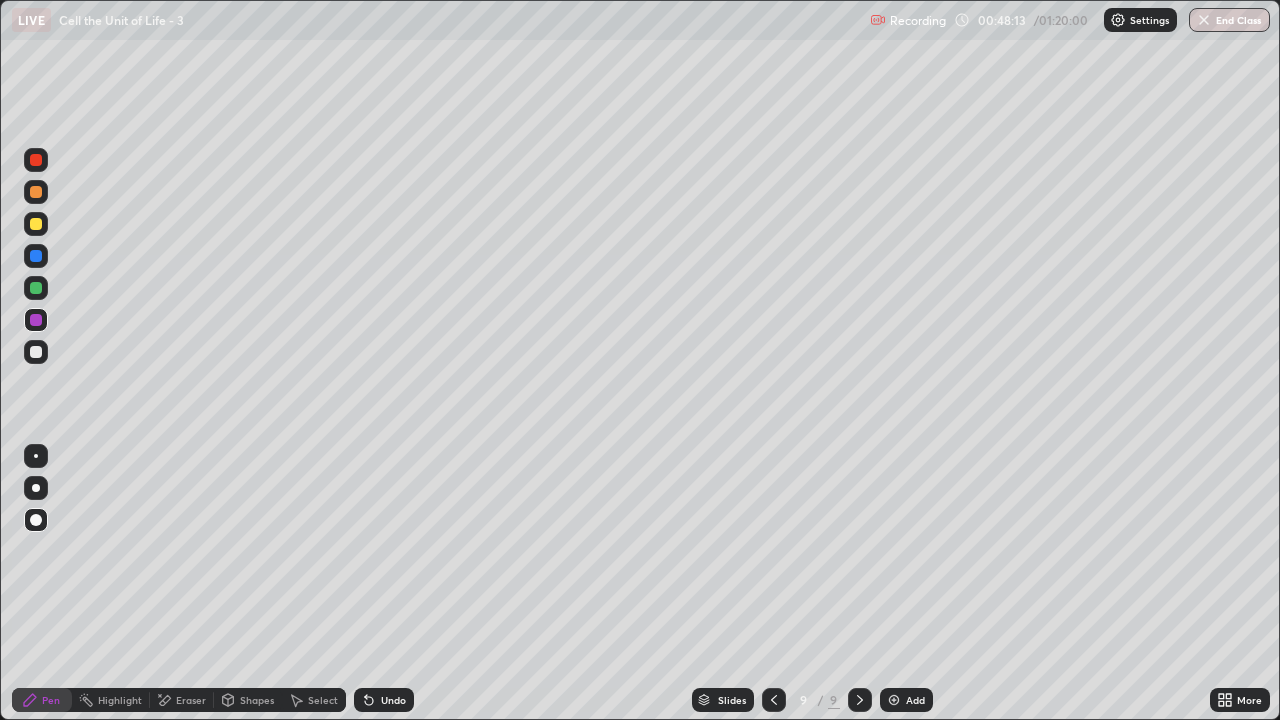 click at bounding box center (36, 488) 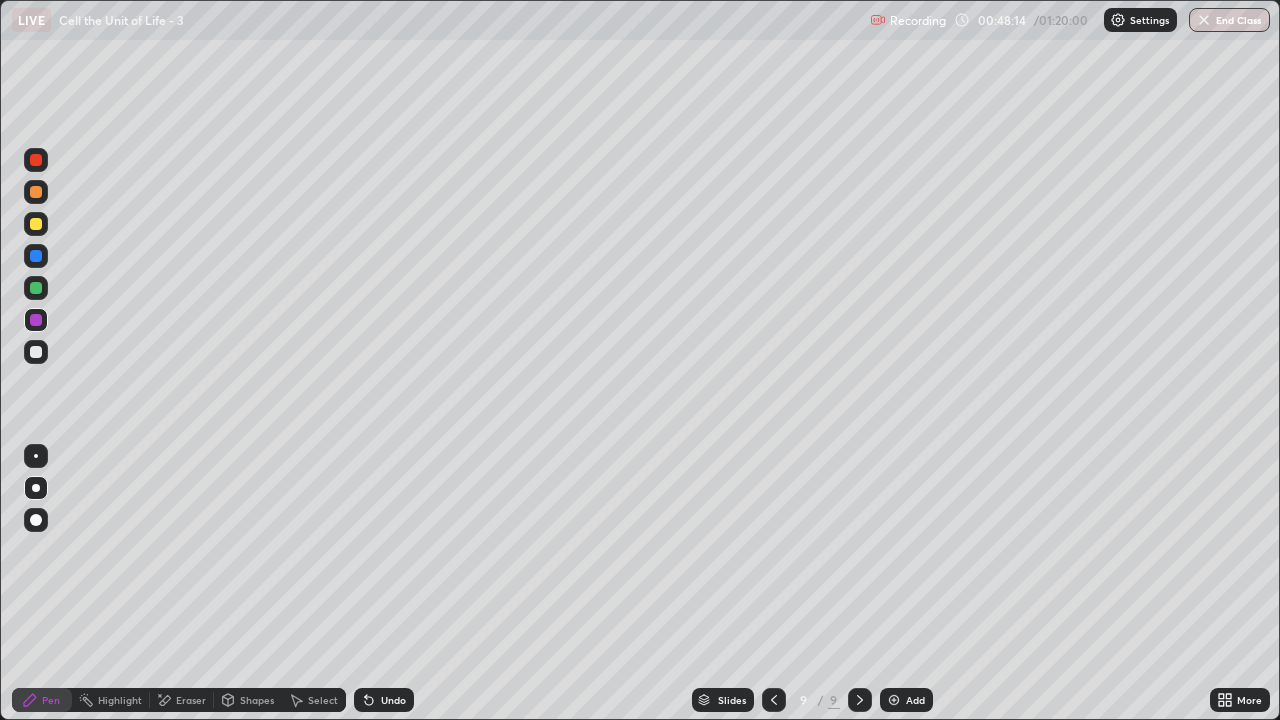 click at bounding box center [36, 352] 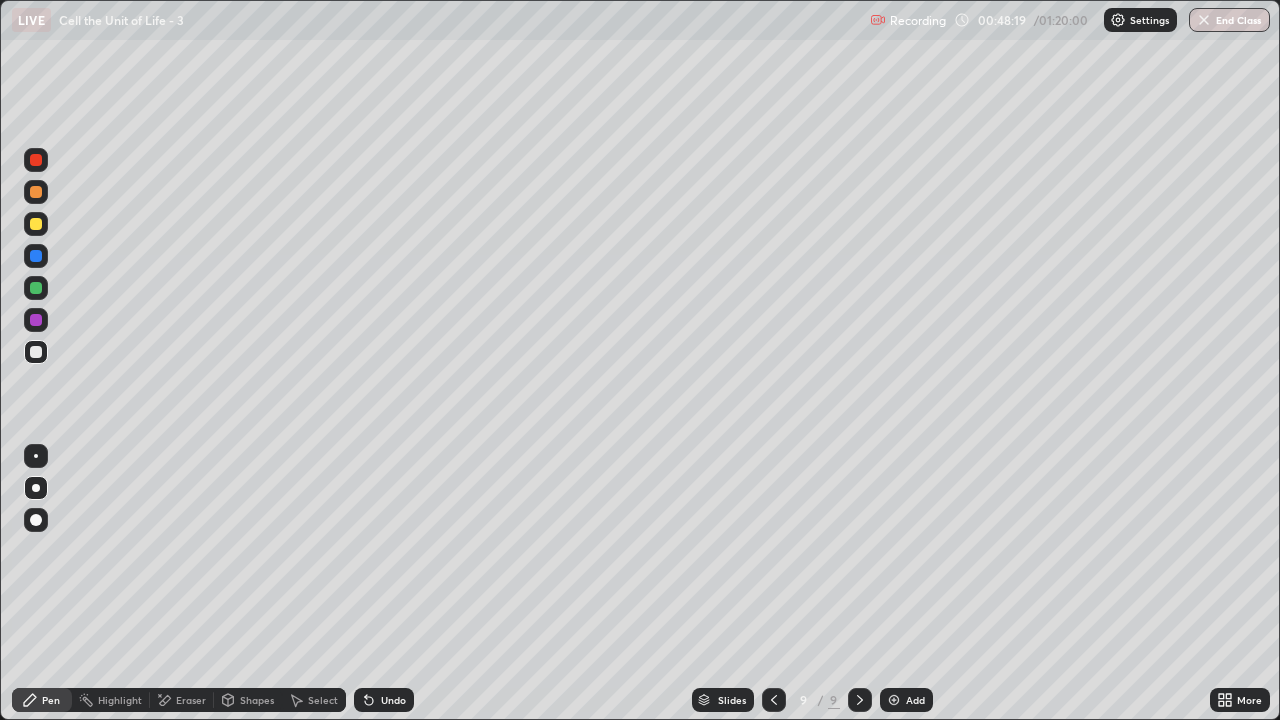 click on "Undo" at bounding box center (393, 700) 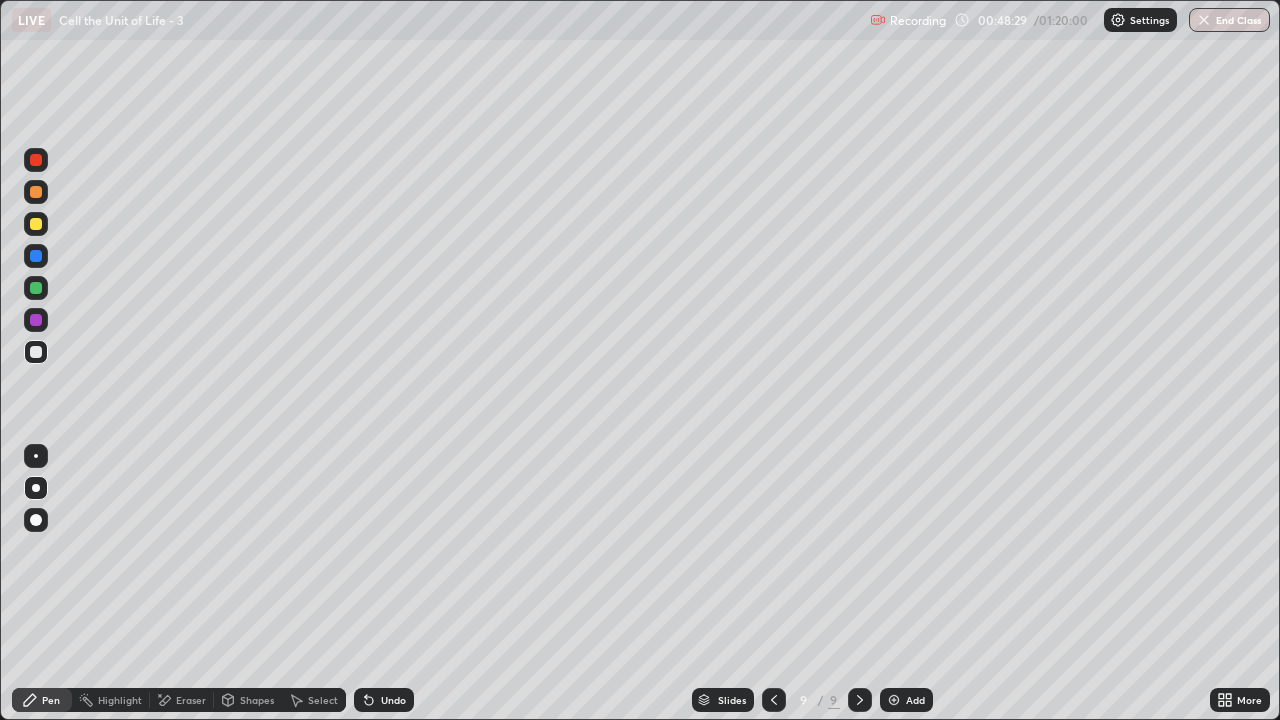 click at bounding box center [36, 288] 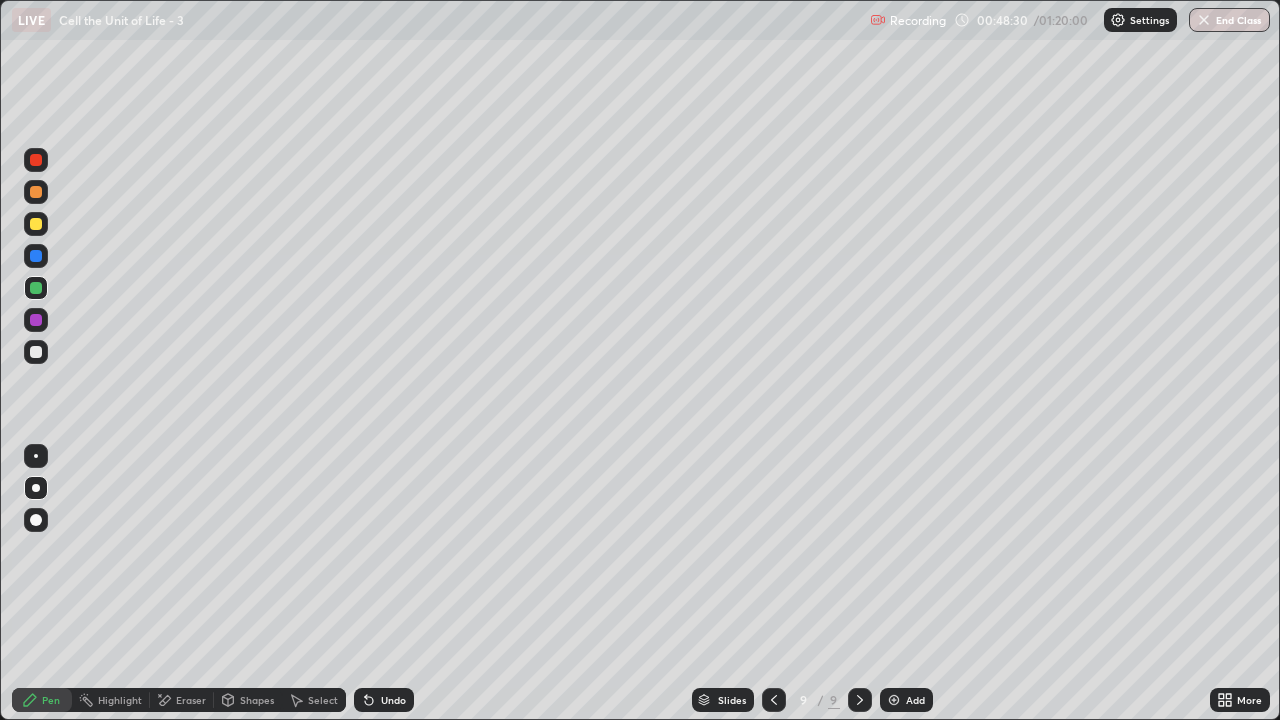click at bounding box center (36, 520) 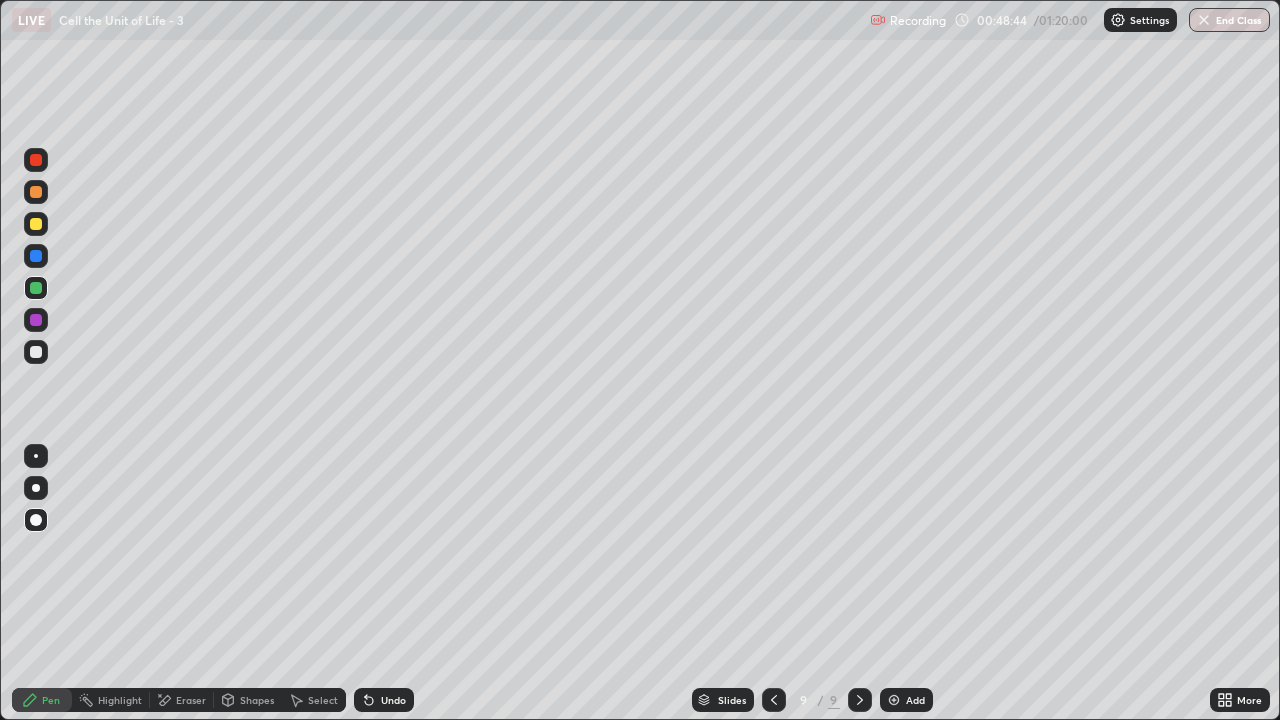 click at bounding box center [36, 488] 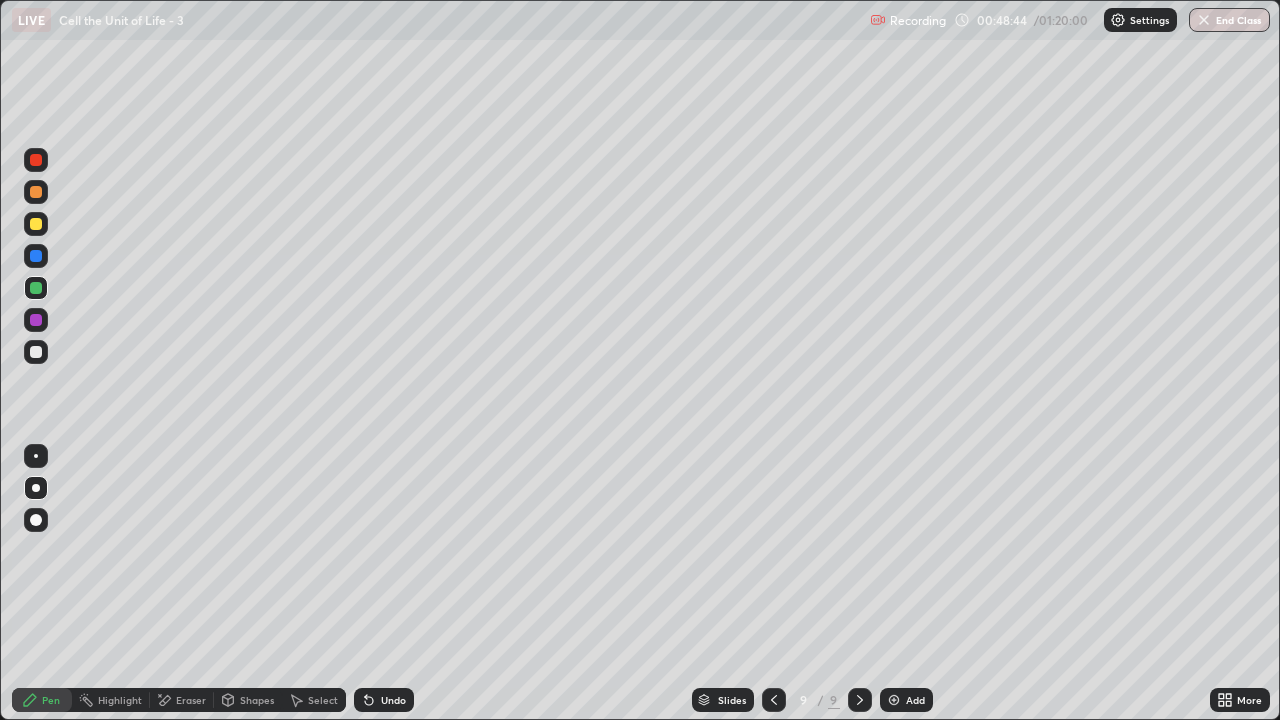 click at bounding box center [36, 352] 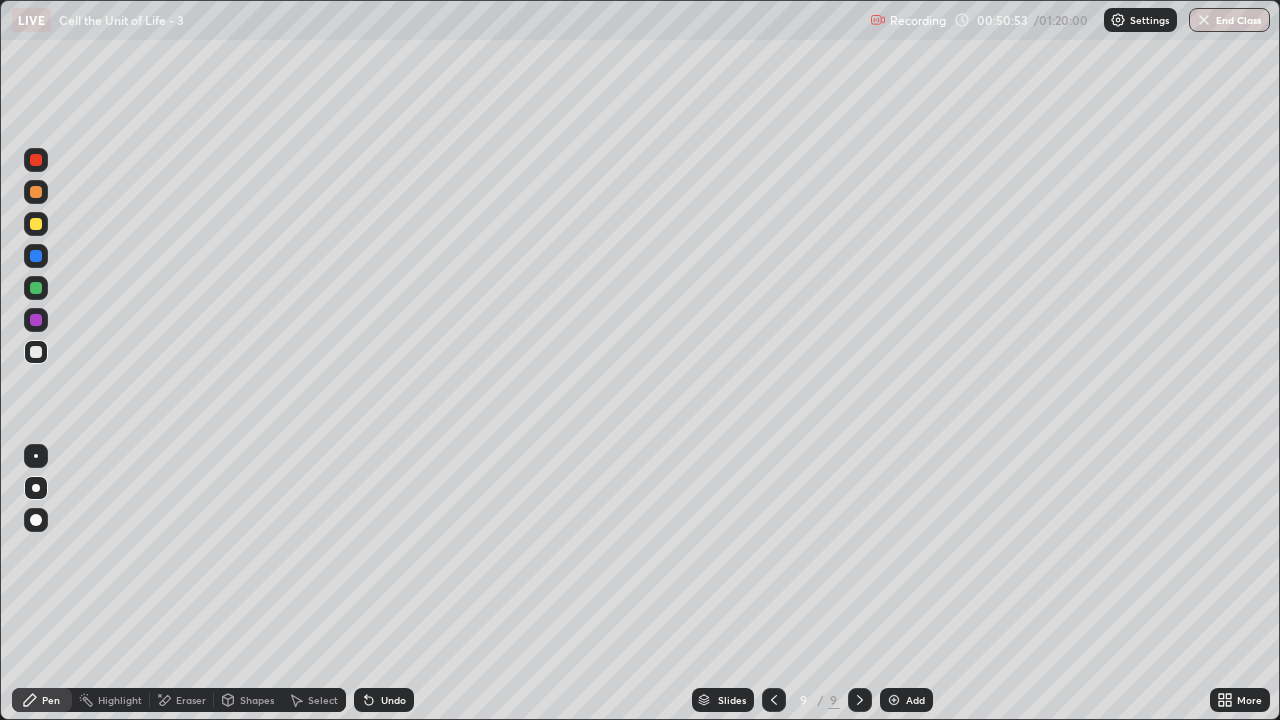 click at bounding box center [894, 700] 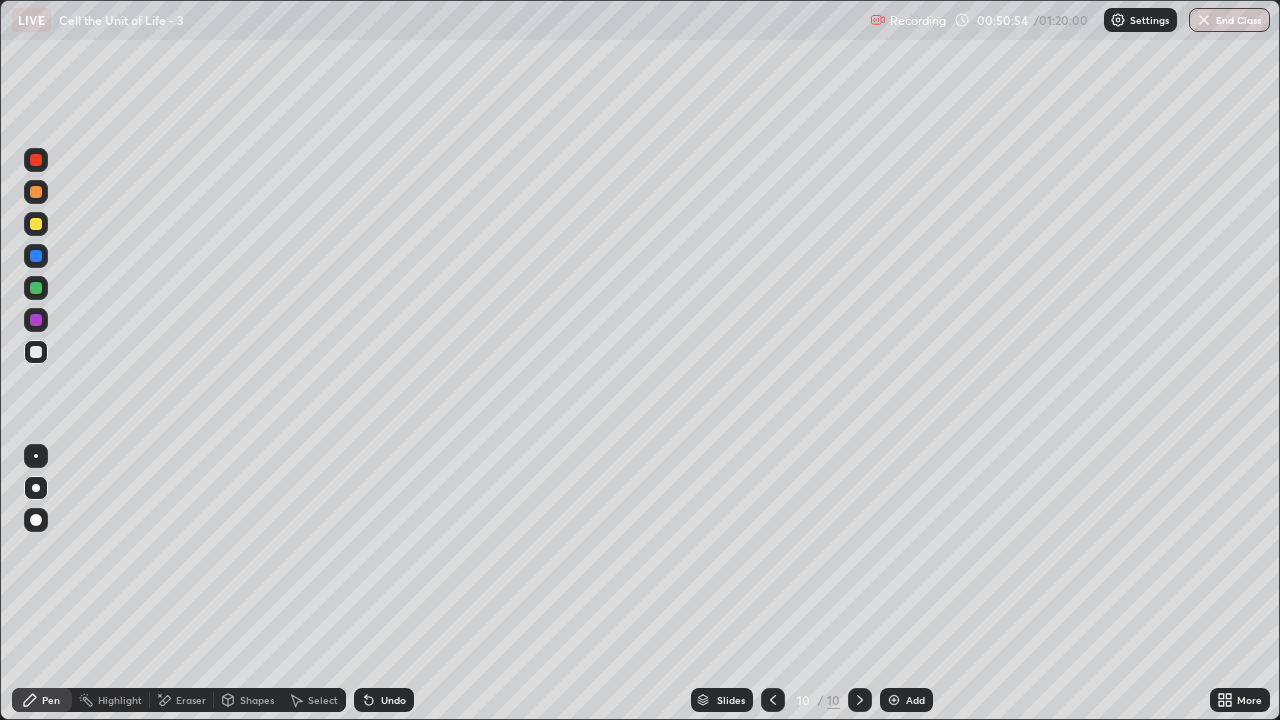 click at bounding box center [36, 288] 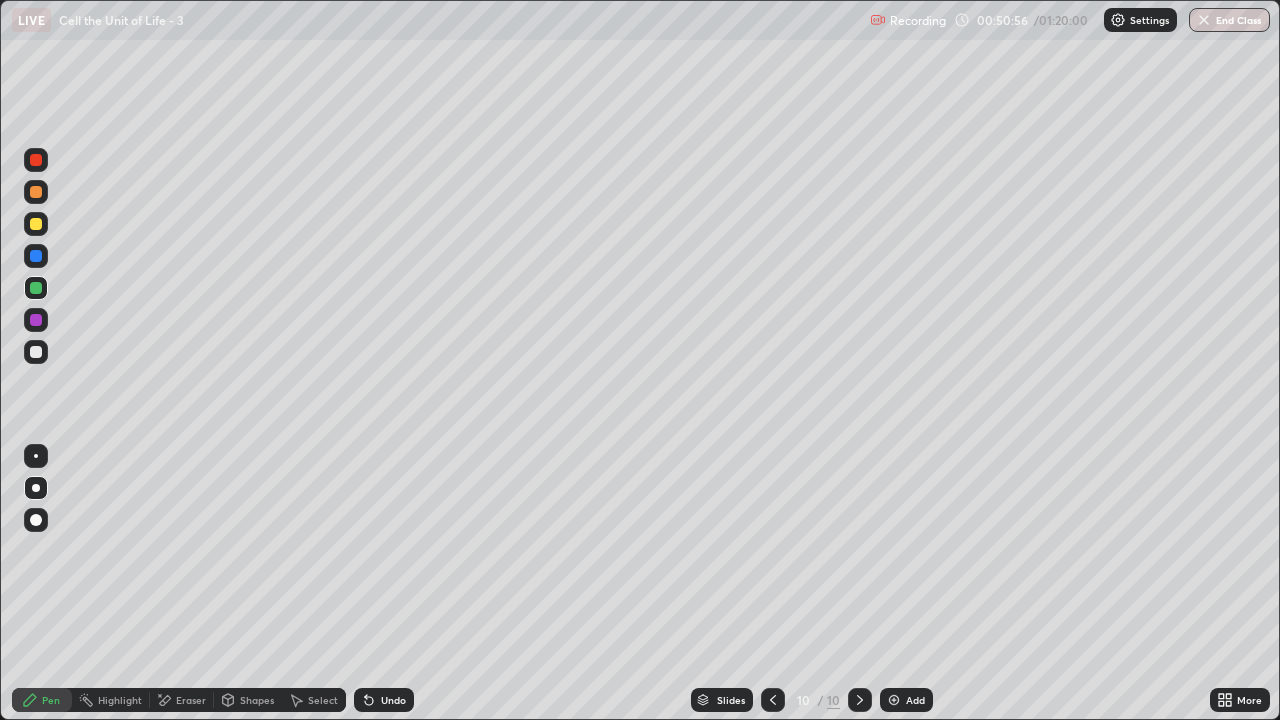 click at bounding box center [36, 520] 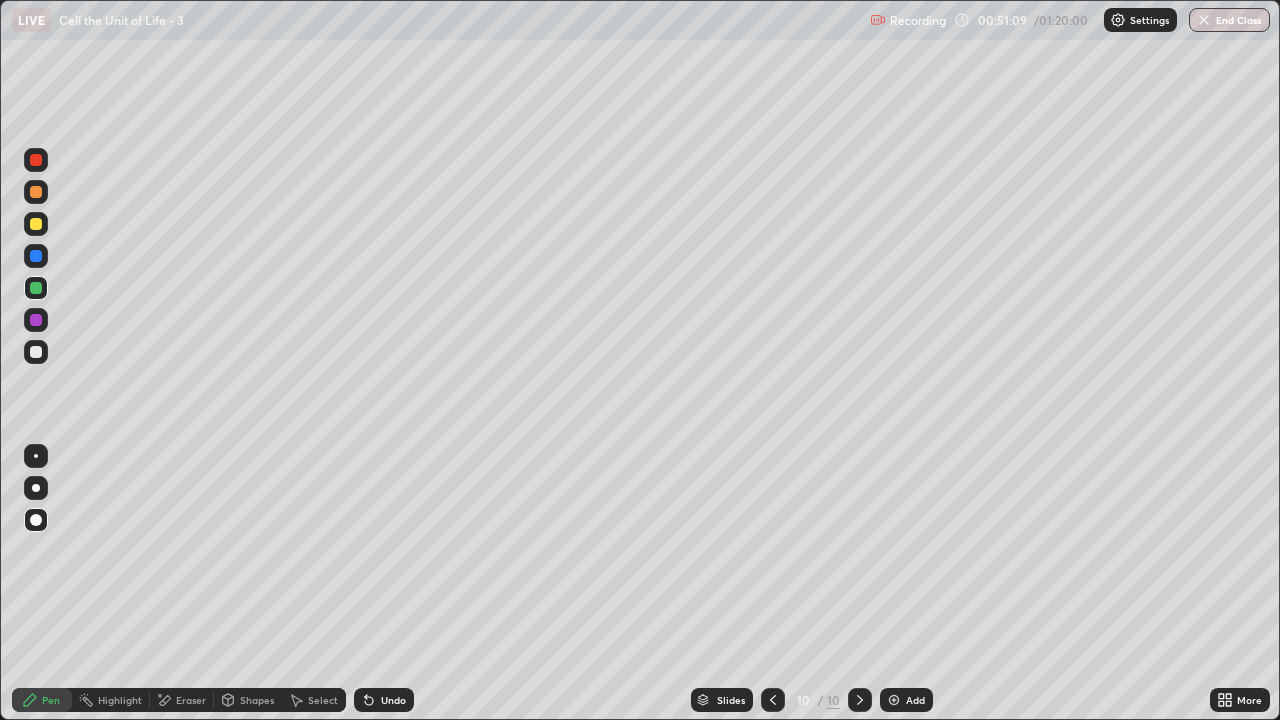 click at bounding box center (36, 352) 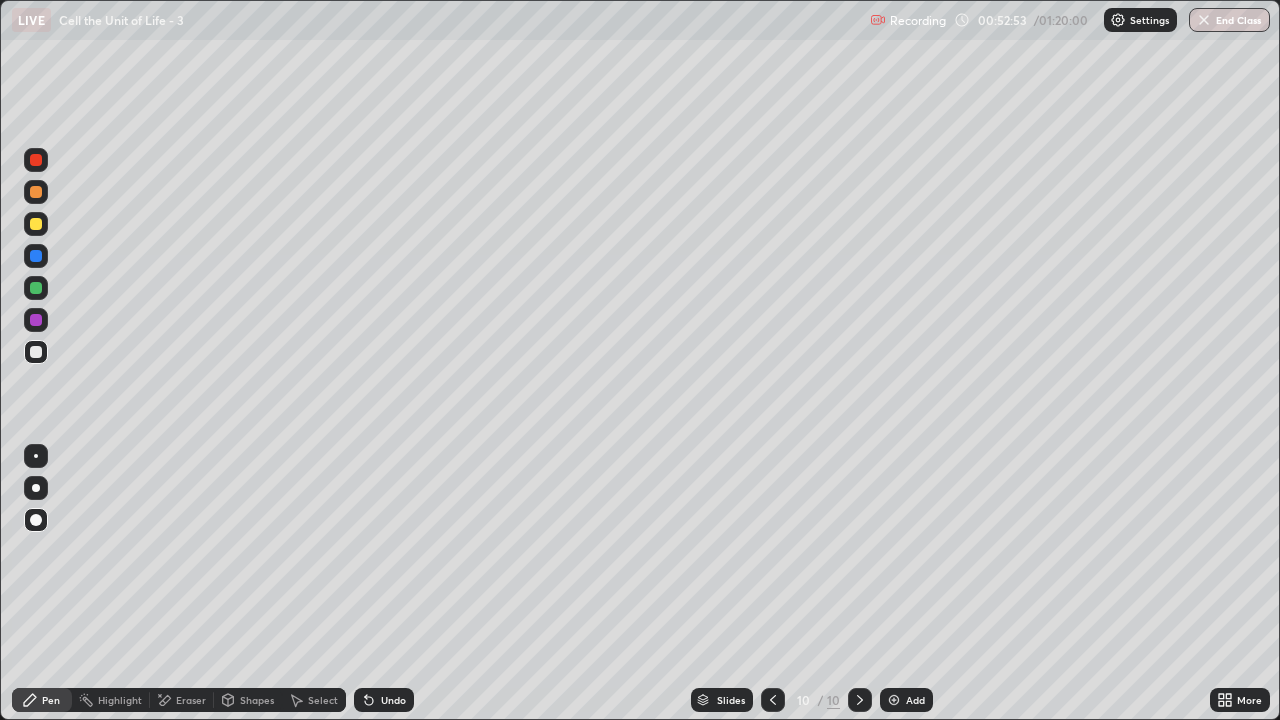 click at bounding box center (36, 288) 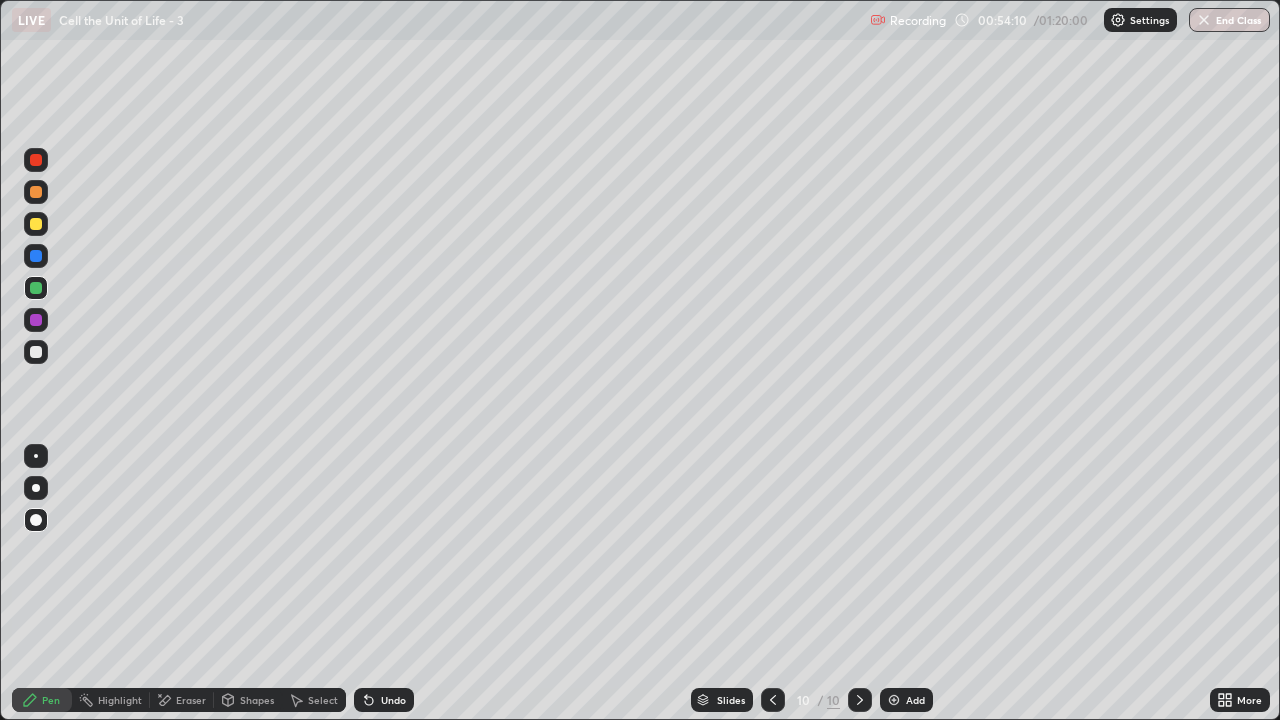 click 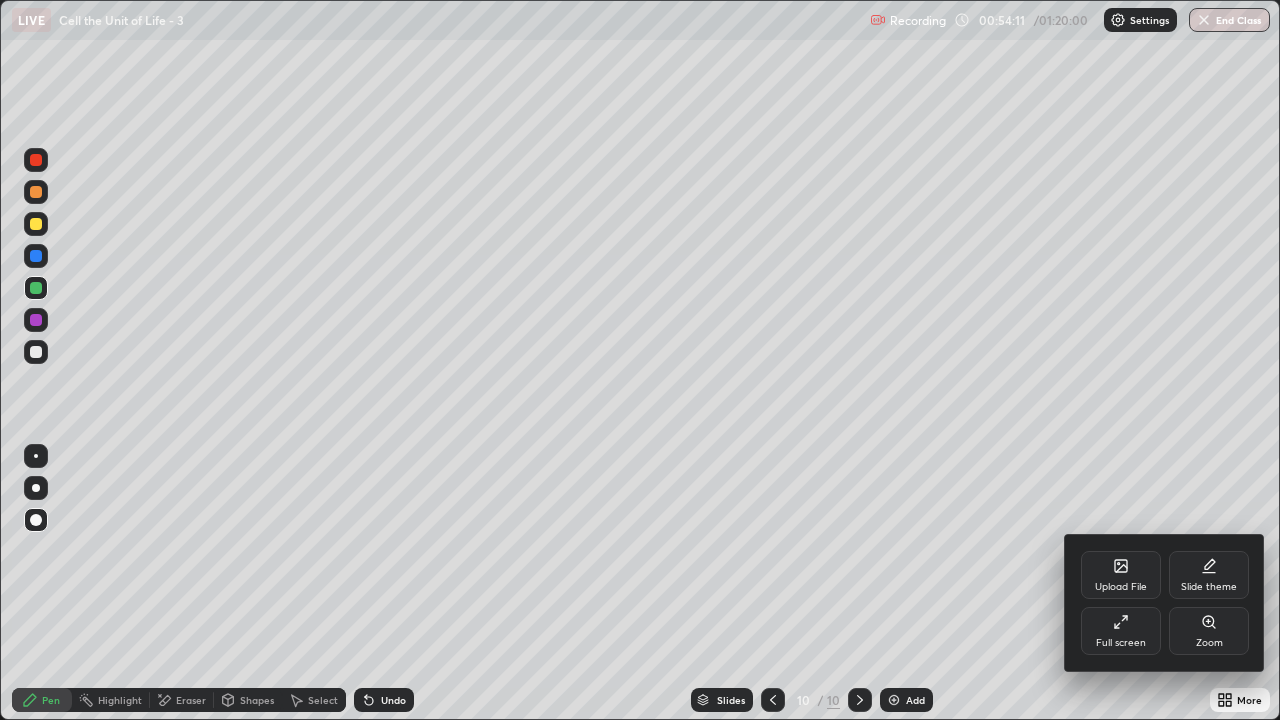 click on "Full screen" at bounding box center (1121, 643) 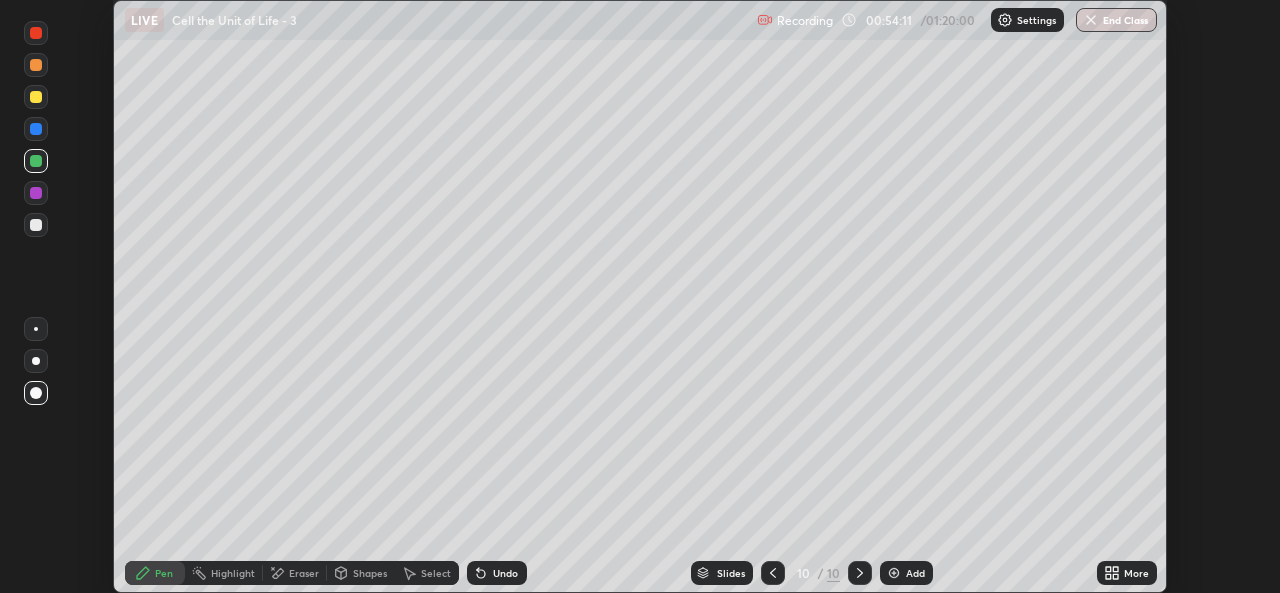 scroll, scrollTop: 593, scrollLeft: 1280, axis: both 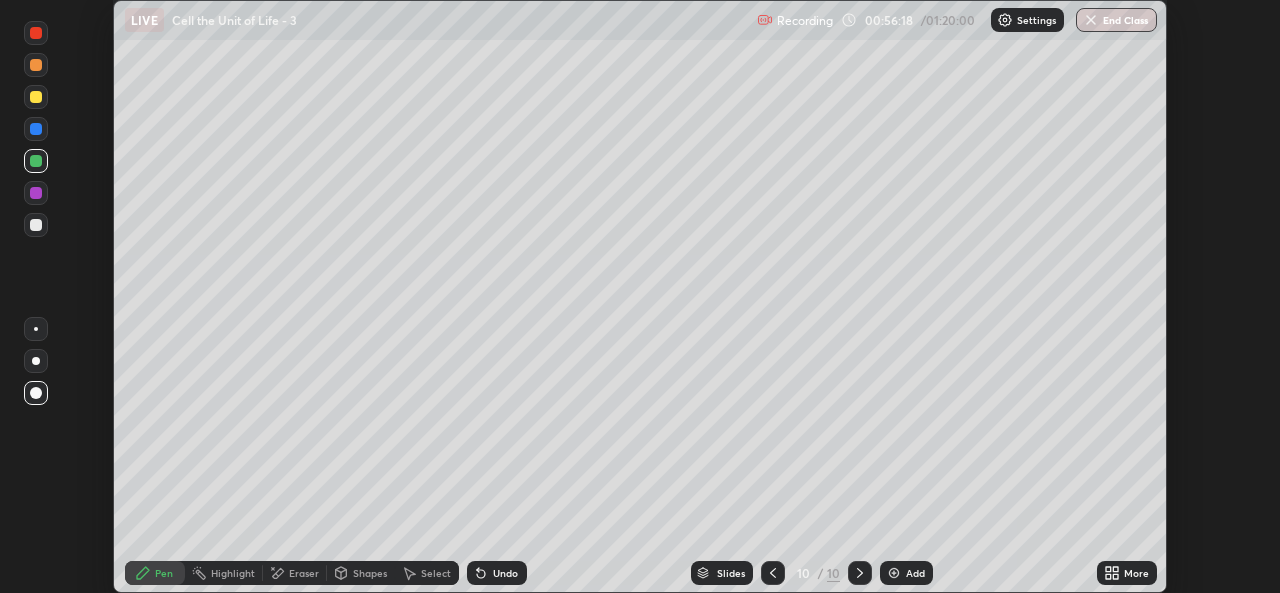 click on "Eraser" at bounding box center (295, 573) 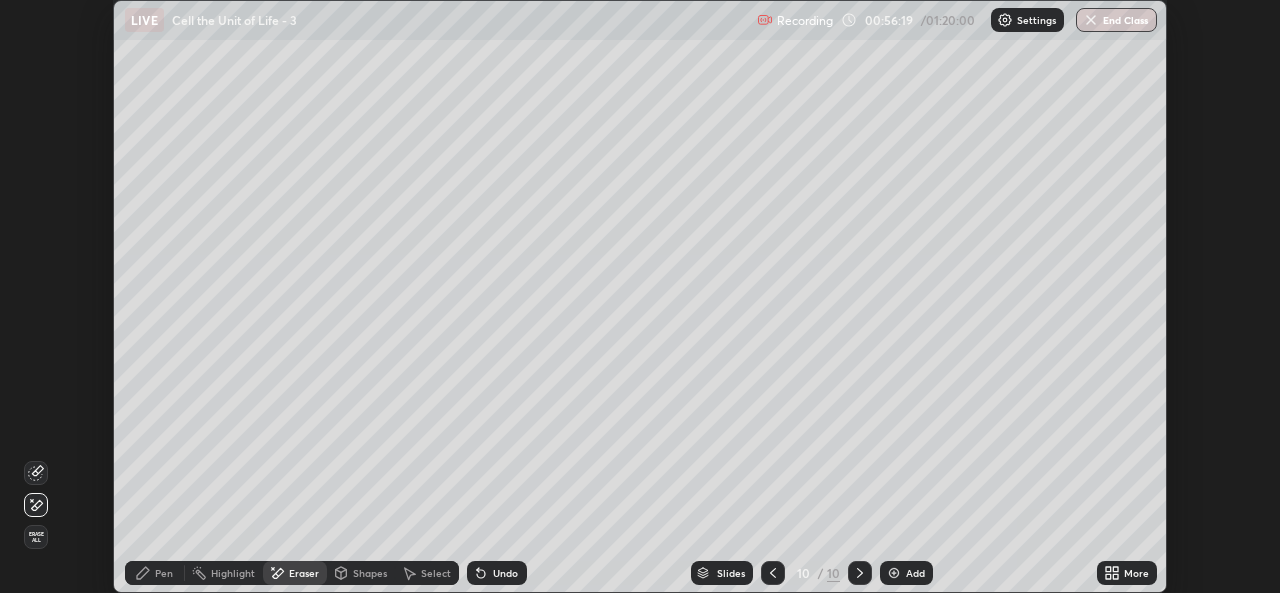 click 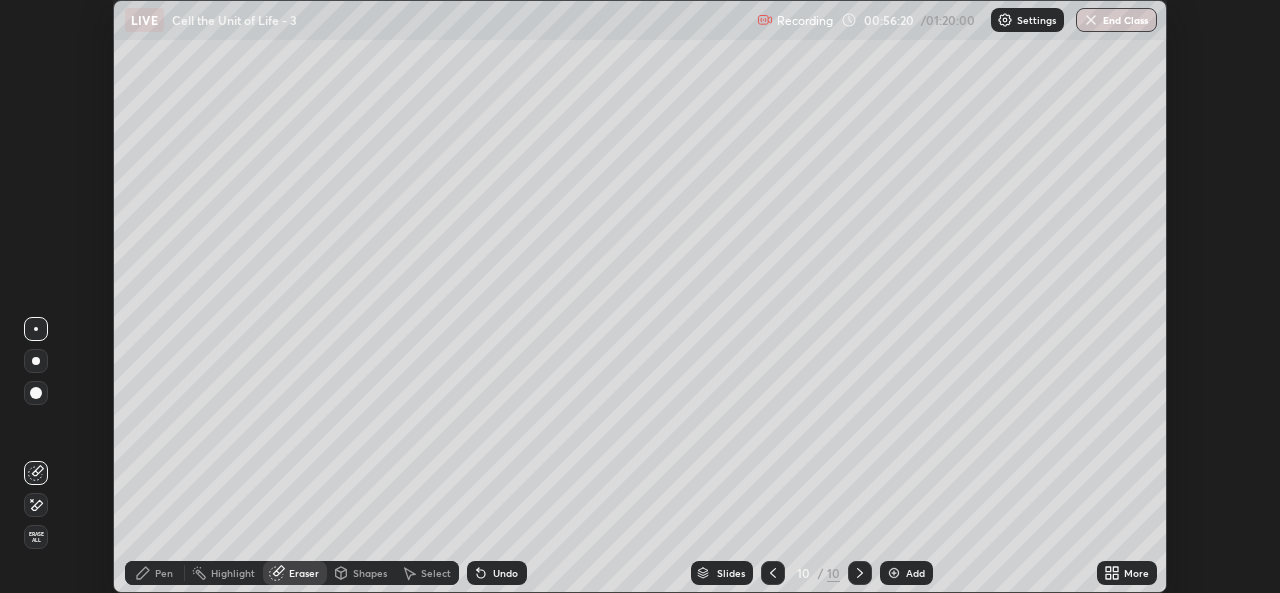 click 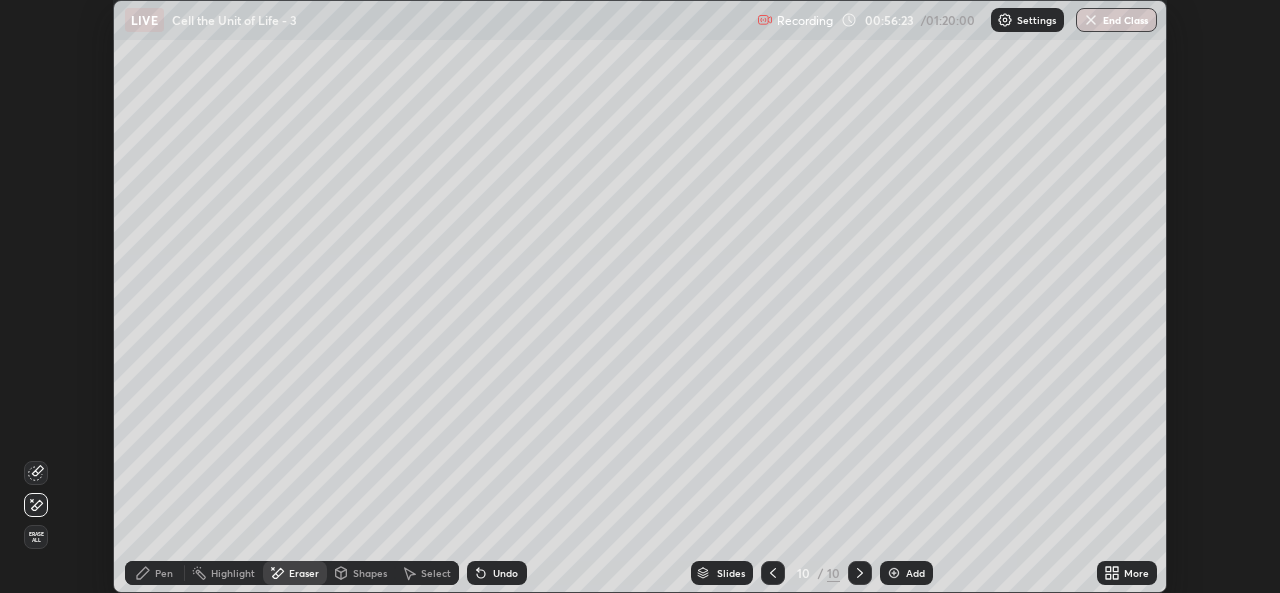 click on "Pen" at bounding box center [164, 573] 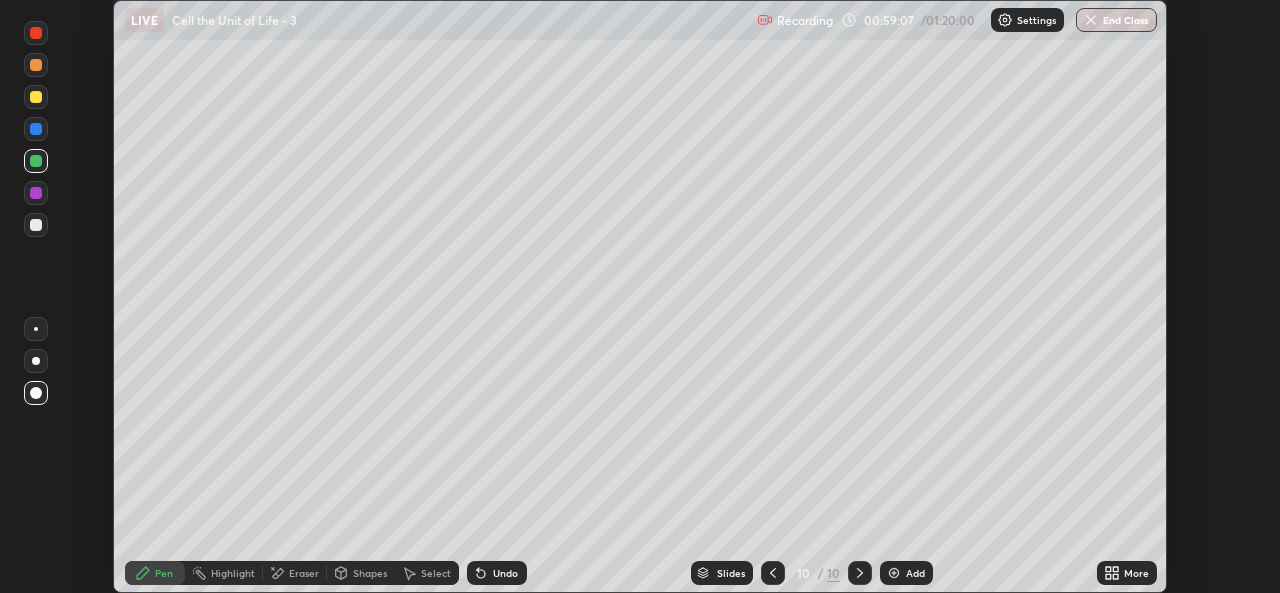 click on "More" at bounding box center (1127, 573) 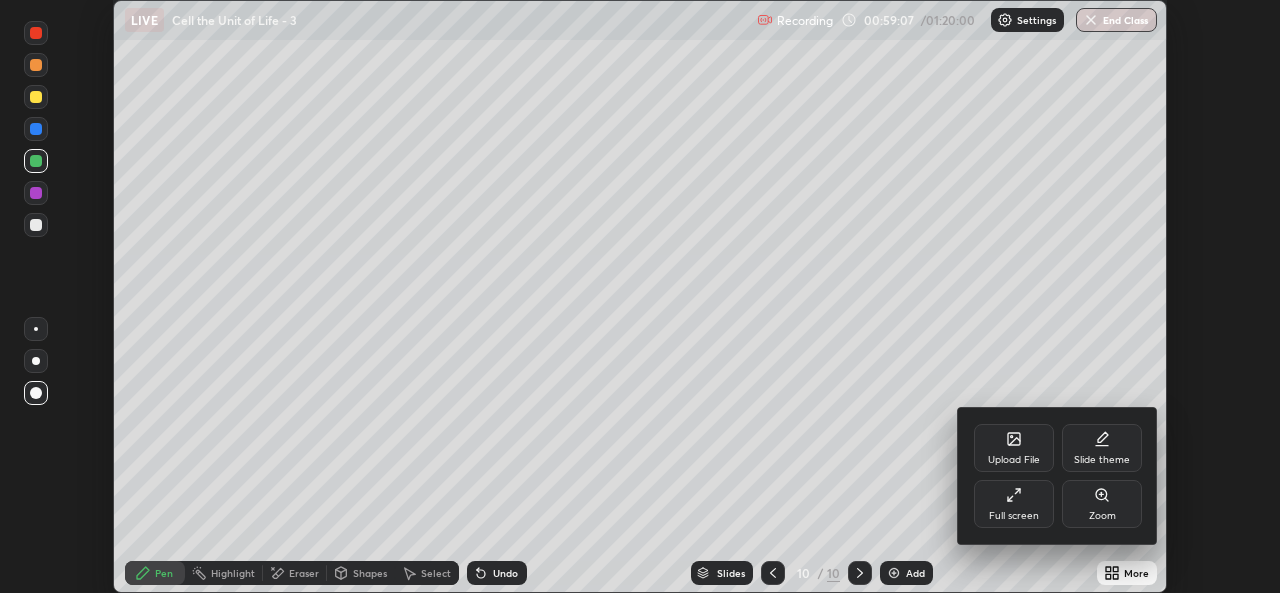 click on "Full screen" at bounding box center [1014, 504] 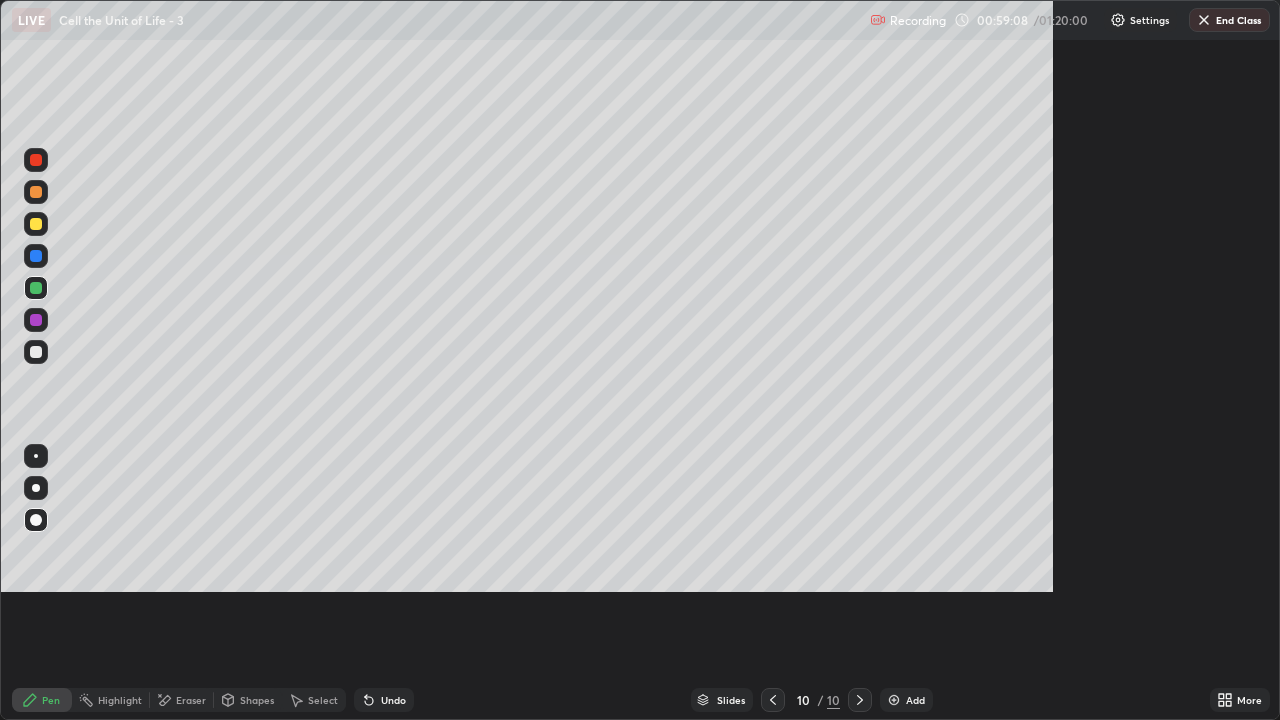 scroll, scrollTop: 99280, scrollLeft: 98720, axis: both 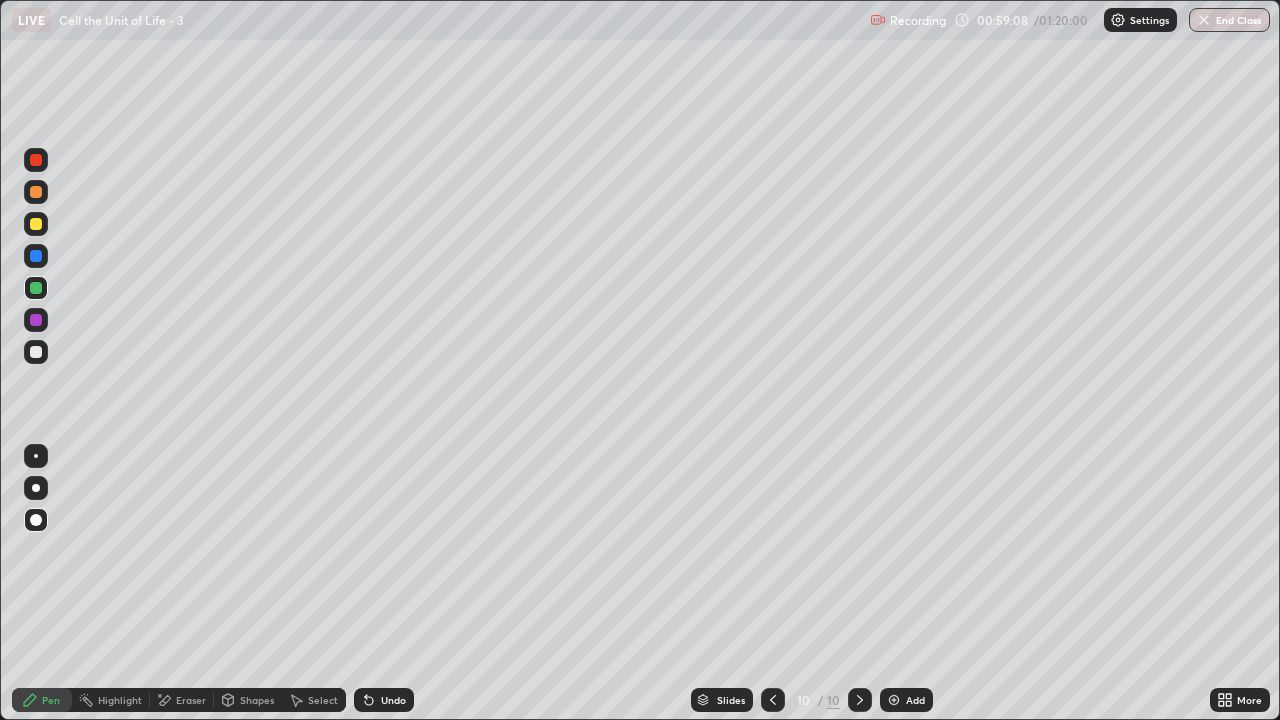 click on "Add" at bounding box center [915, 700] 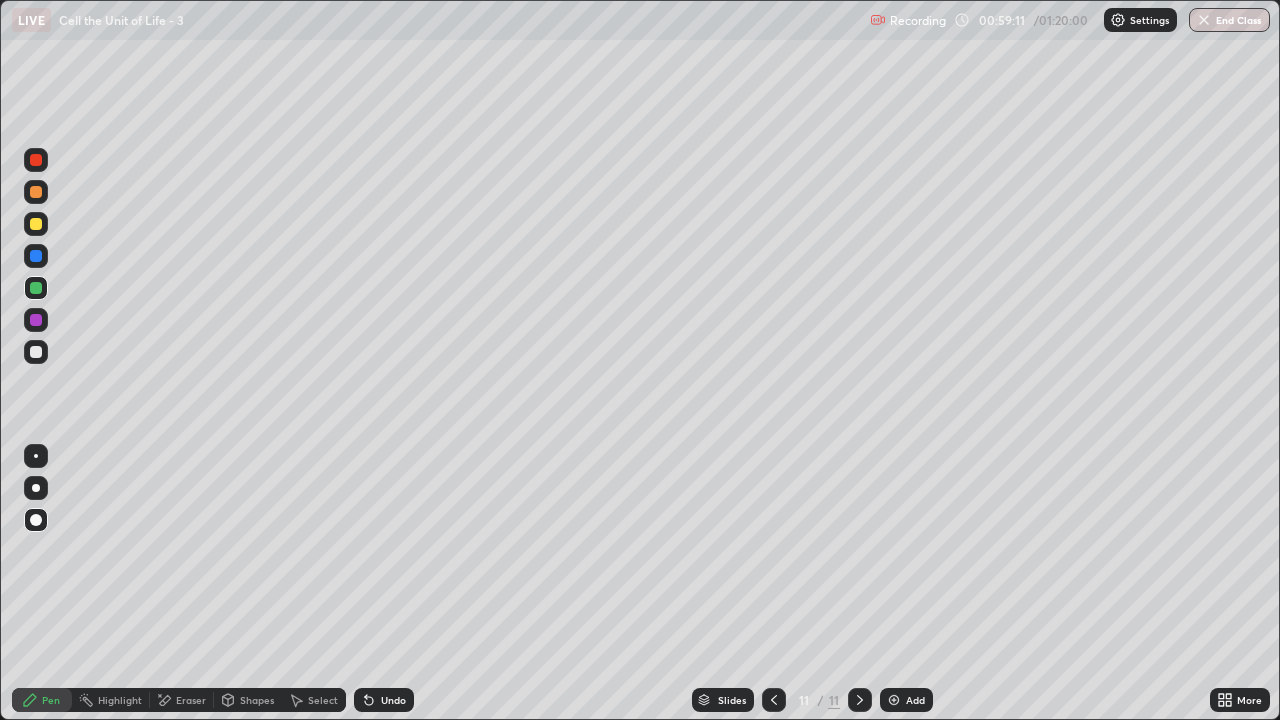 click at bounding box center (36, 224) 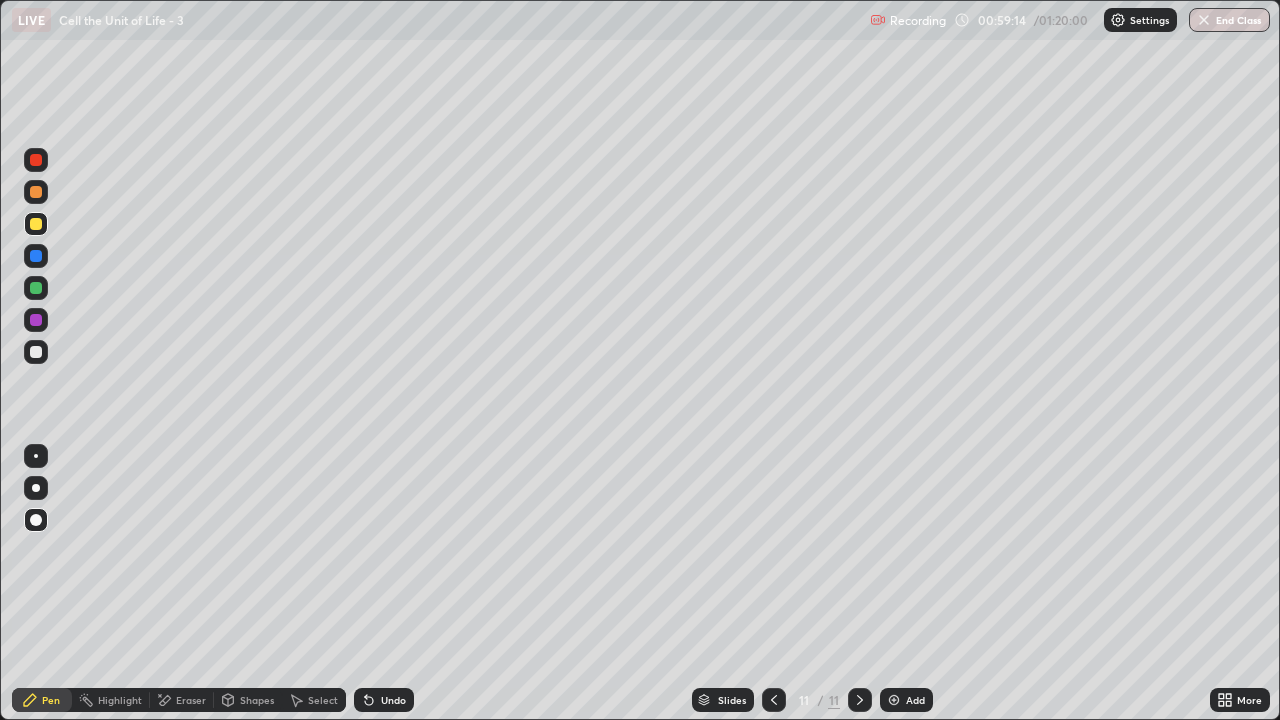 click 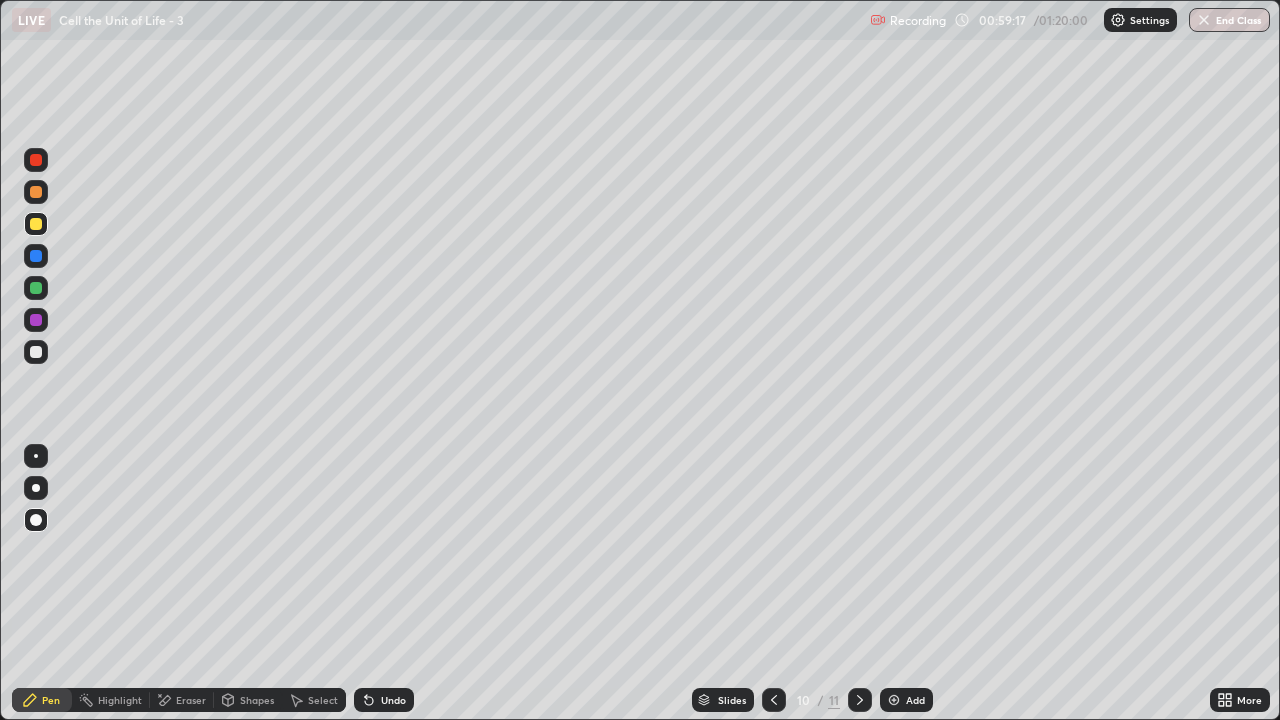 click 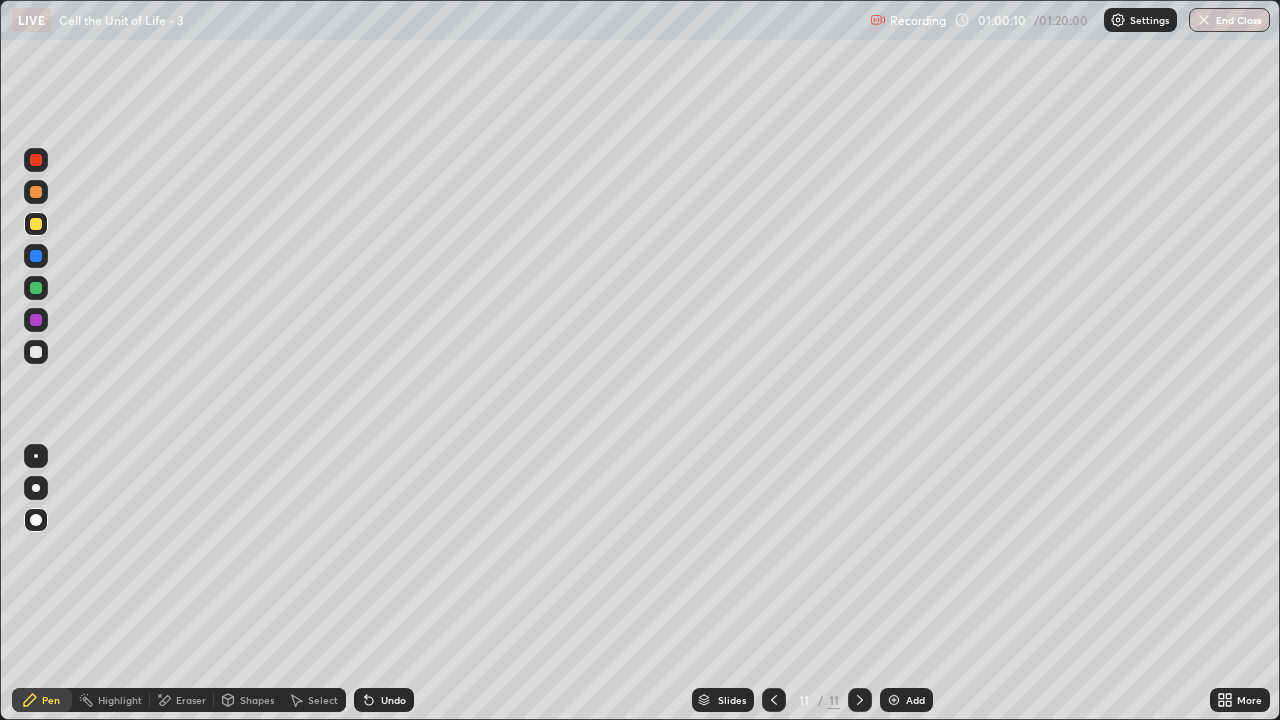 click at bounding box center (36, 520) 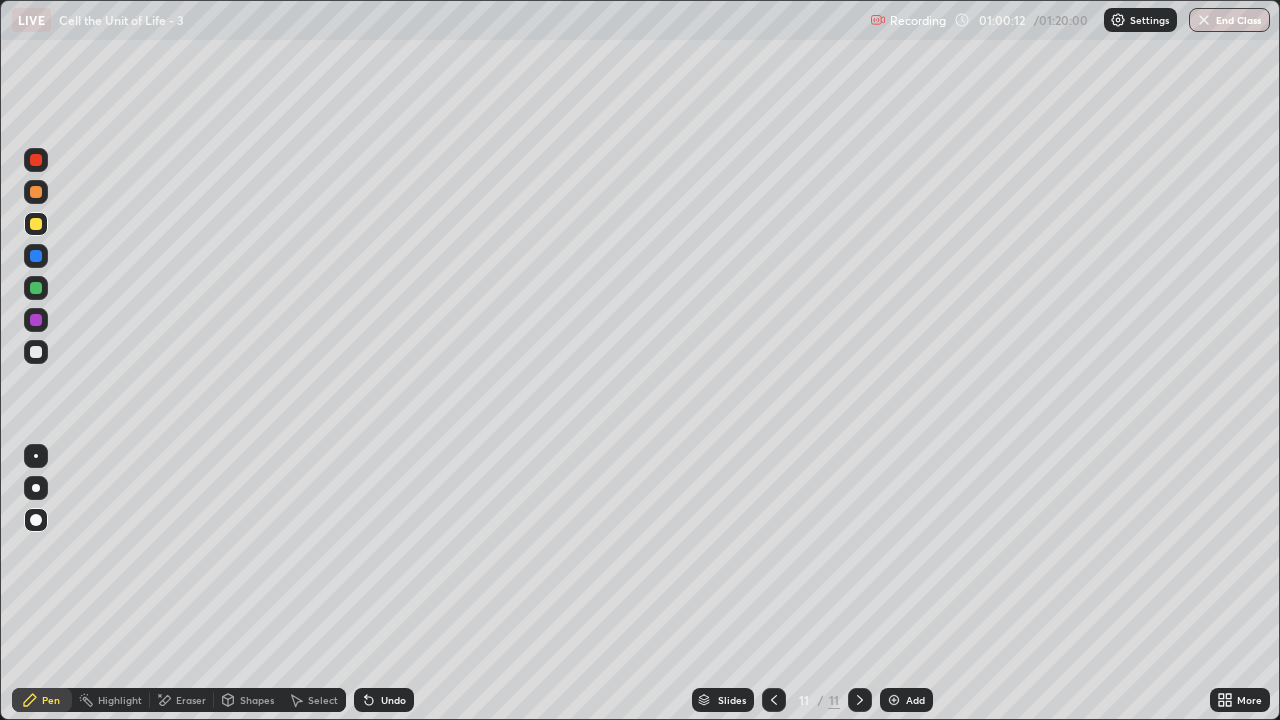 click at bounding box center (36, 352) 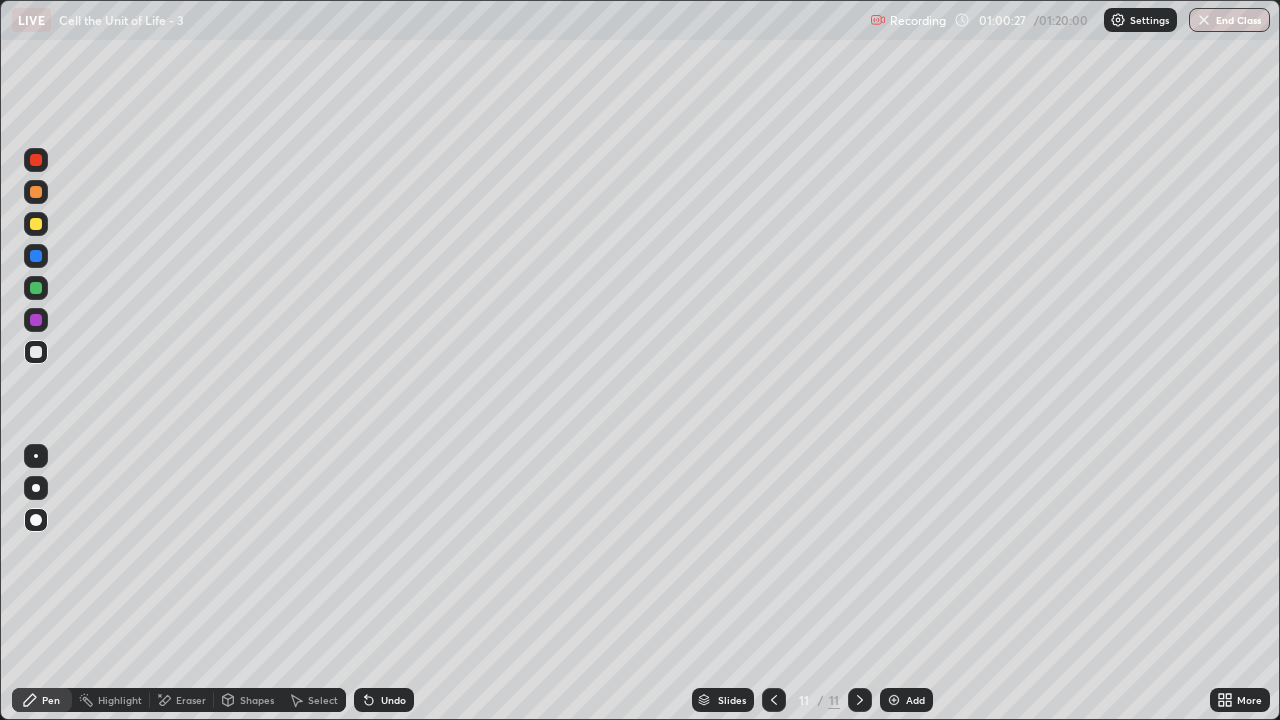 click on "Undo" at bounding box center [393, 700] 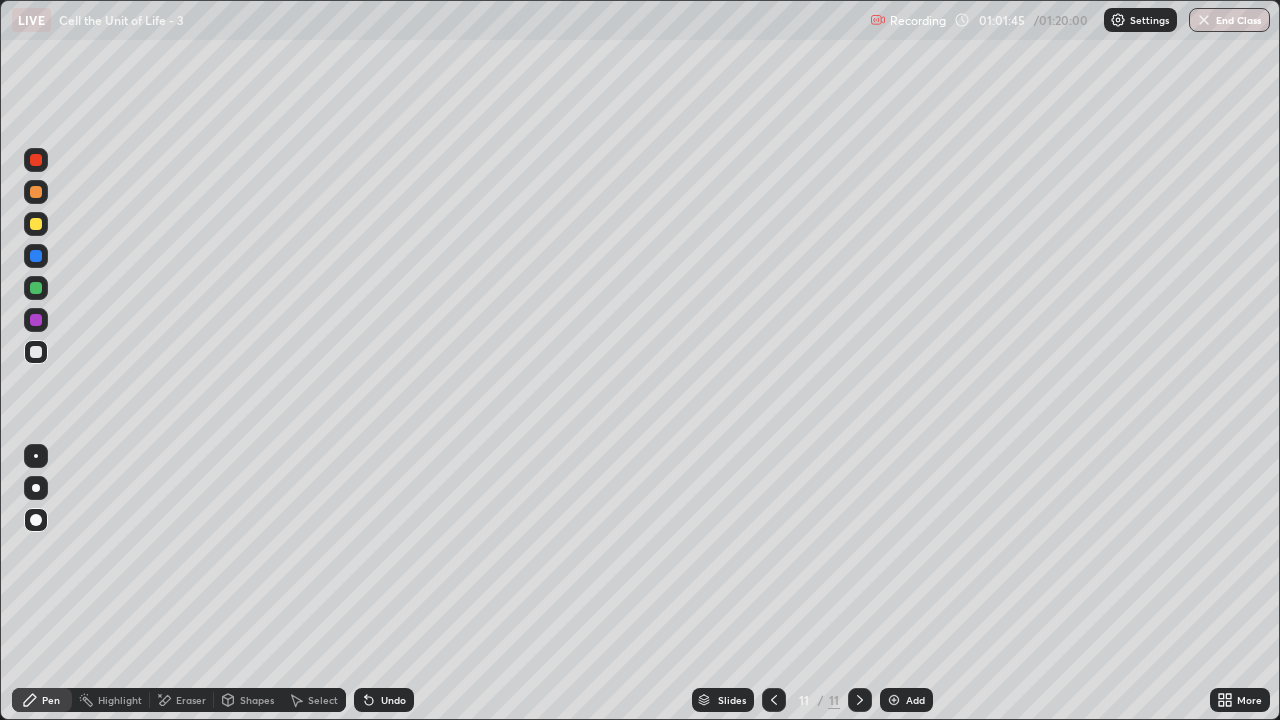 click at bounding box center (894, 700) 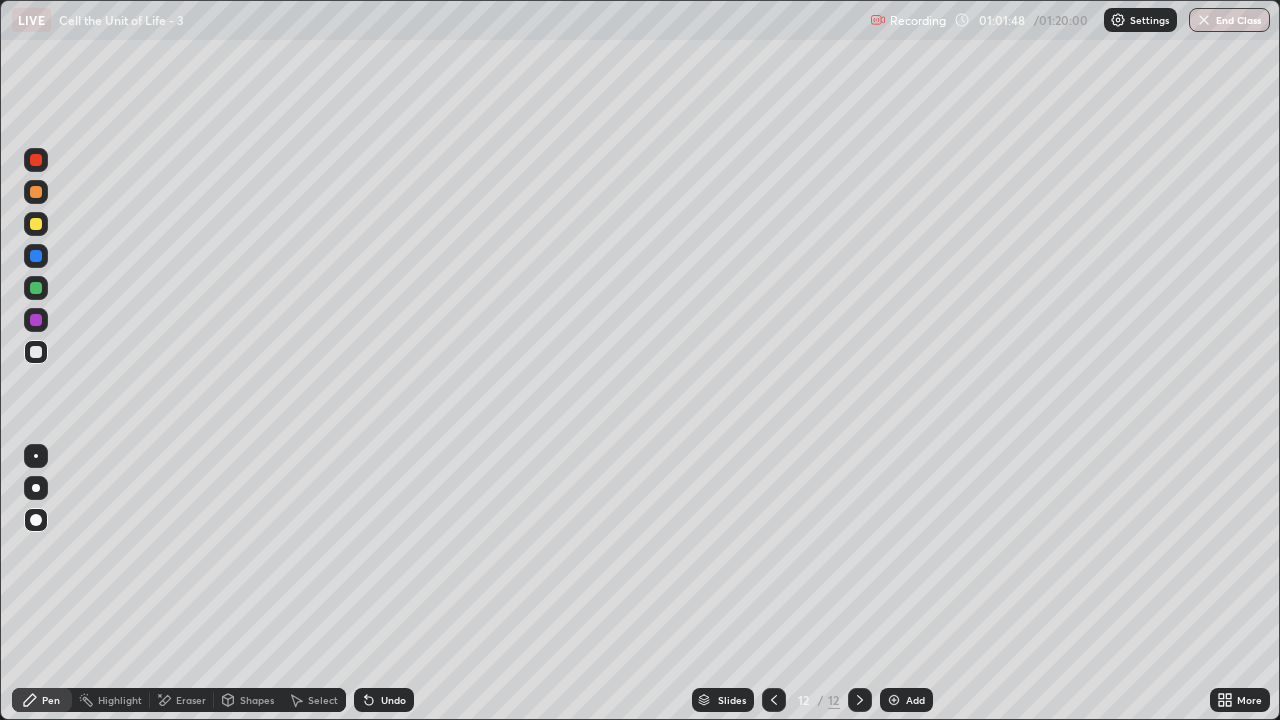 click at bounding box center (36, 224) 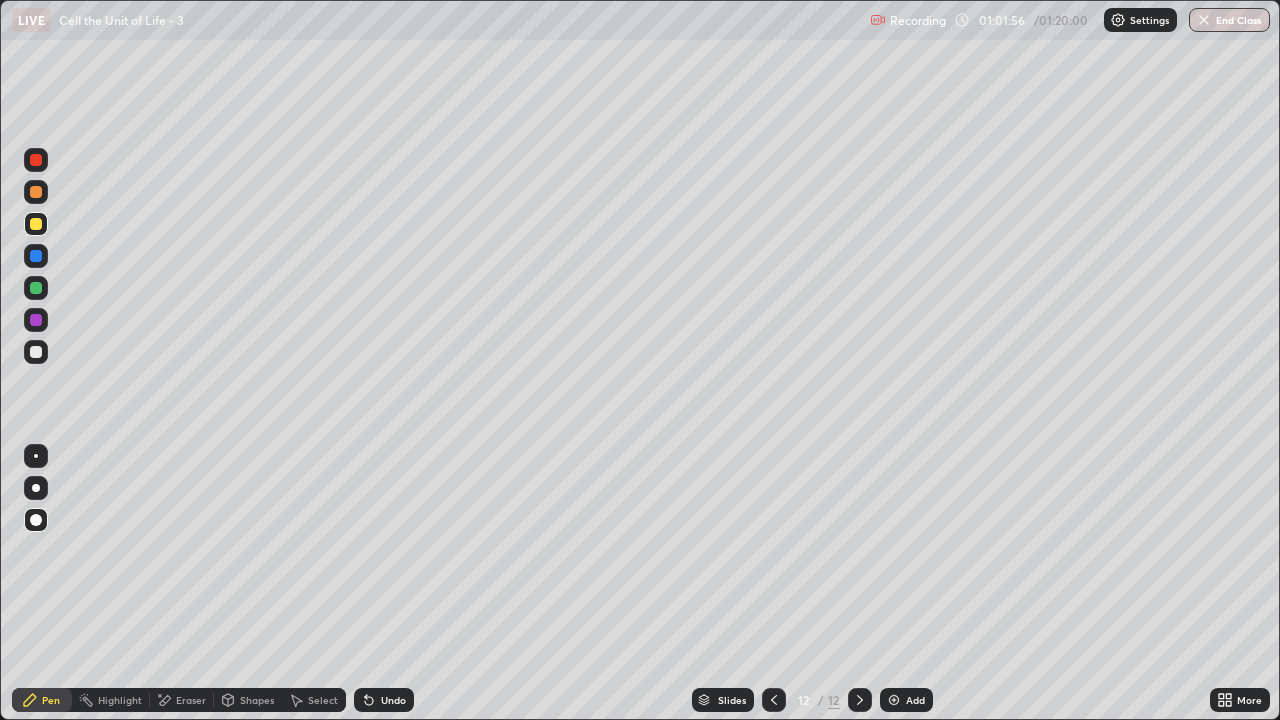 click at bounding box center (36, 352) 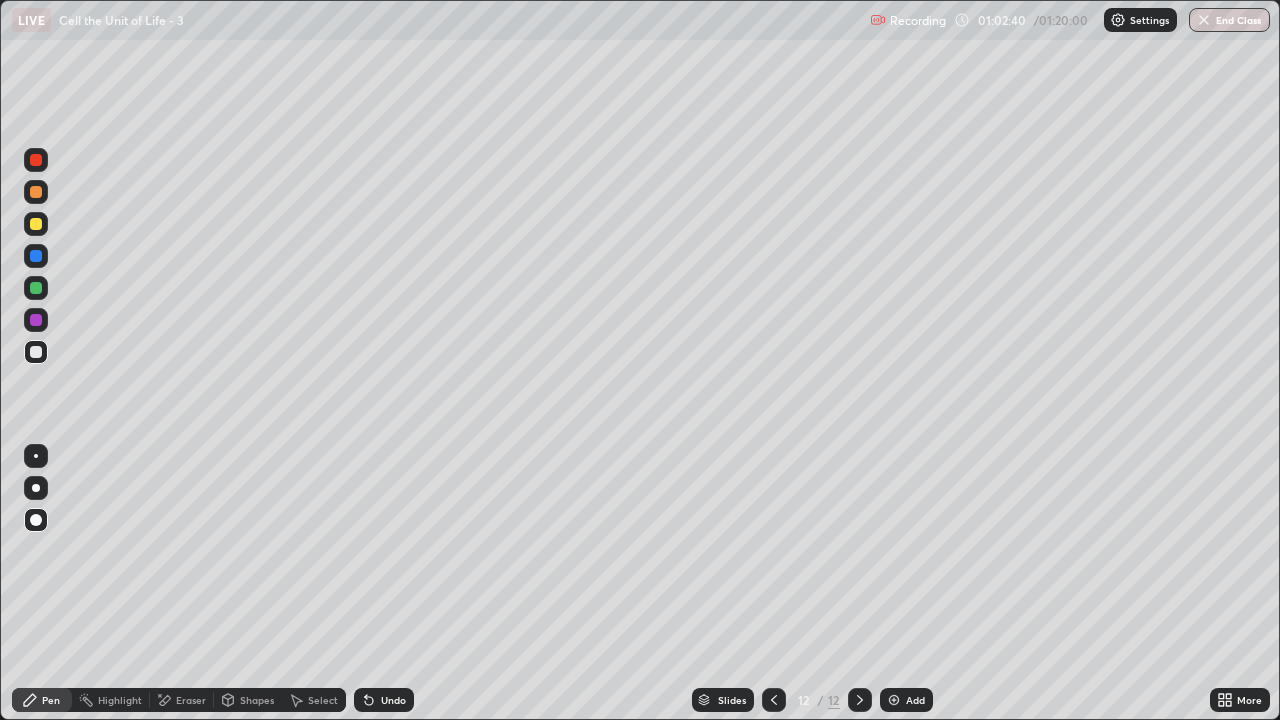 click at bounding box center [36, 224] 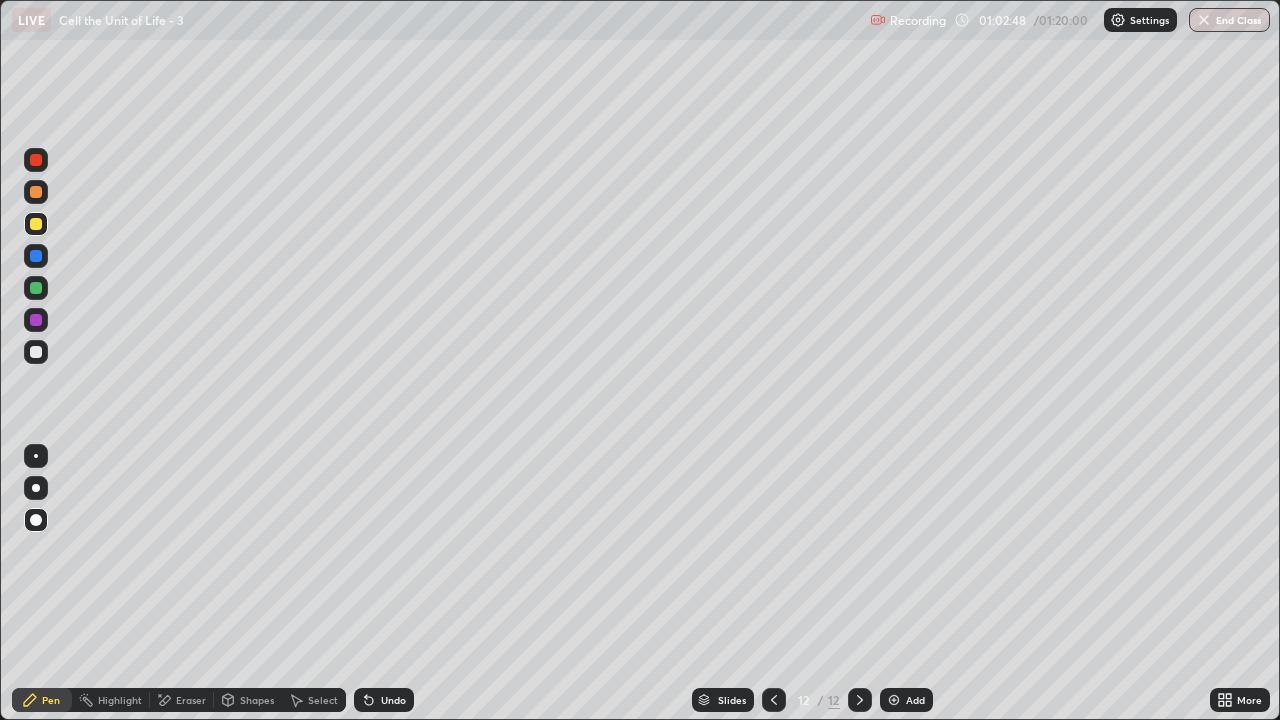 click at bounding box center [36, 352] 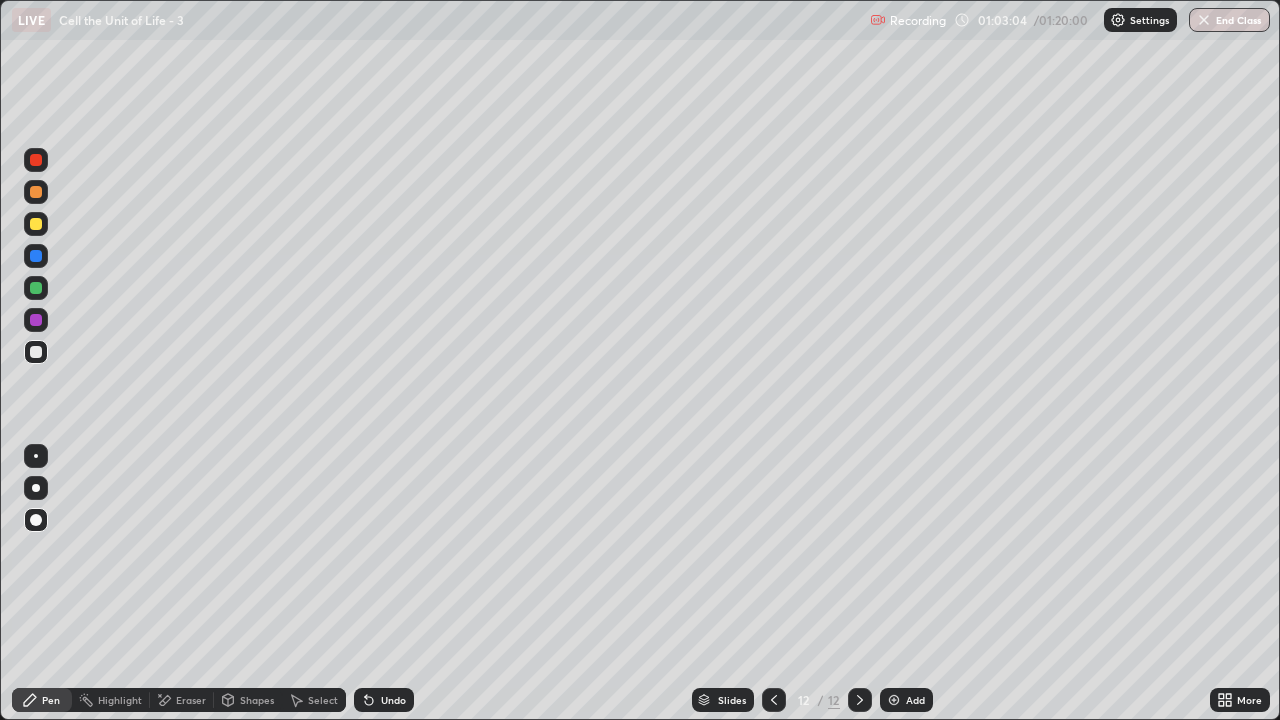 click on "Undo" at bounding box center (384, 700) 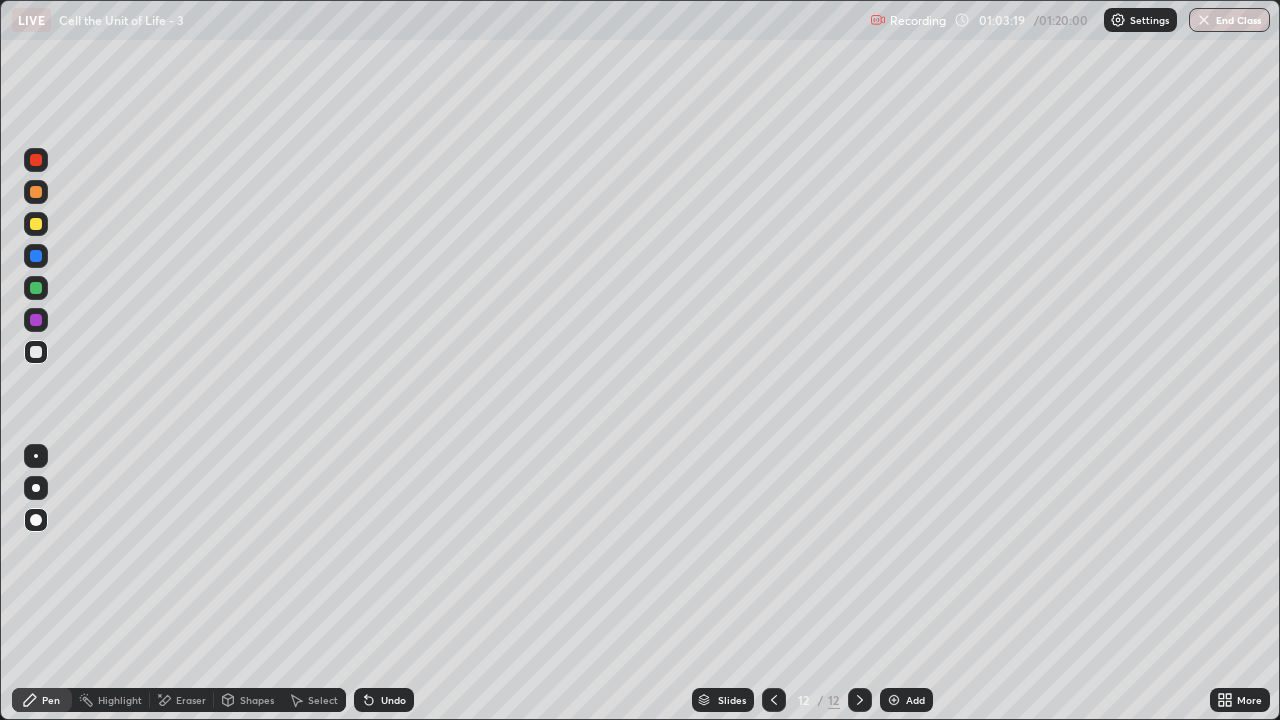 click on "Undo" at bounding box center [384, 700] 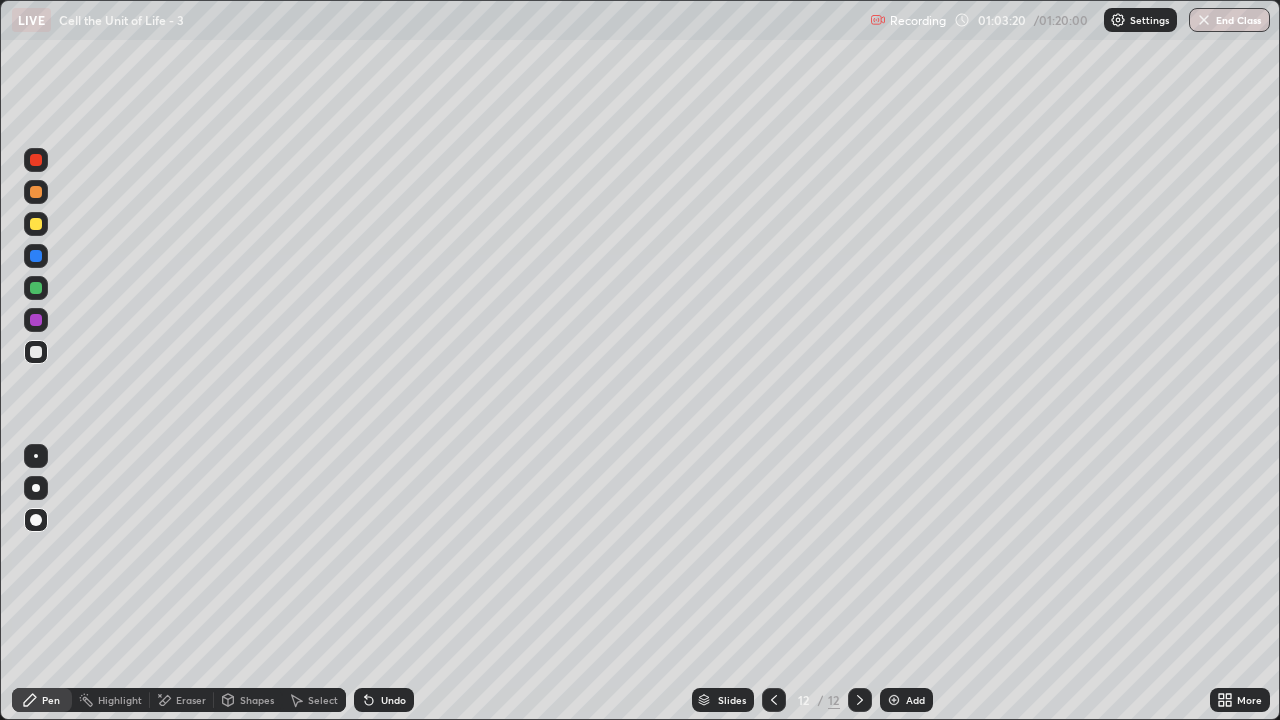click on "Undo" at bounding box center (393, 700) 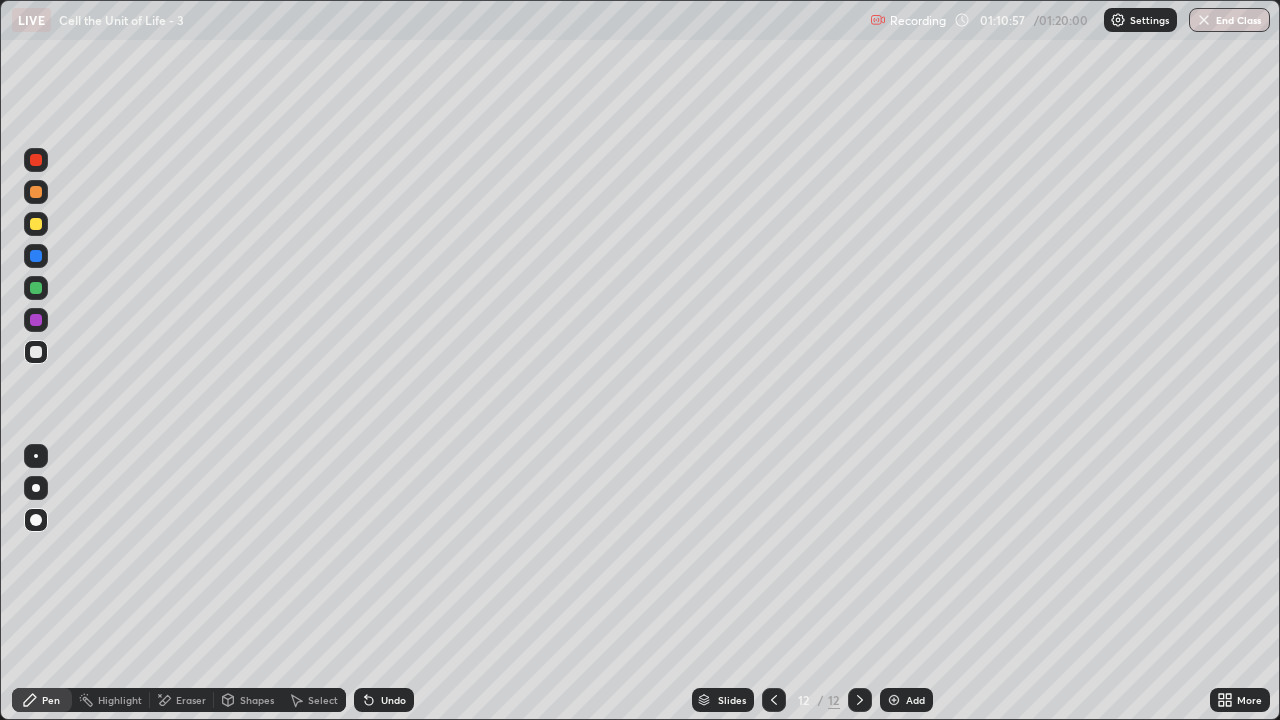 click on "Add" at bounding box center [906, 700] 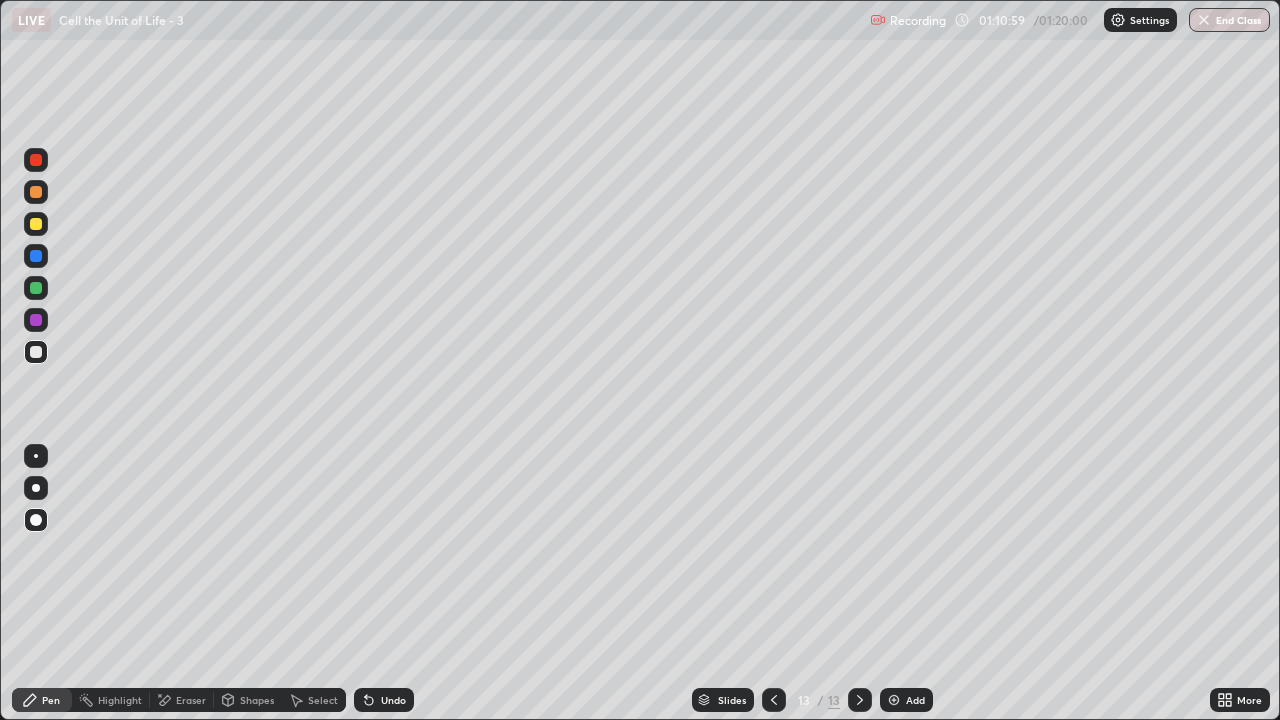click at bounding box center (36, 224) 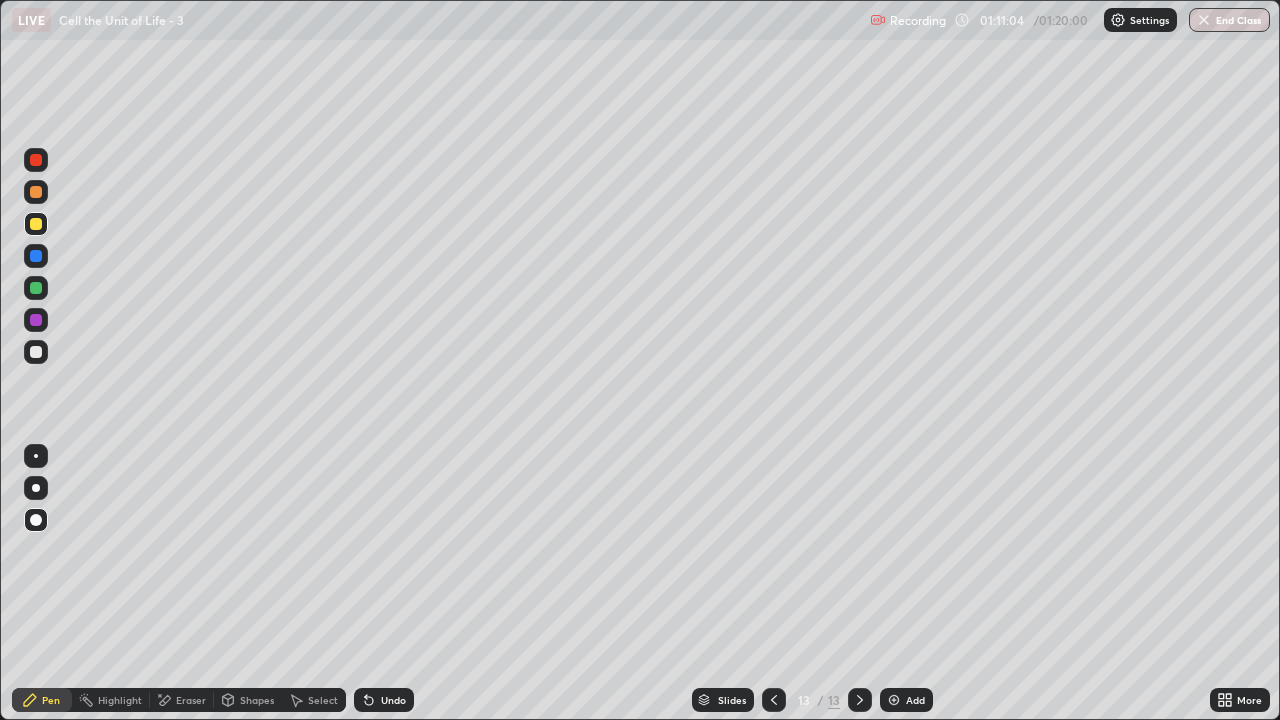 click at bounding box center [36, 320] 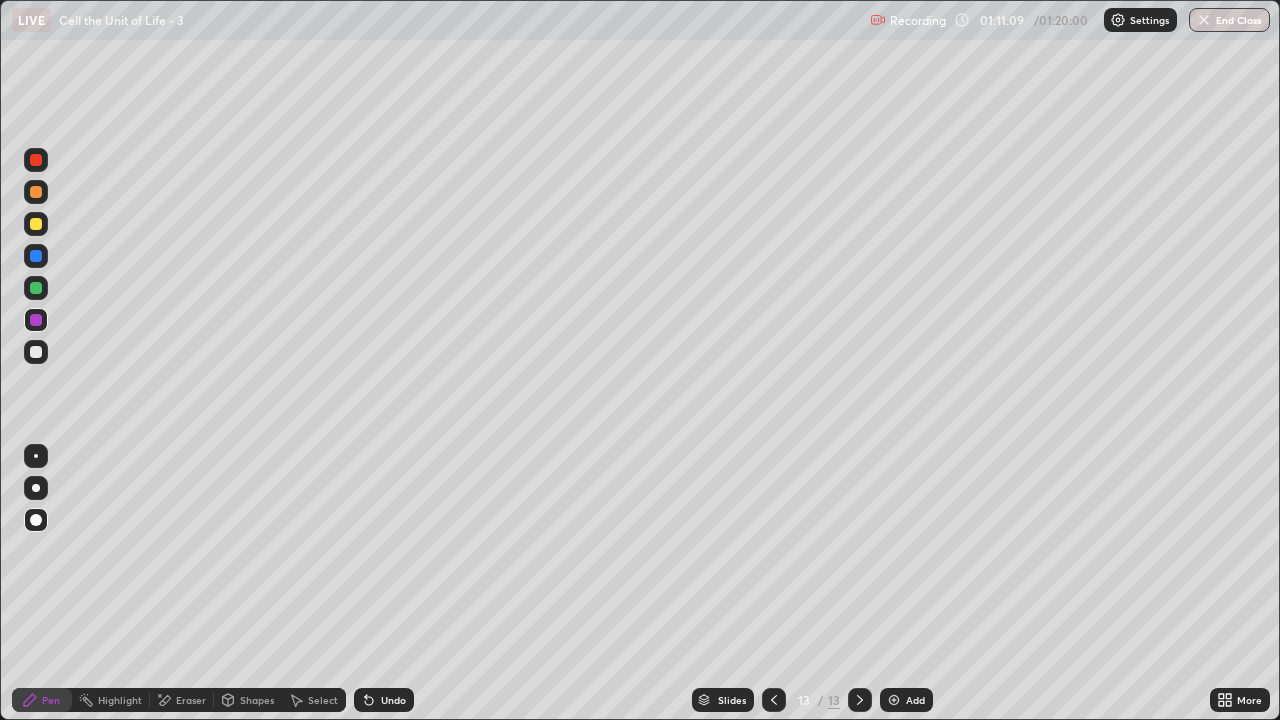 click at bounding box center (36, 192) 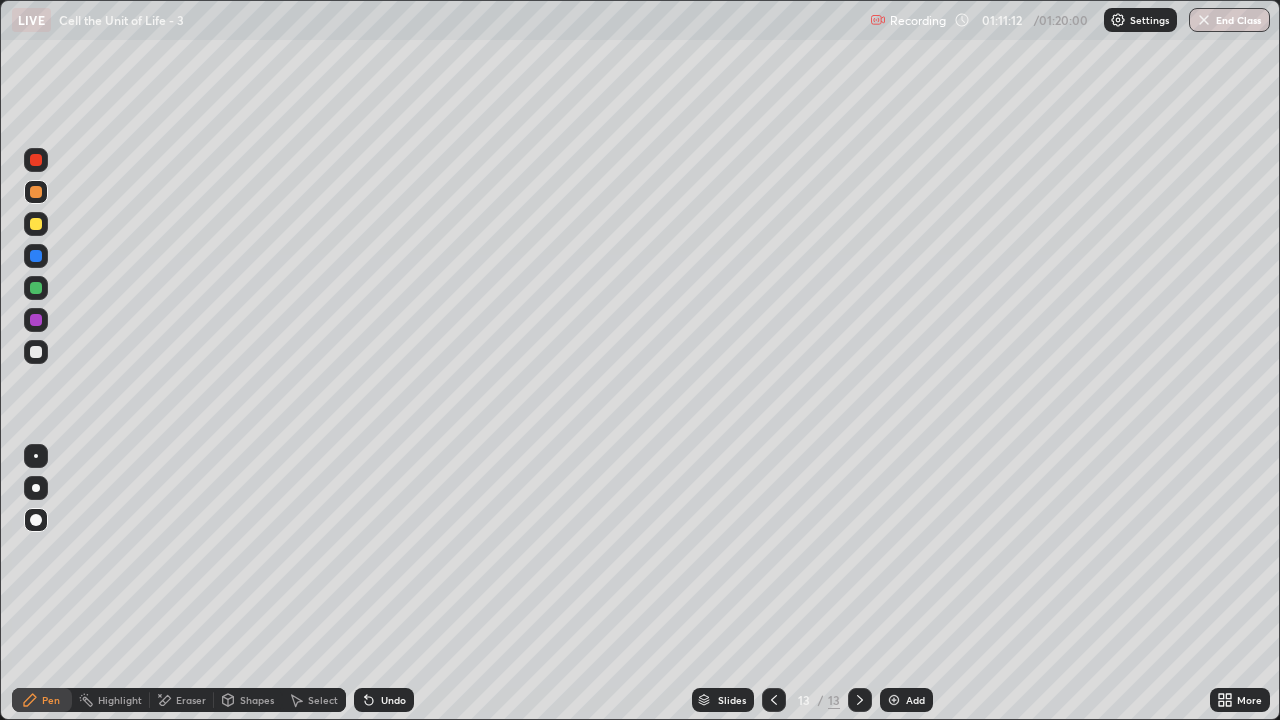 click on "Undo" at bounding box center [384, 700] 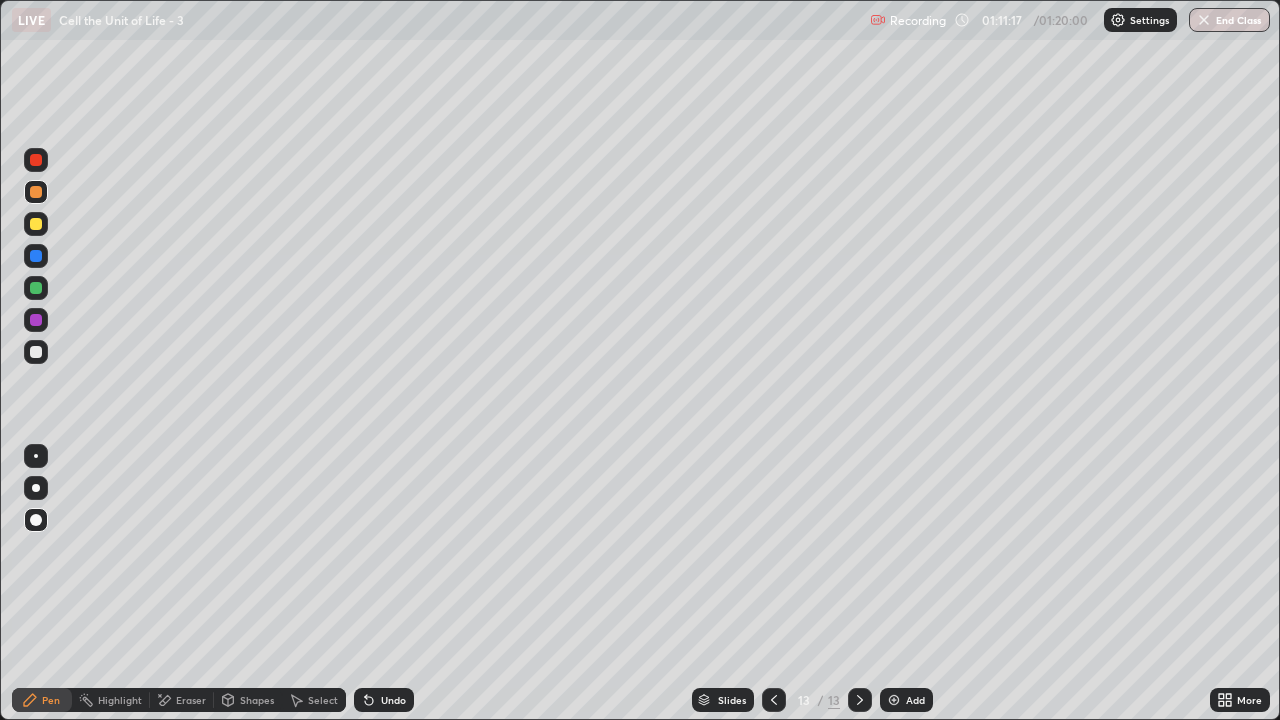 click at bounding box center (36, 288) 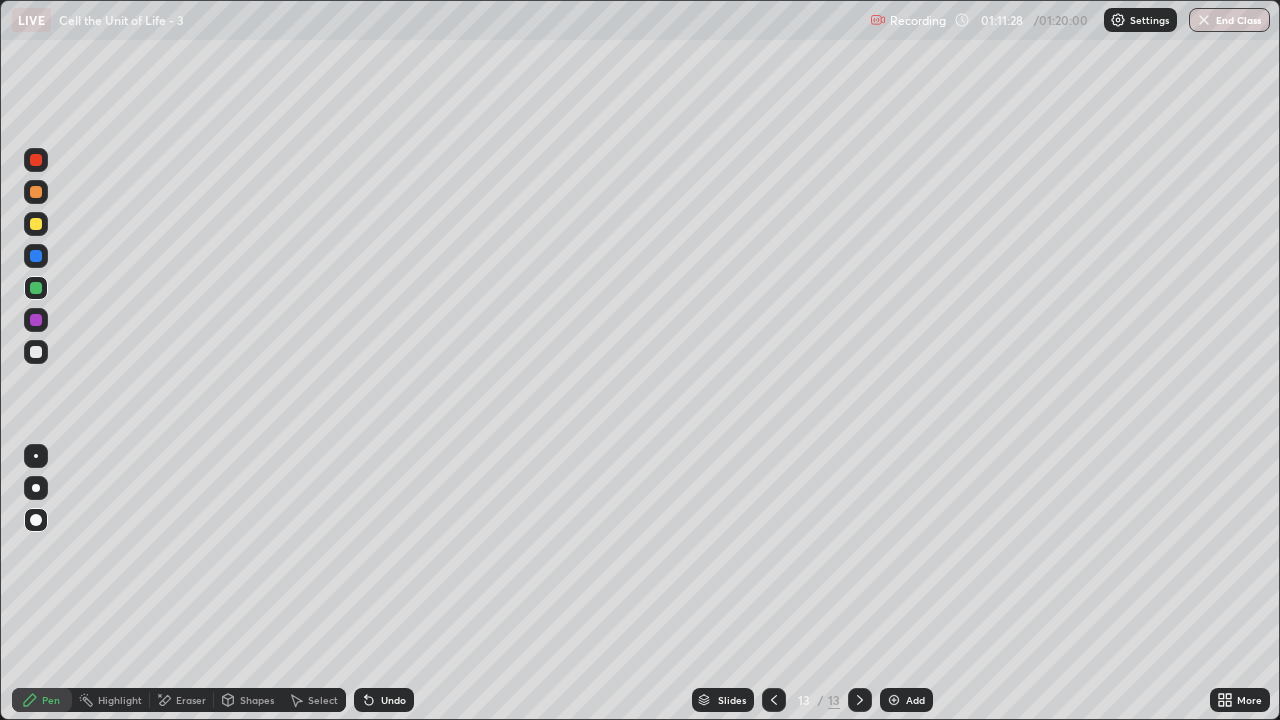 click 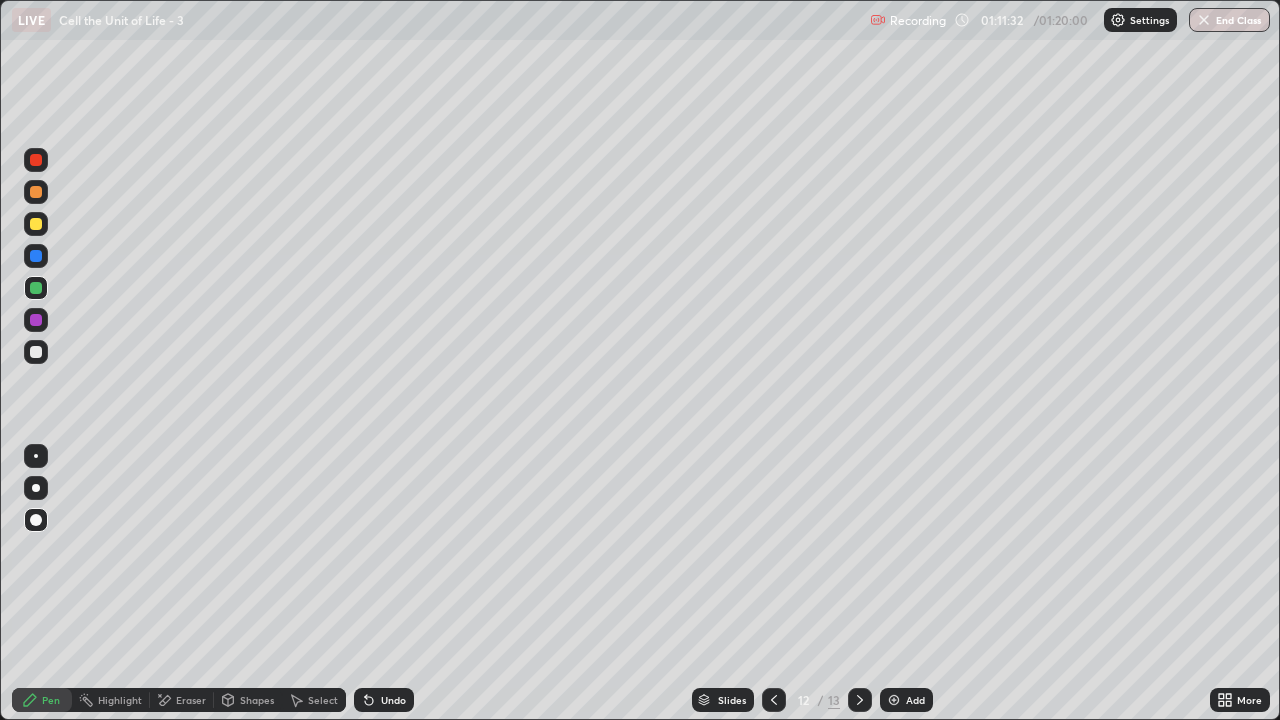 click 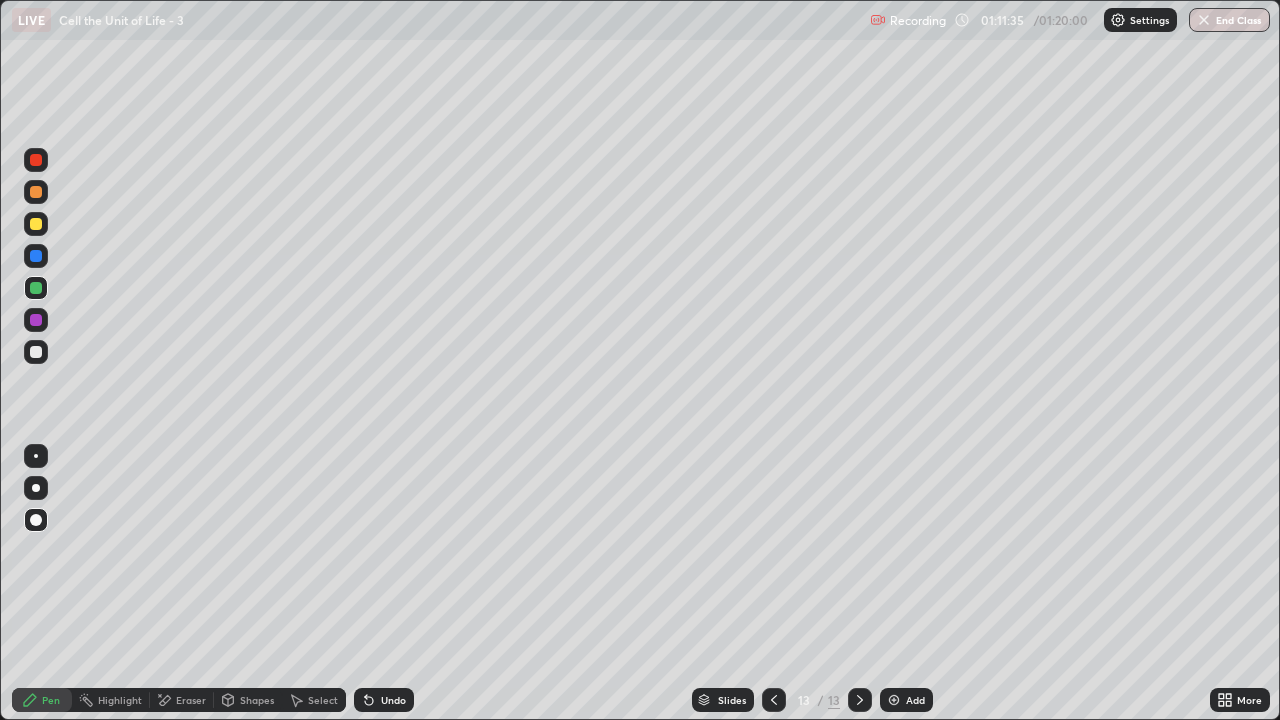 click at bounding box center (36, 224) 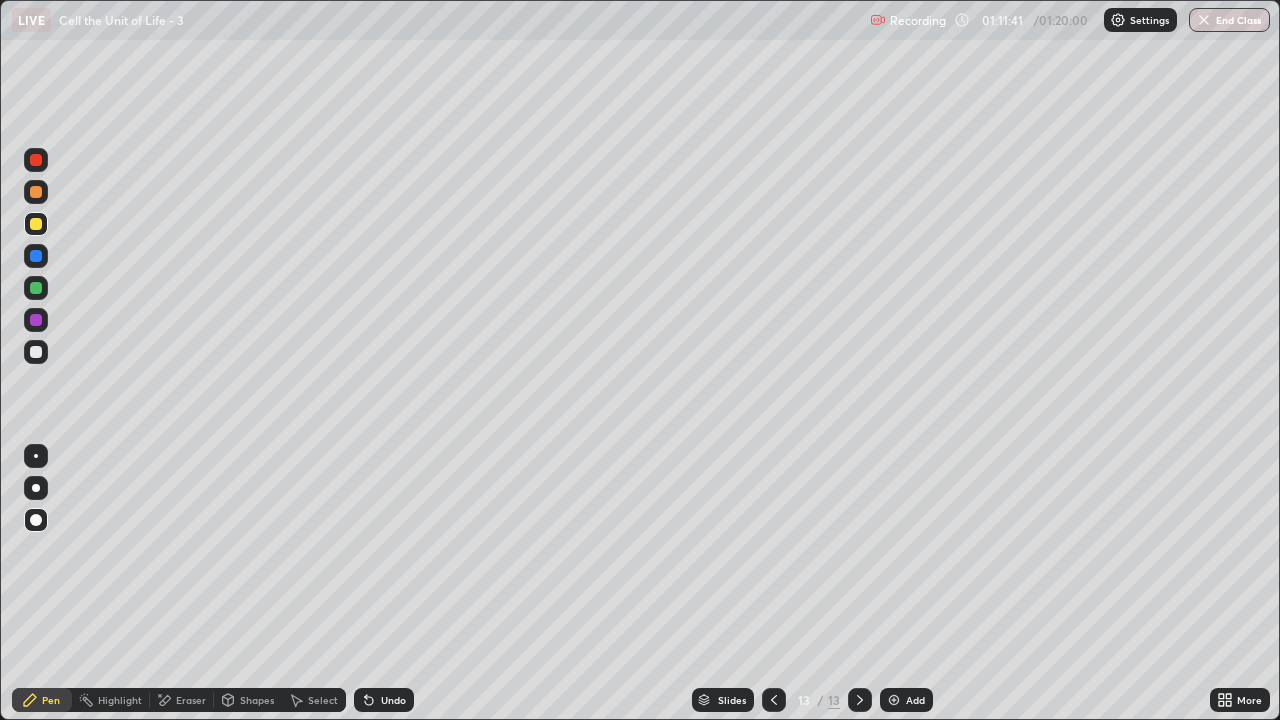 click at bounding box center (36, 192) 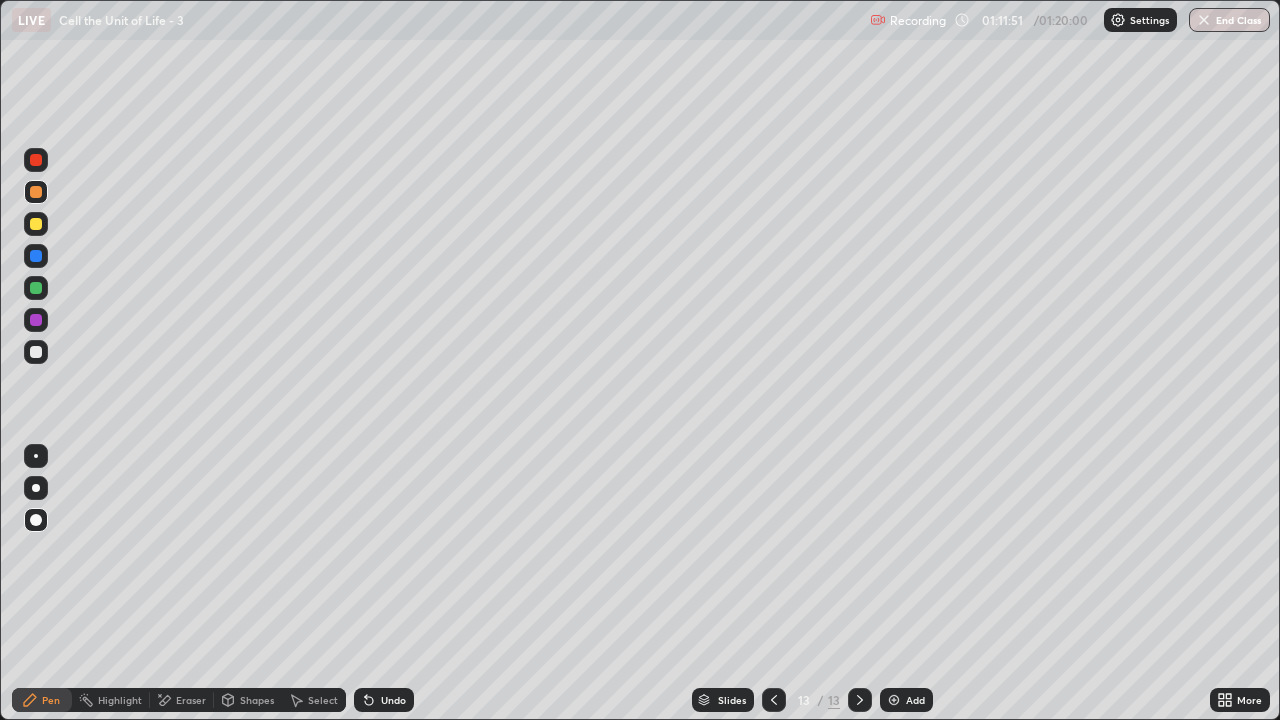 click on "Eraser" at bounding box center (182, 700) 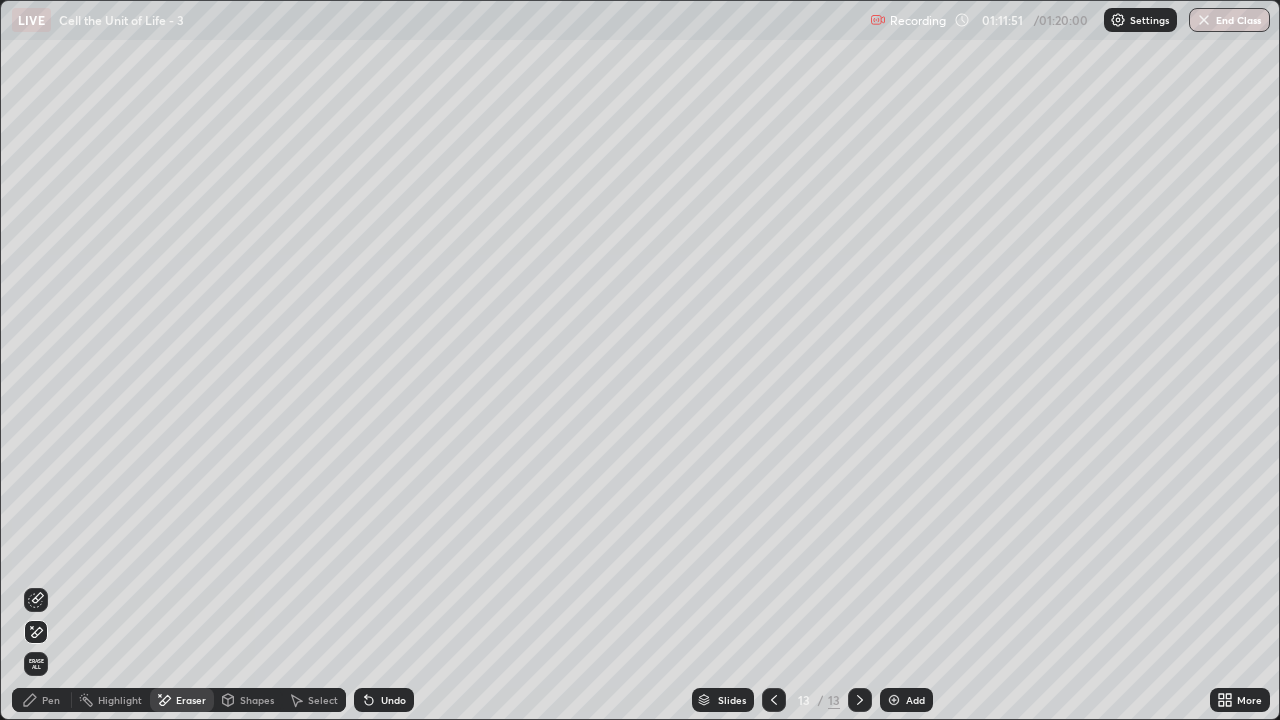 click 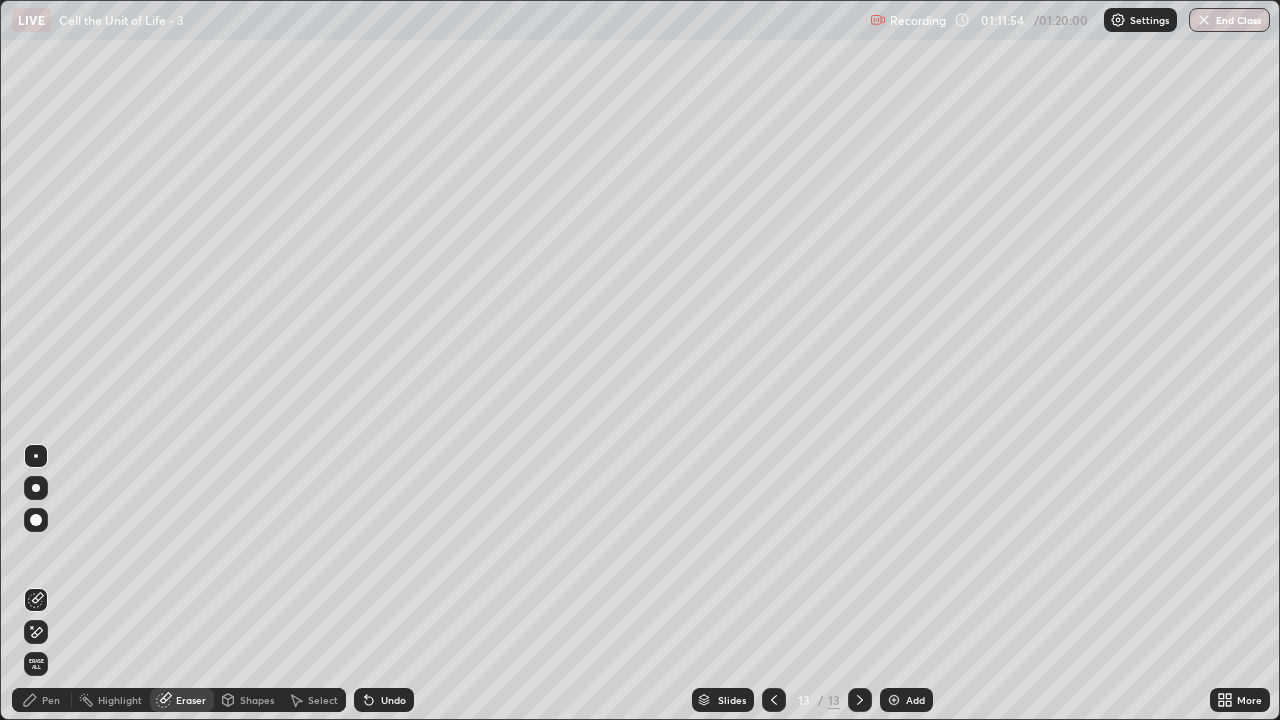 click on "Pen" at bounding box center (42, 700) 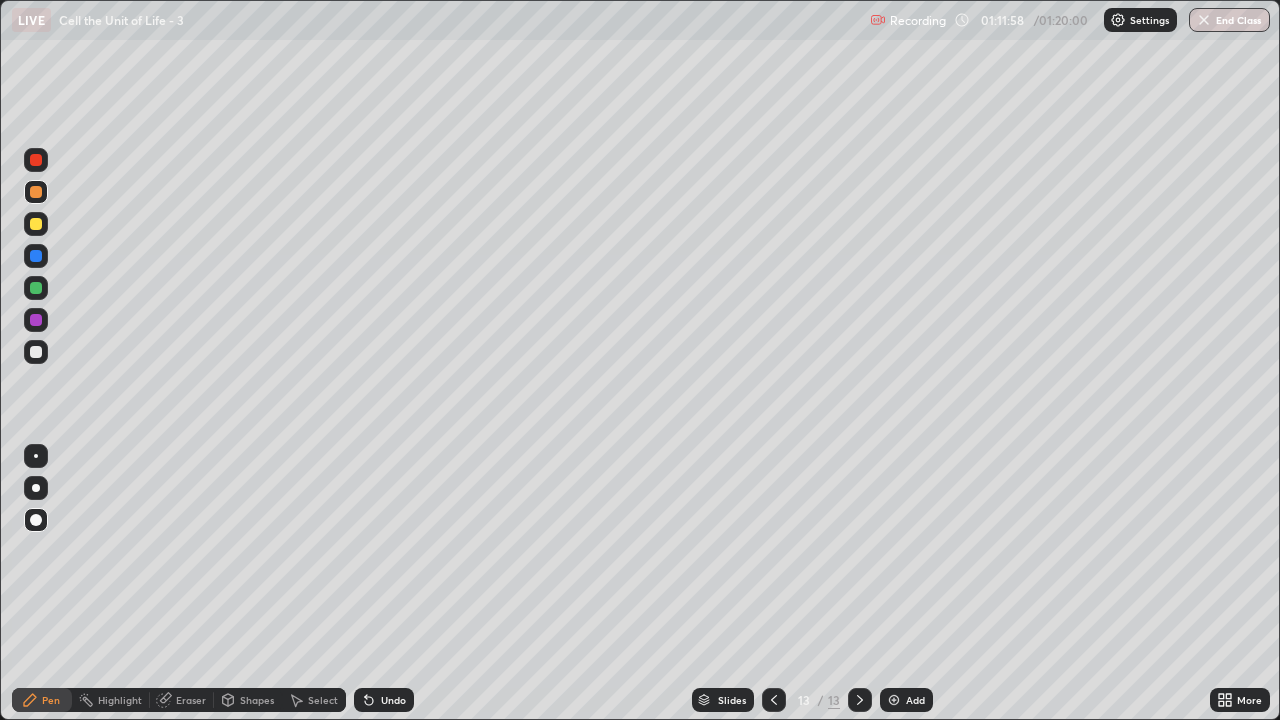 click at bounding box center (36, 352) 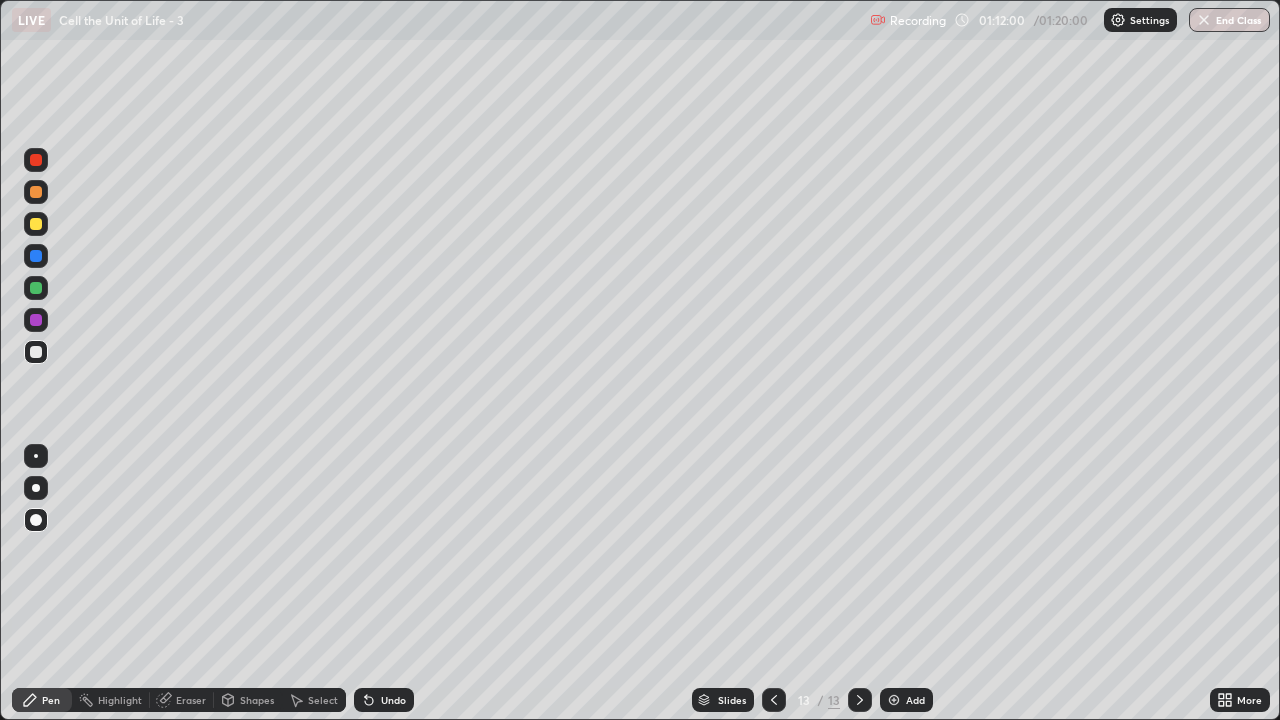 click at bounding box center (36, 488) 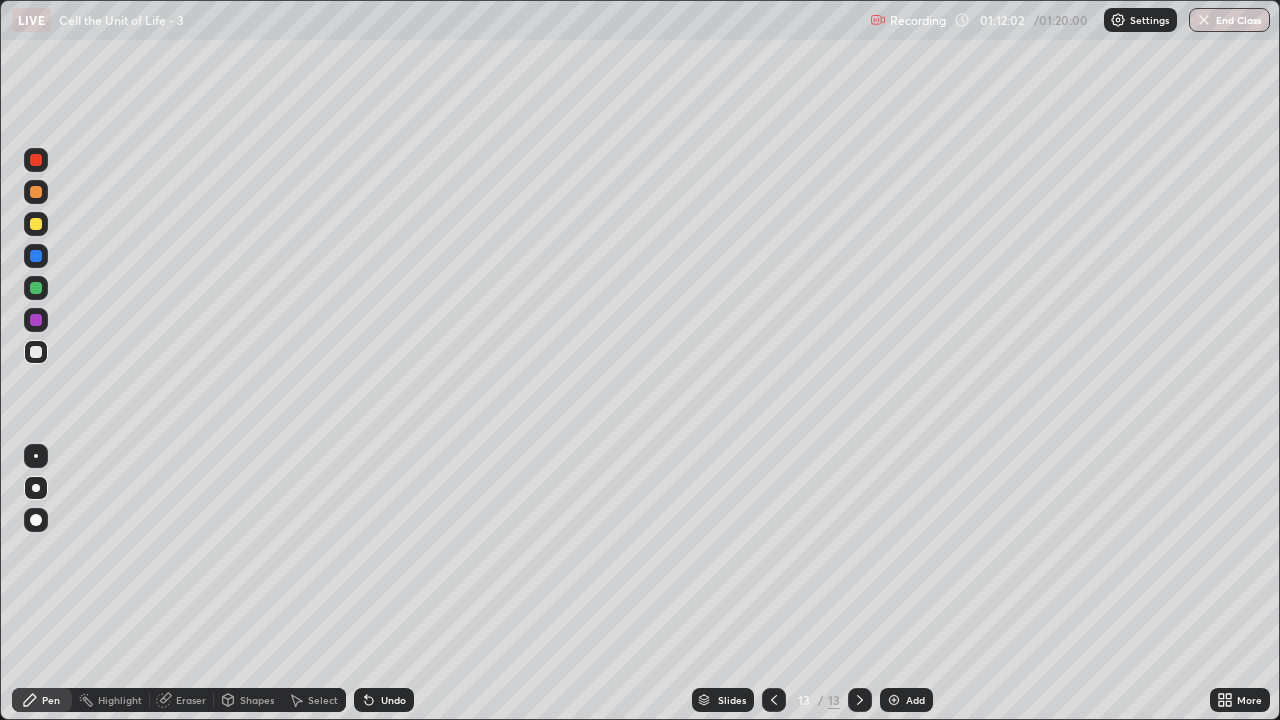 click on "Undo" at bounding box center [384, 700] 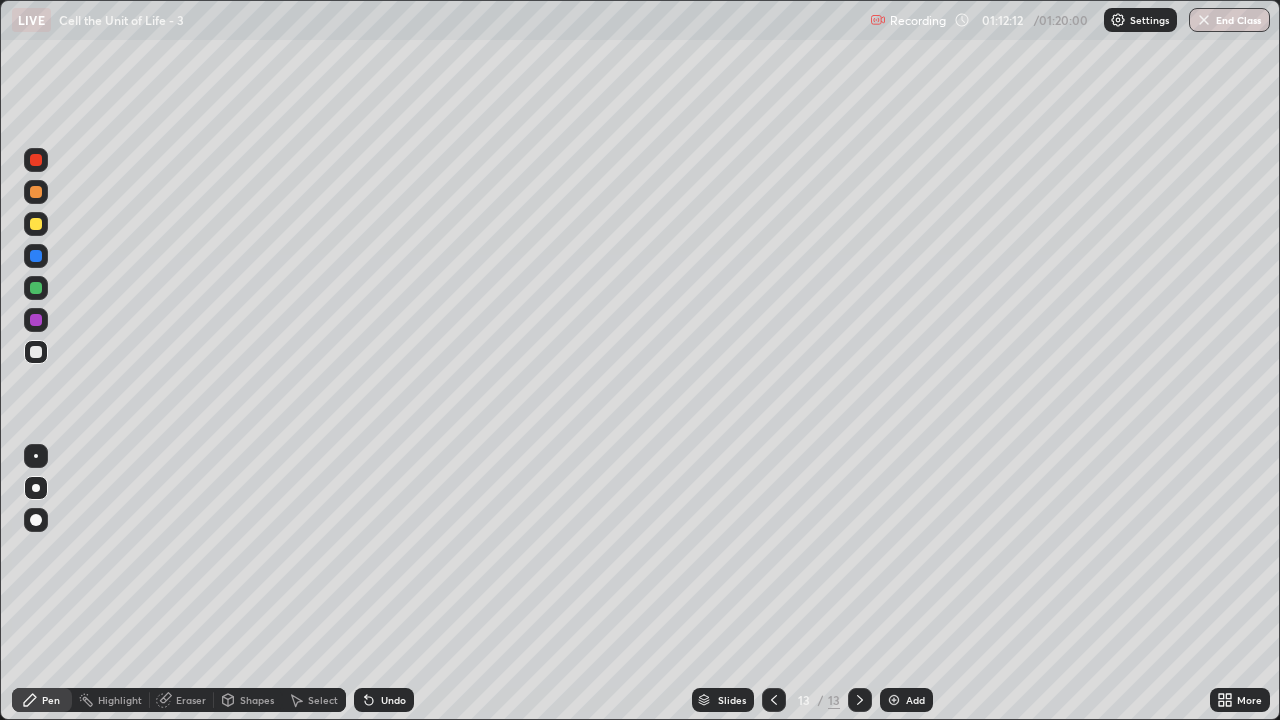 click at bounding box center [36, 288] 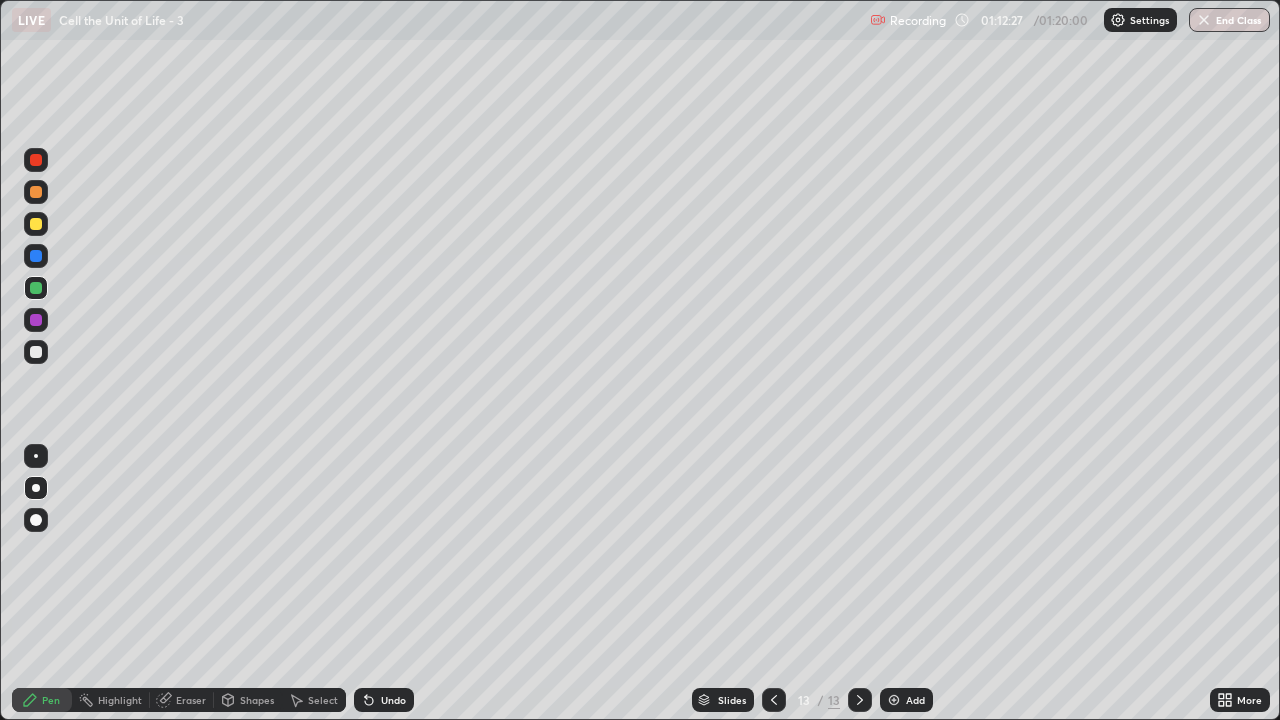 click at bounding box center (36, 224) 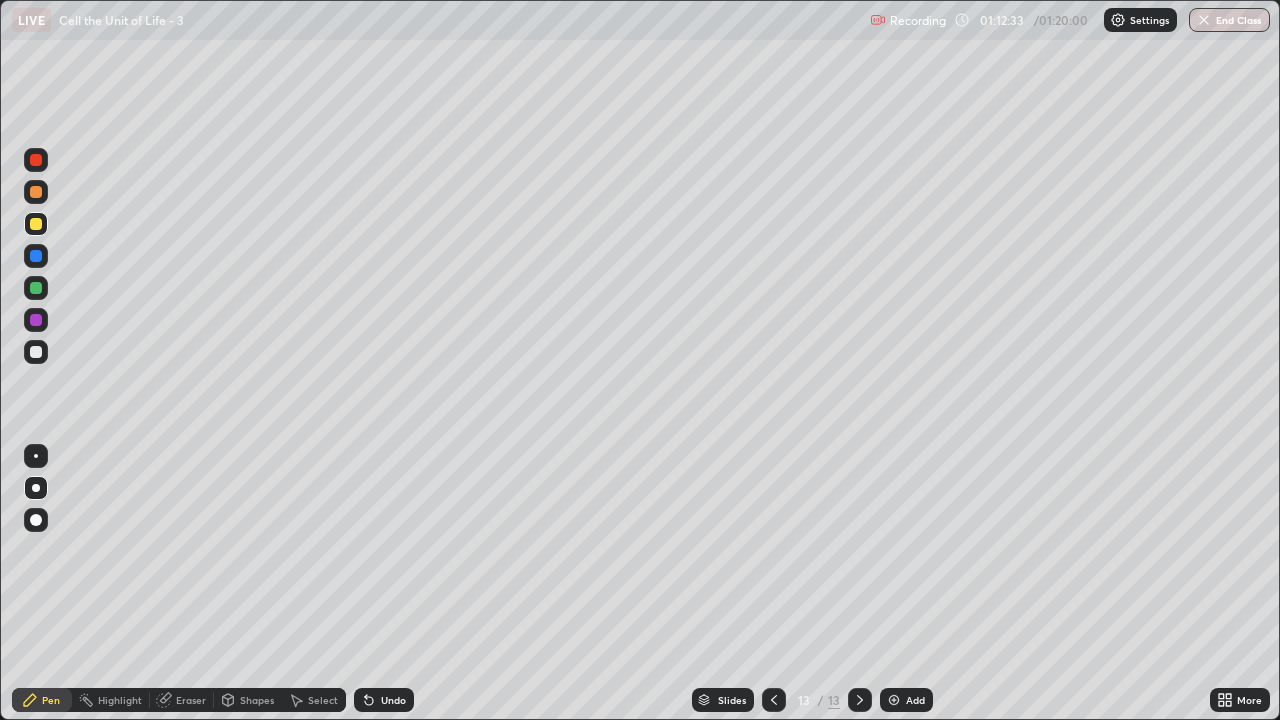 click at bounding box center (36, 192) 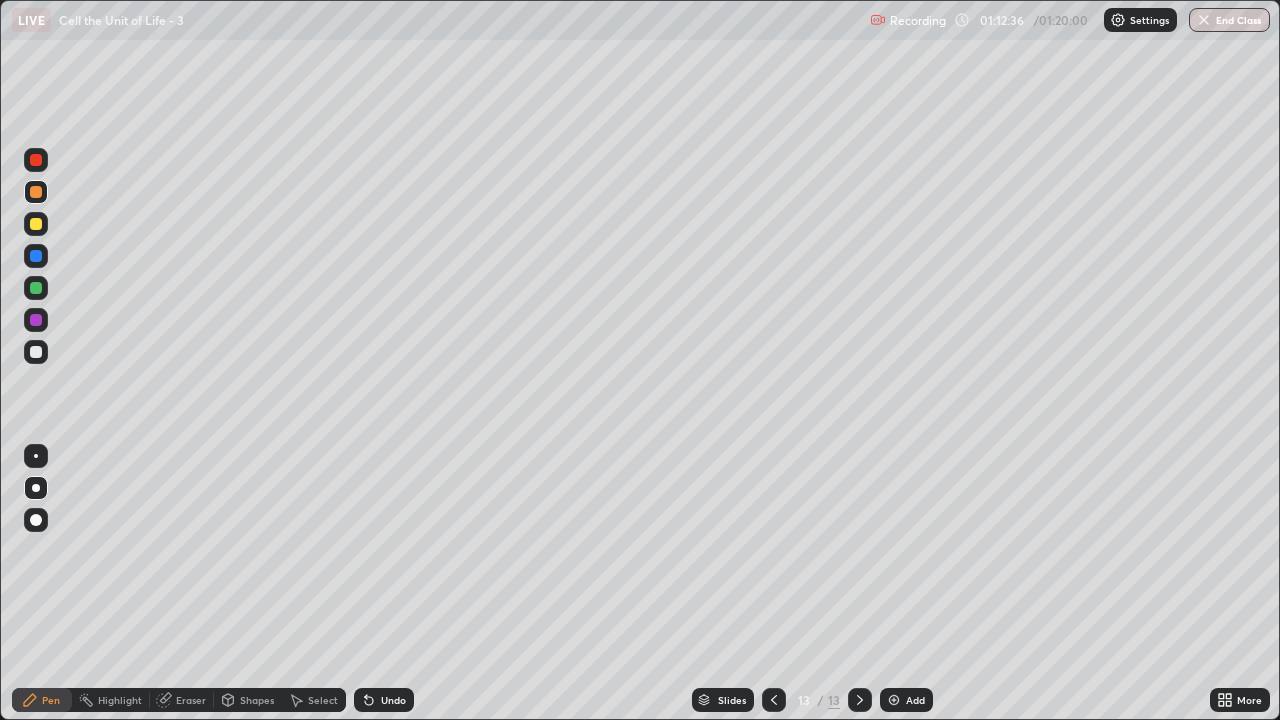 click 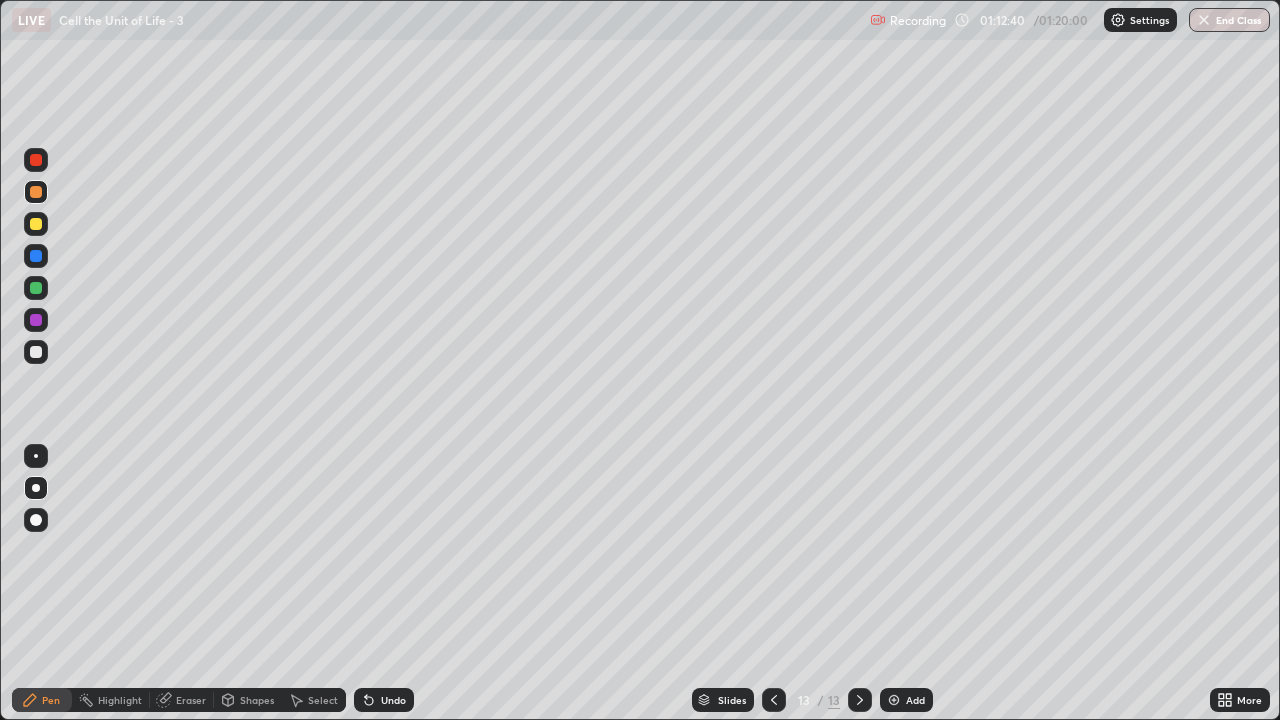 click at bounding box center (36, 288) 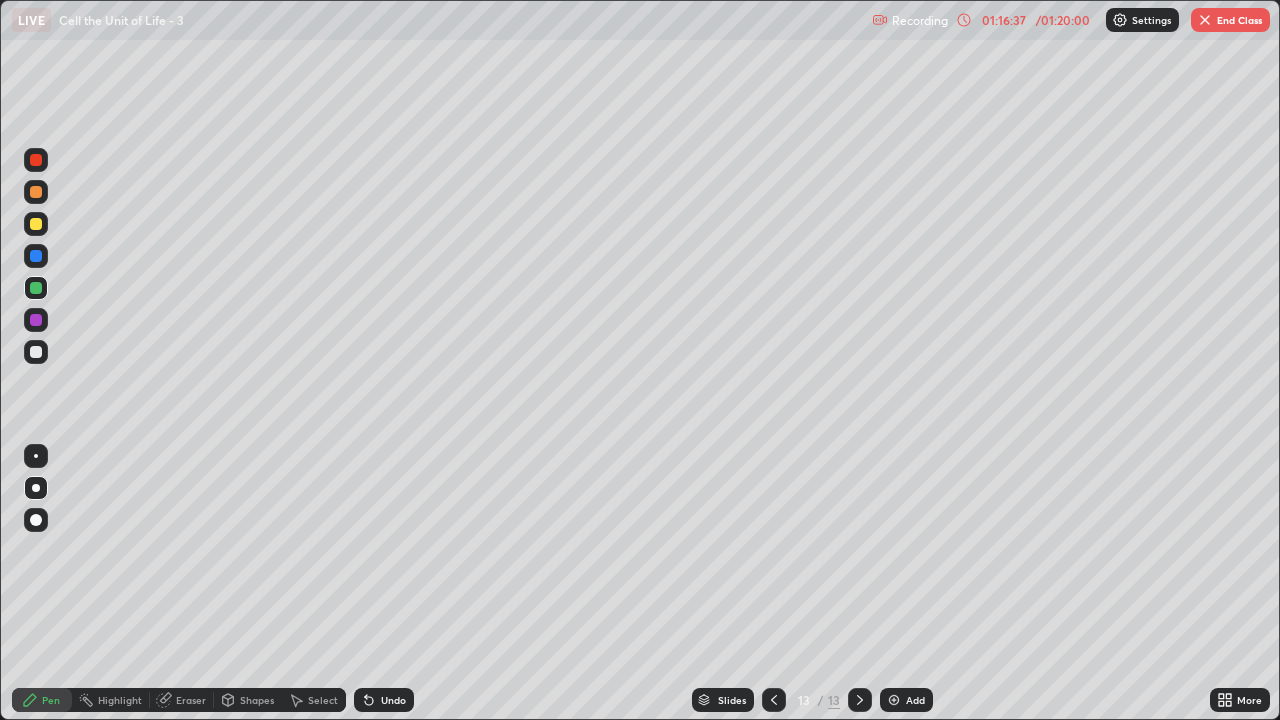 click on "End Class" at bounding box center (1230, 20) 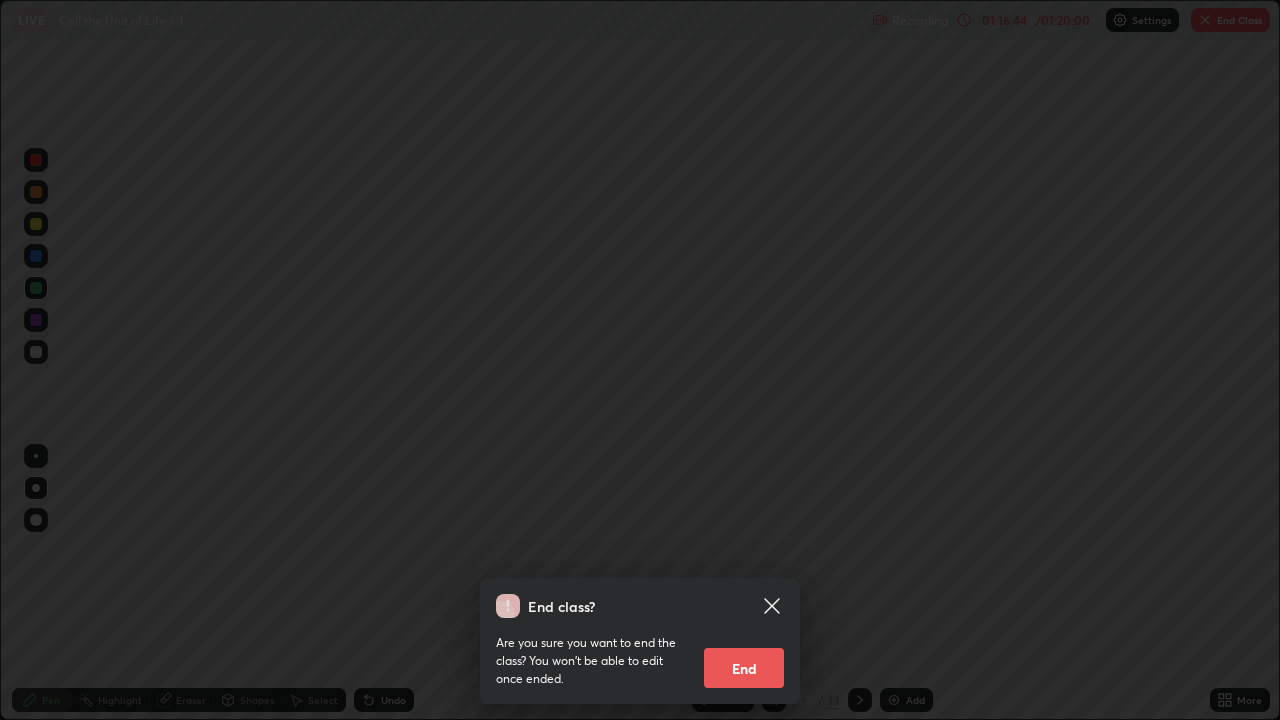 click on "End" at bounding box center (744, 668) 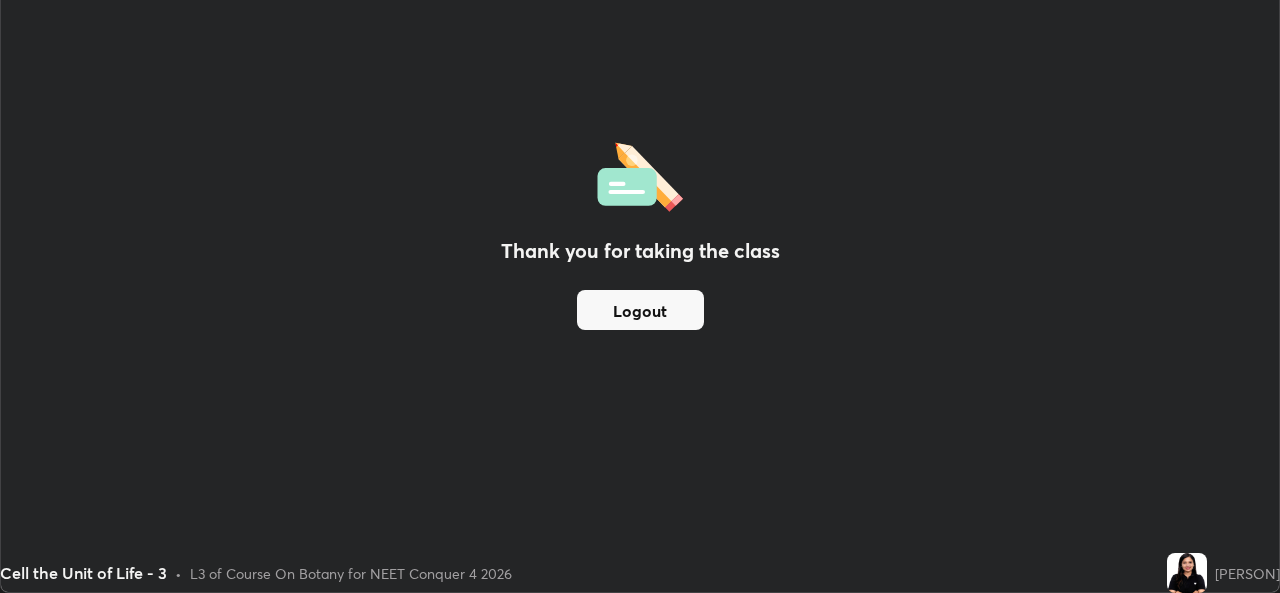 scroll, scrollTop: 593, scrollLeft: 1280, axis: both 